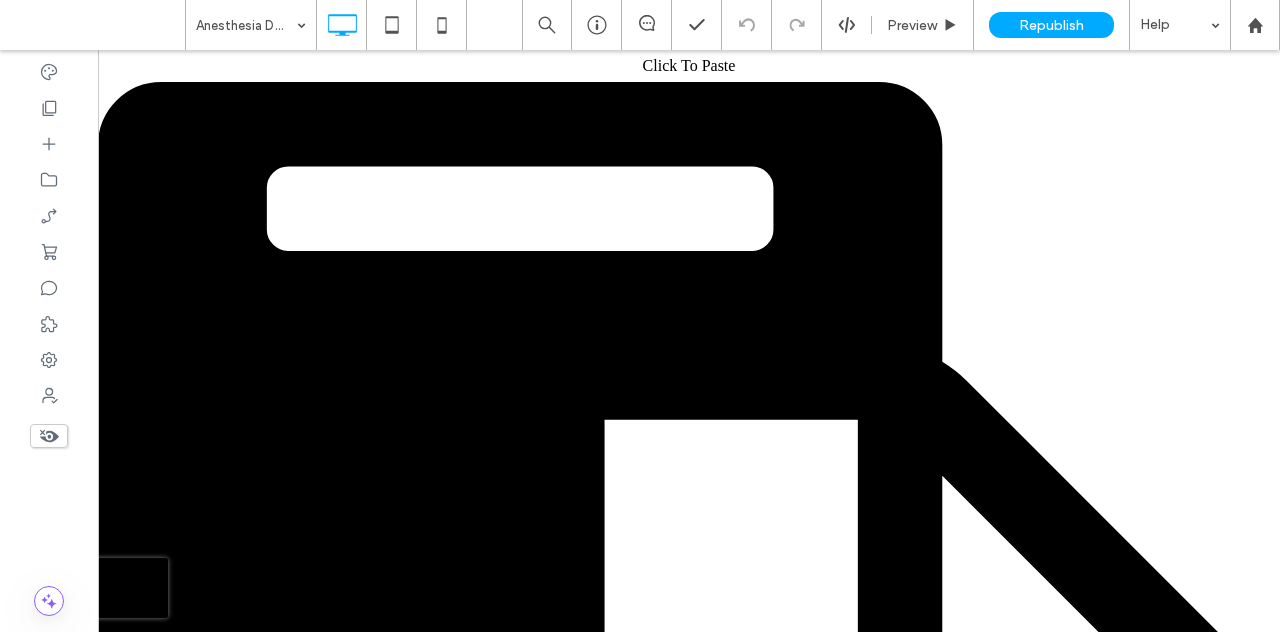 scroll, scrollTop: 0, scrollLeft: 0, axis: both 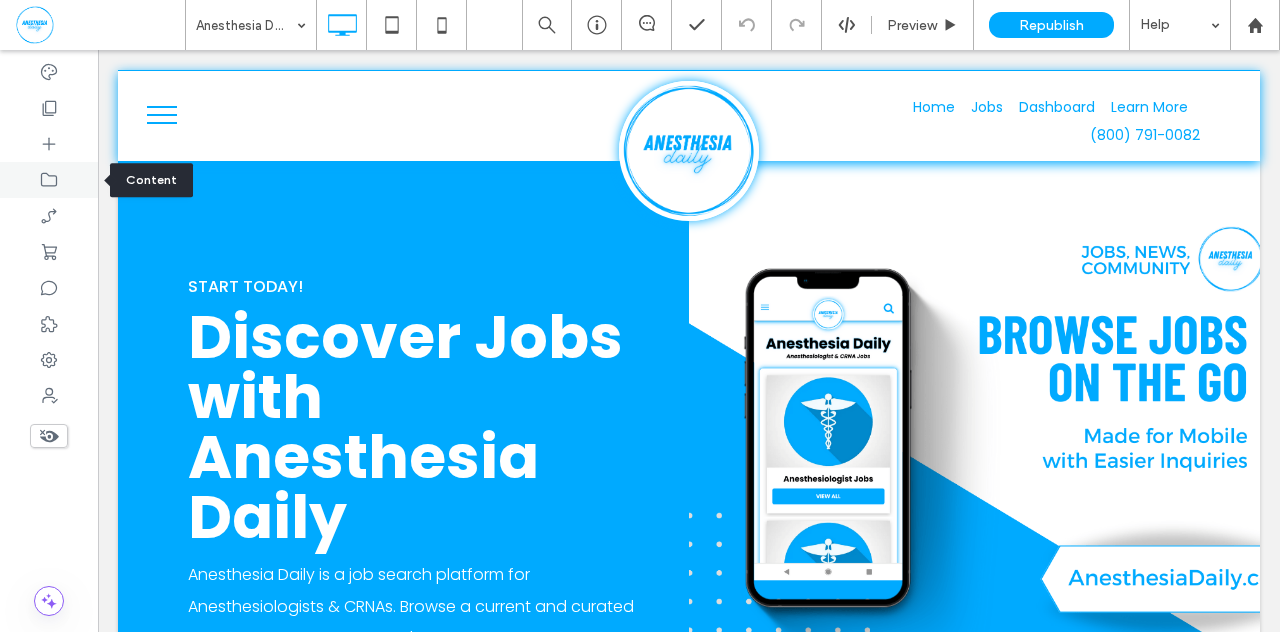 click at bounding box center (49, 180) 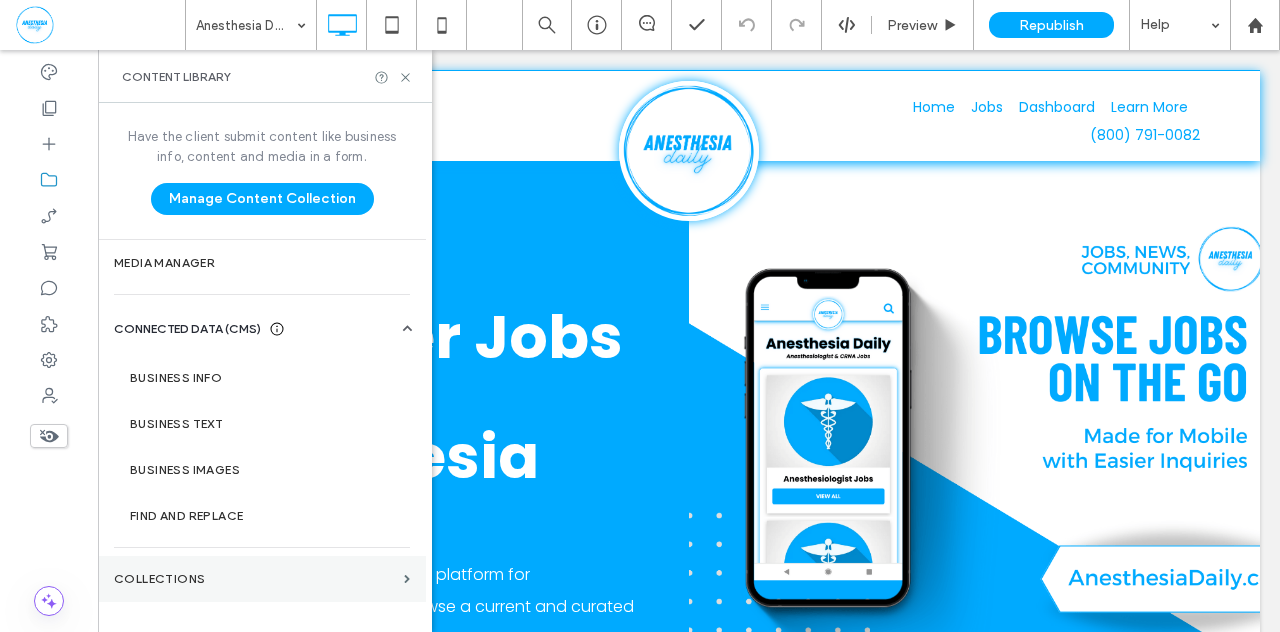 click on "Collections" at bounding box center (255, 579) 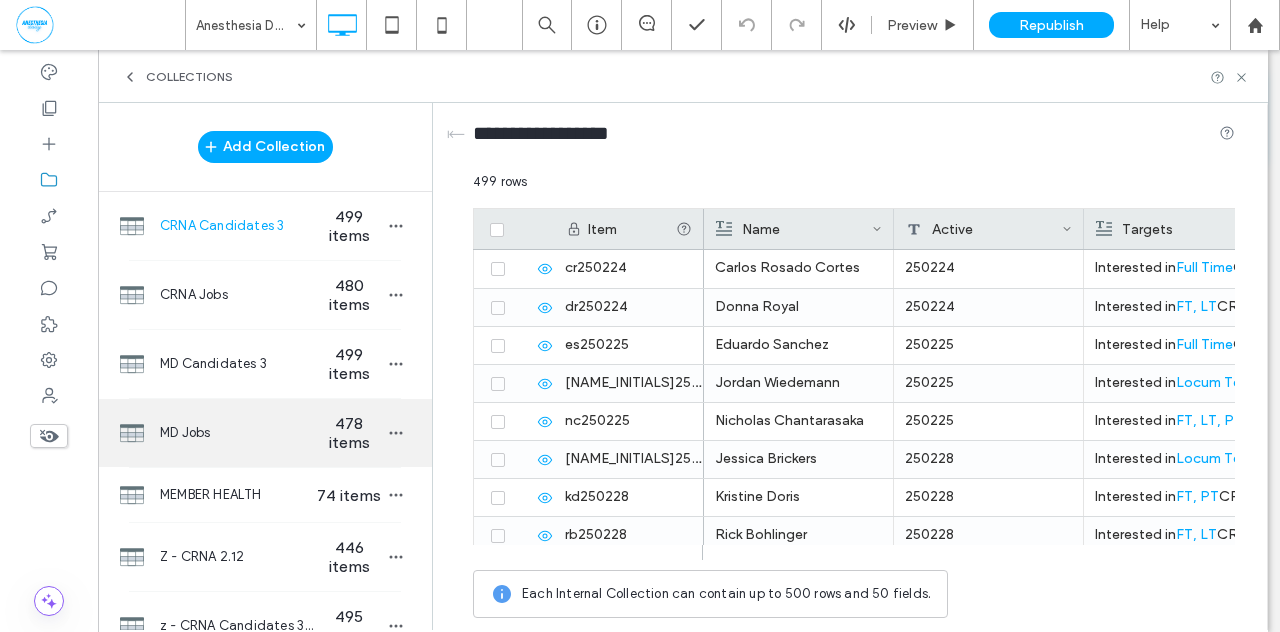 click on "MD Jobs" at bounding box center [237, 433] 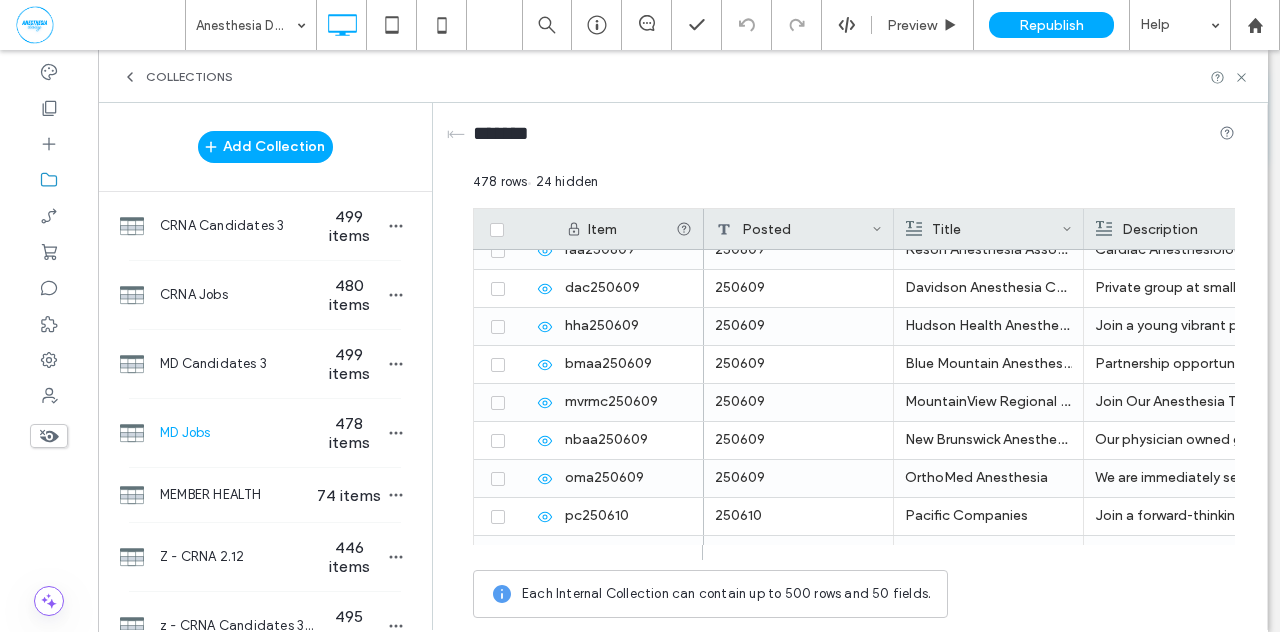 scroll, scrollTop: 1363, scrollLeft: 0, axis: vertical 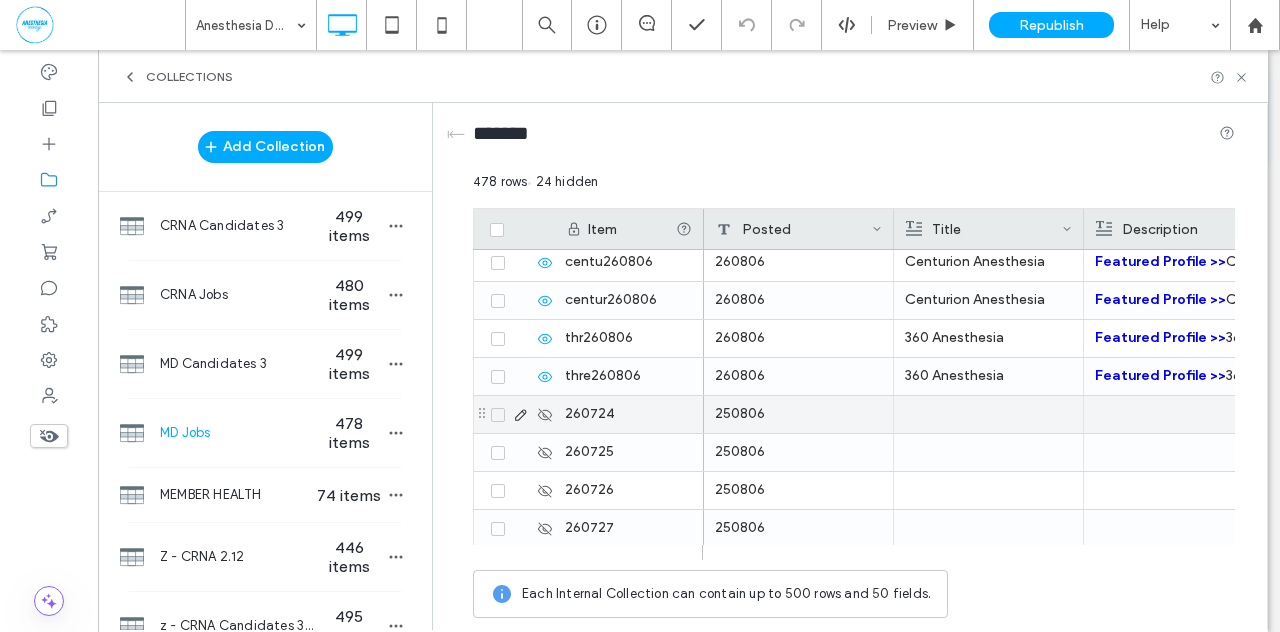 click 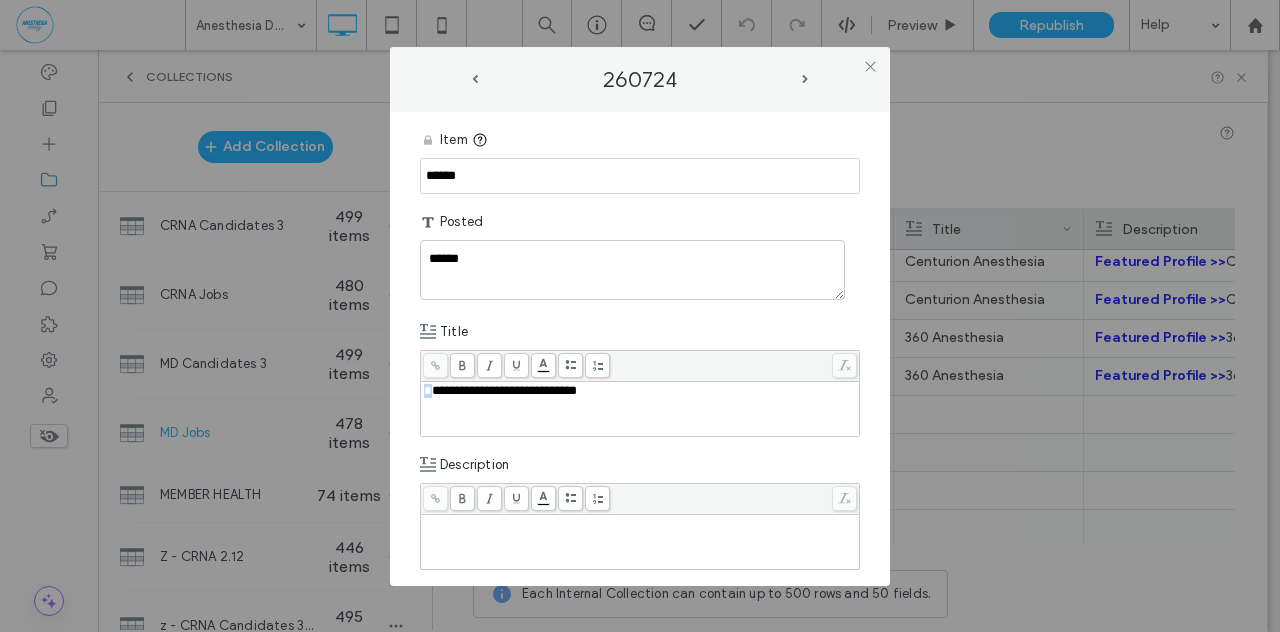 drag, startPoint x: 444, startPoint y: 392, endPoint x: 350, endPoint y: 383, distance: 94.42987 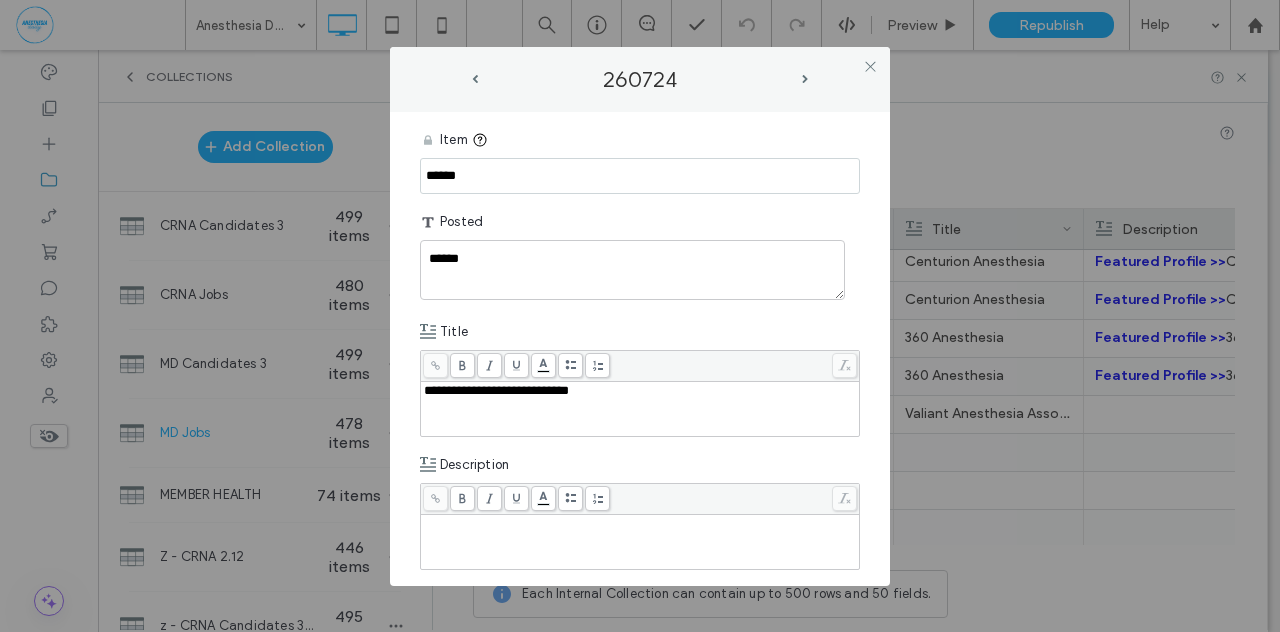 drag, startPoint x: 478, startPoint y: 179, endPoint x: 234, endPoint y: 173, distance: 244.07376 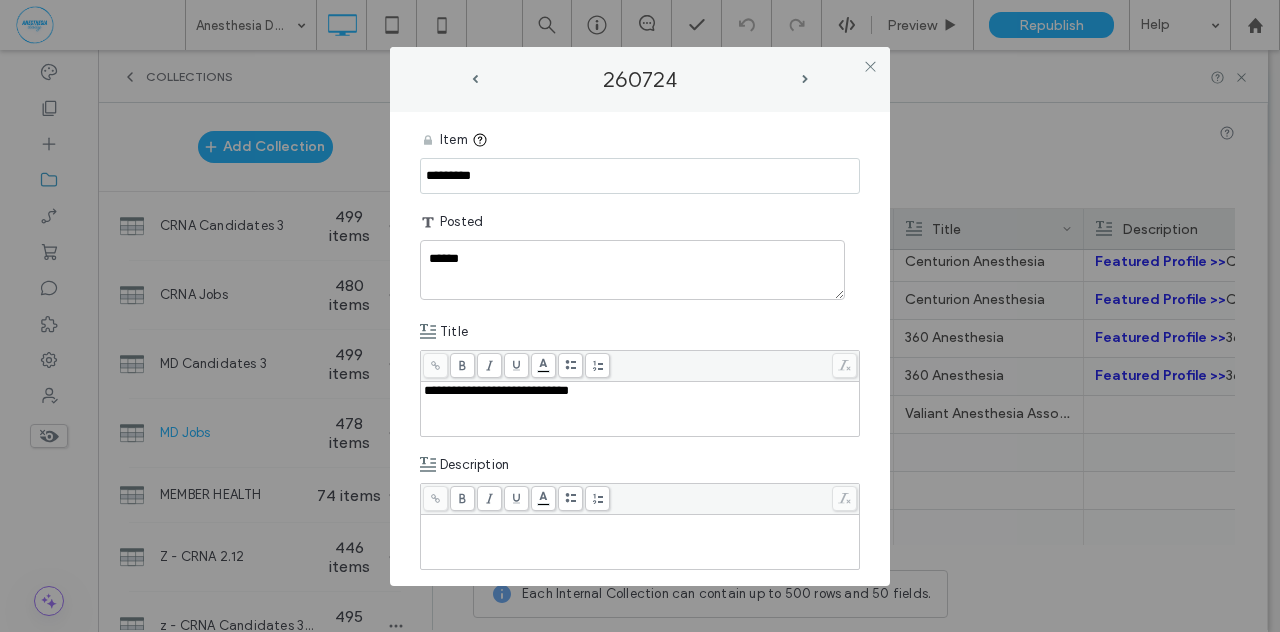 type on "*********" 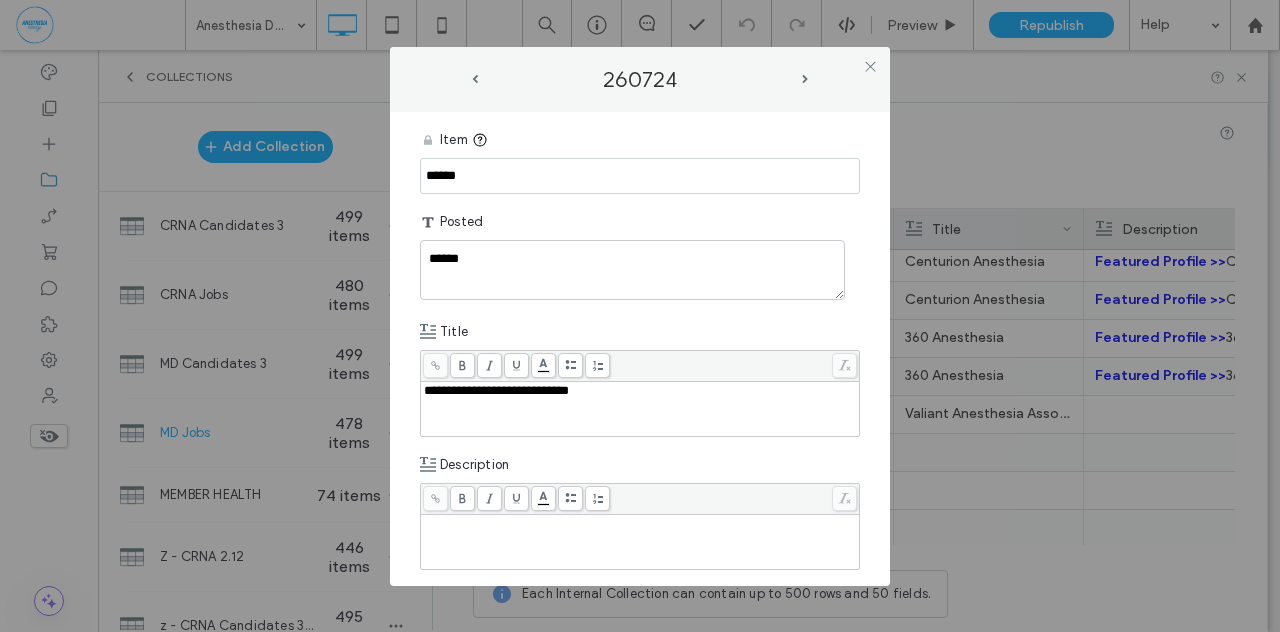 drag, startPoint x: 488, startPoint y: 175, endPoint x: 409, endPoint y: 166, distance: 79.51101 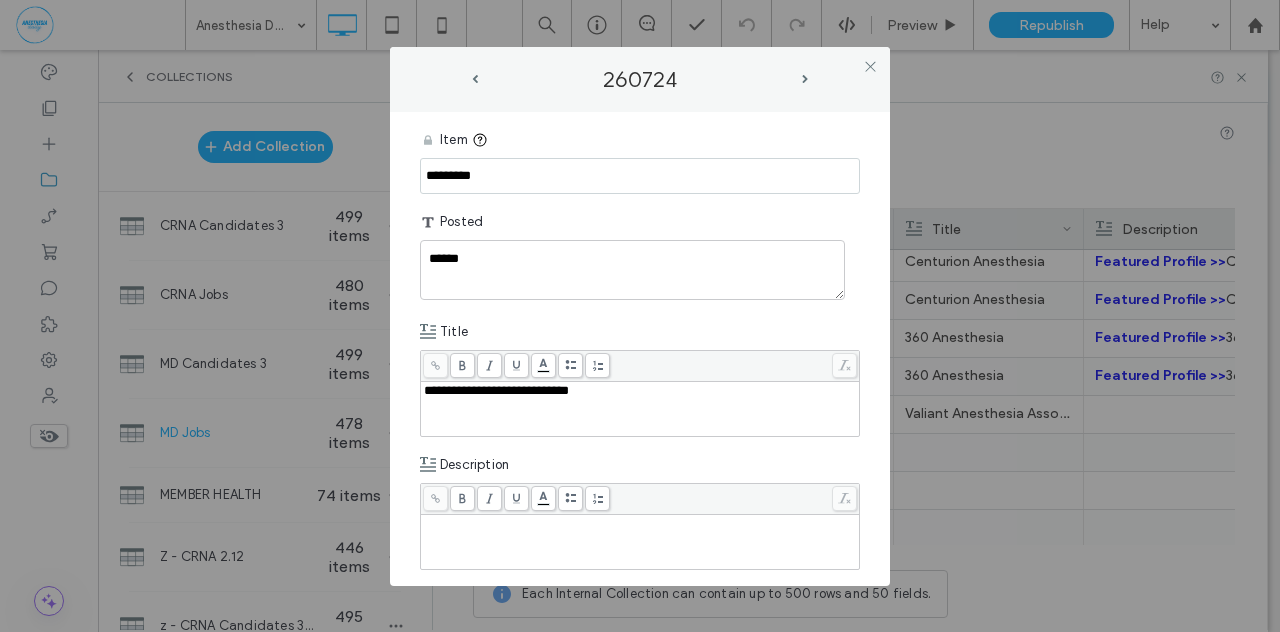 type on "*********" 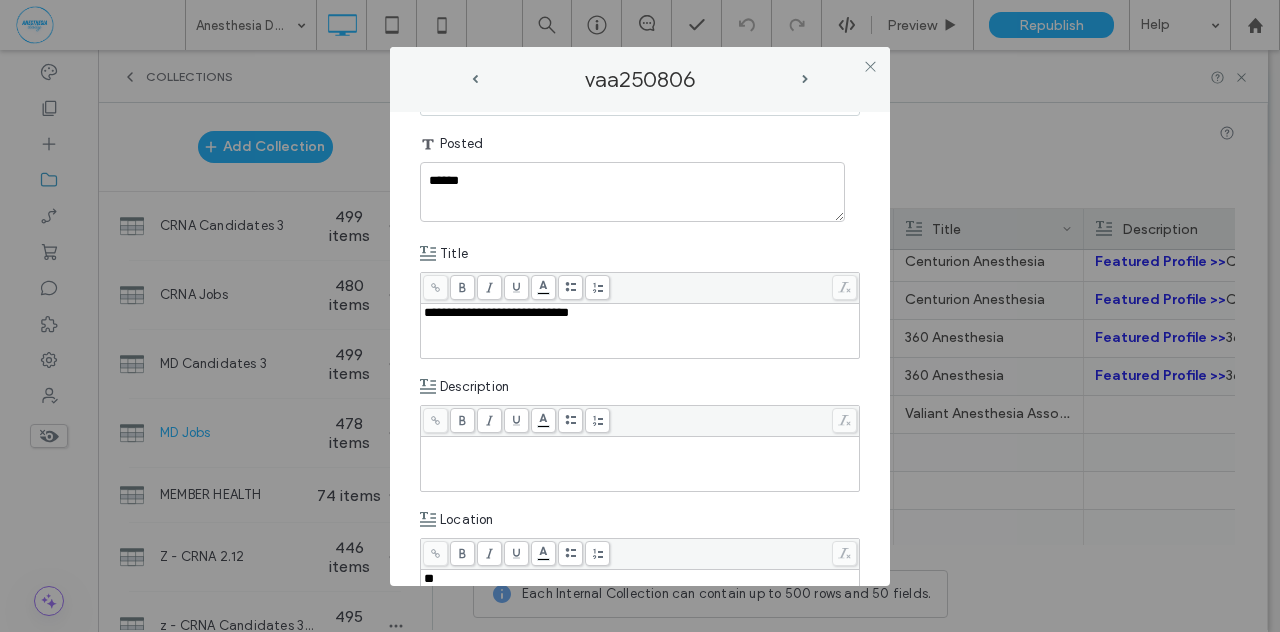 scroll, scrollTop: 132, scrollLeft: 0, axis: vertical 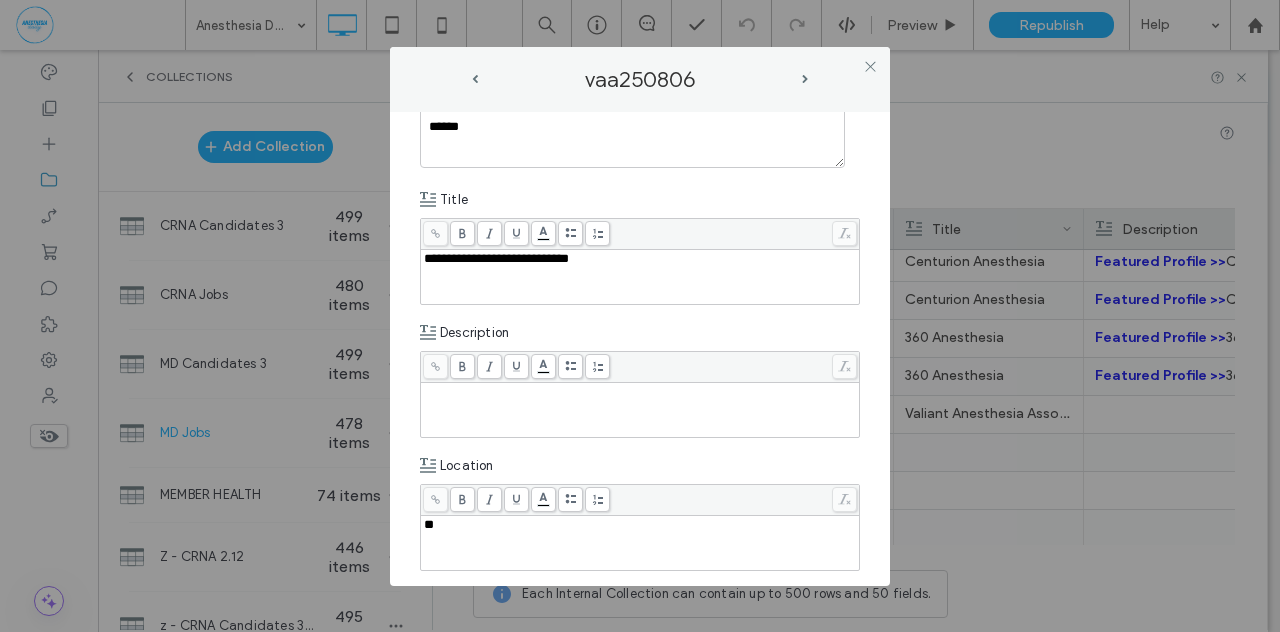 click at bounding box center (640, 410) 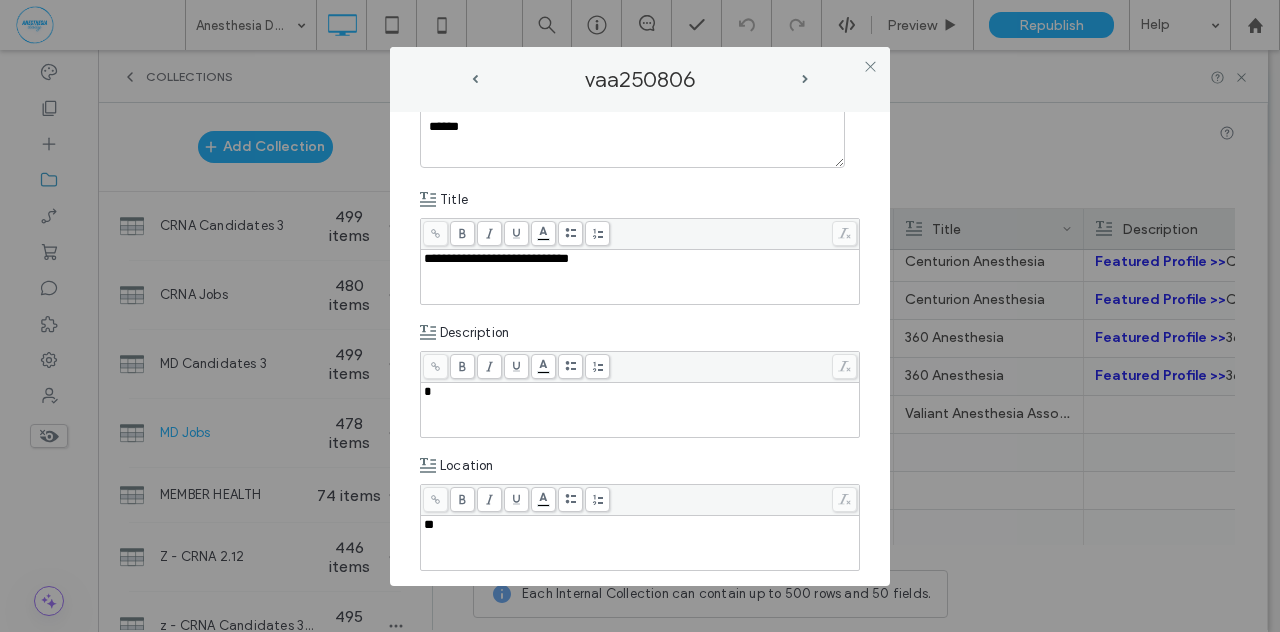 type 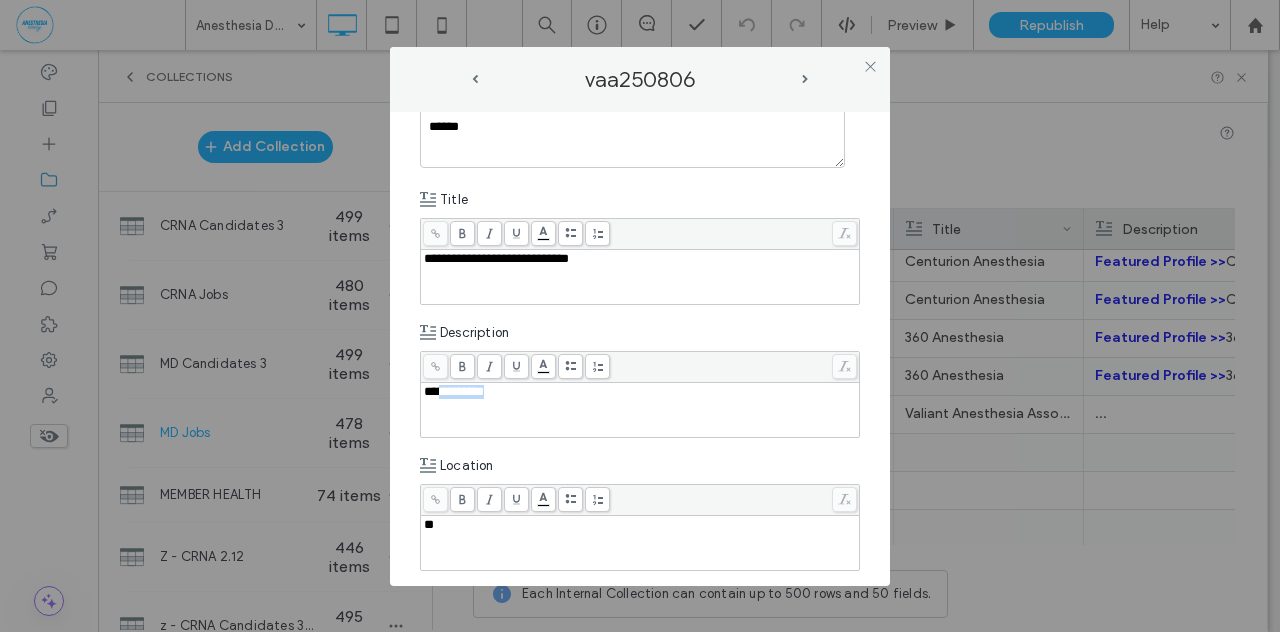 drag, startPoint x: 496, startPoint y: 389, endPoint x: 435, endPoint y: 396, distance: 61.400326 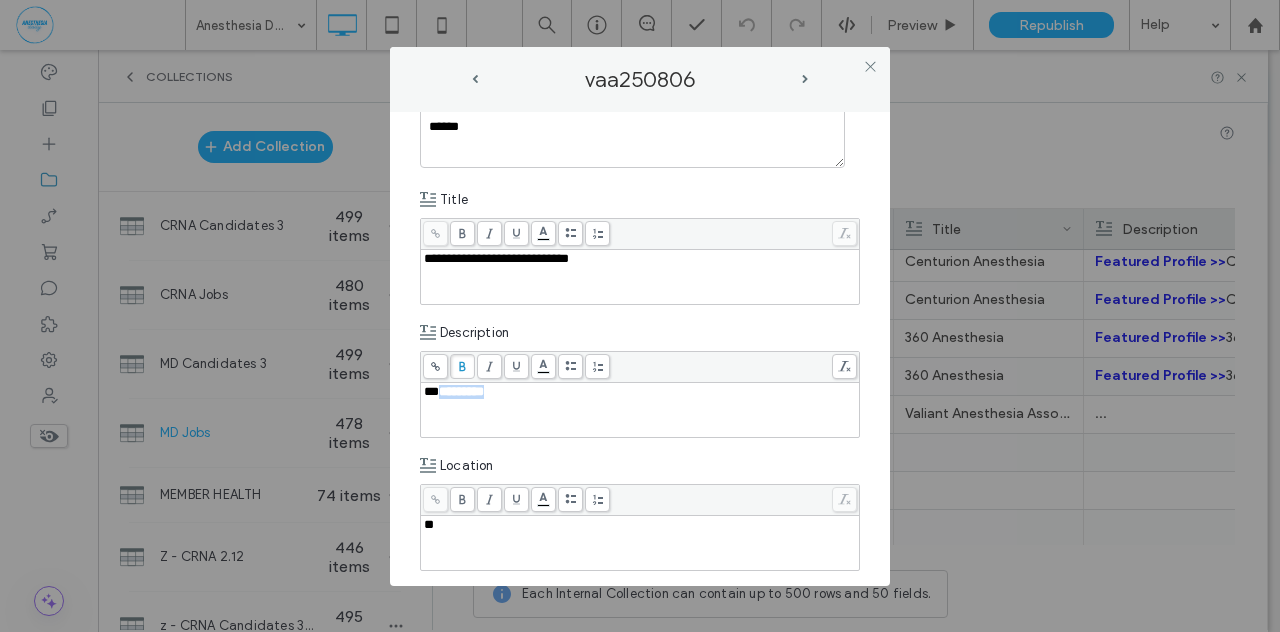 click 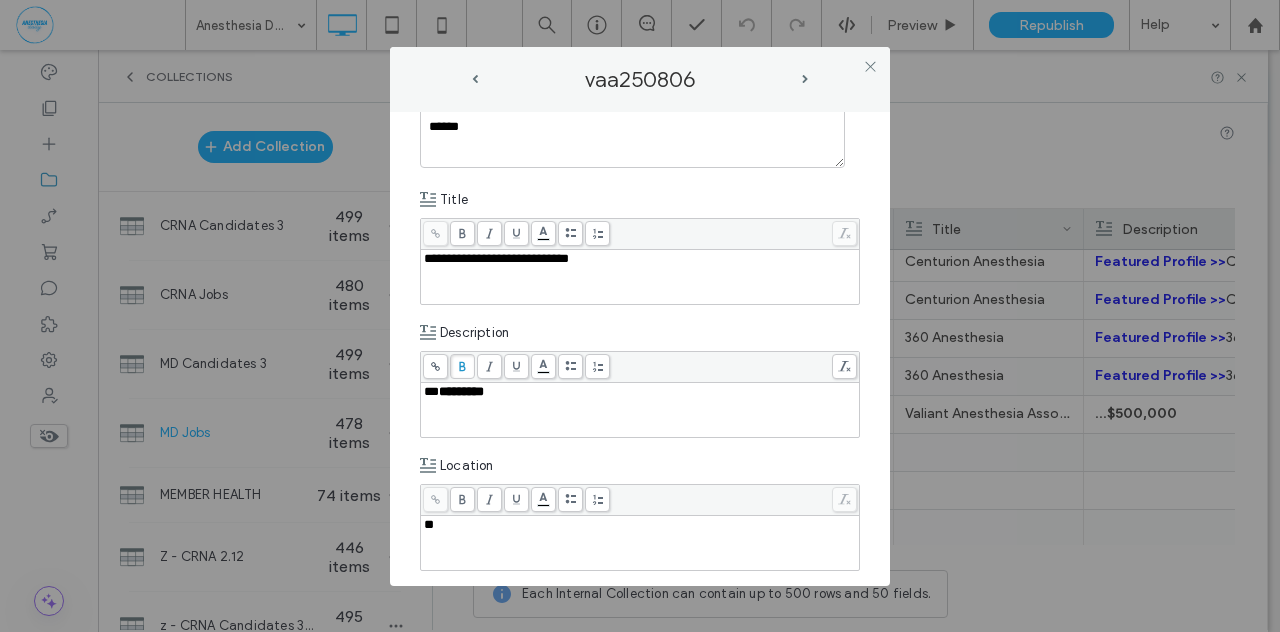 click on "**" at bounding box center (640, 543) 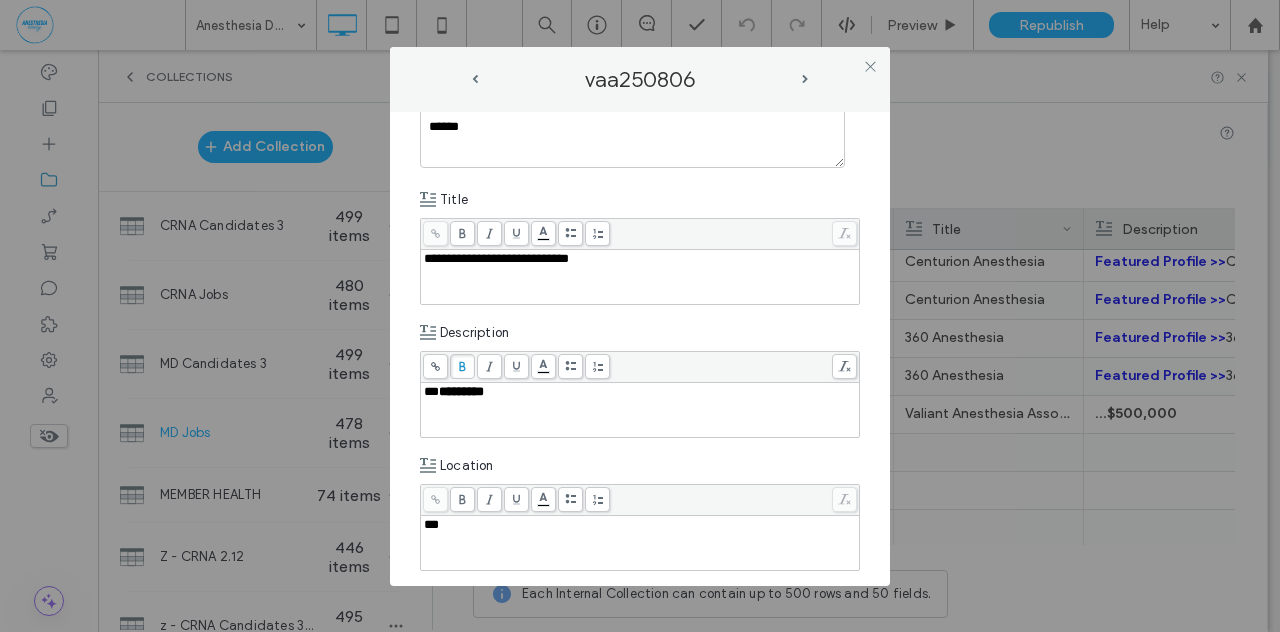 type 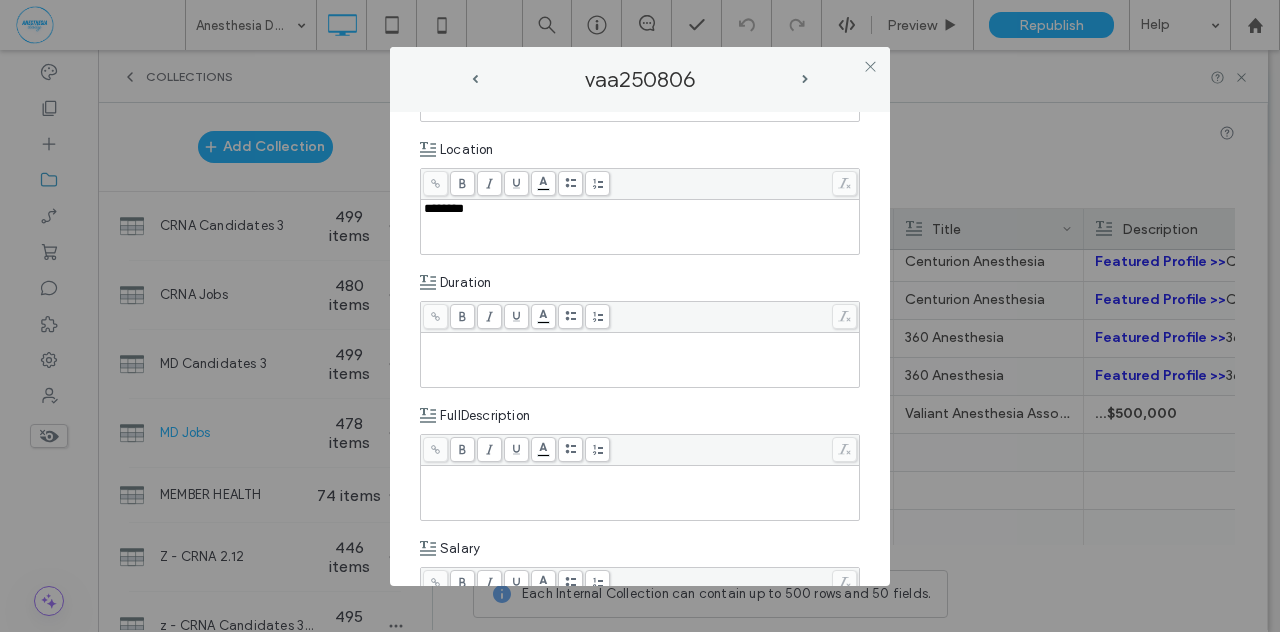 scroll, scrollTop: 451, scrollLeft: 0, axis: vertical 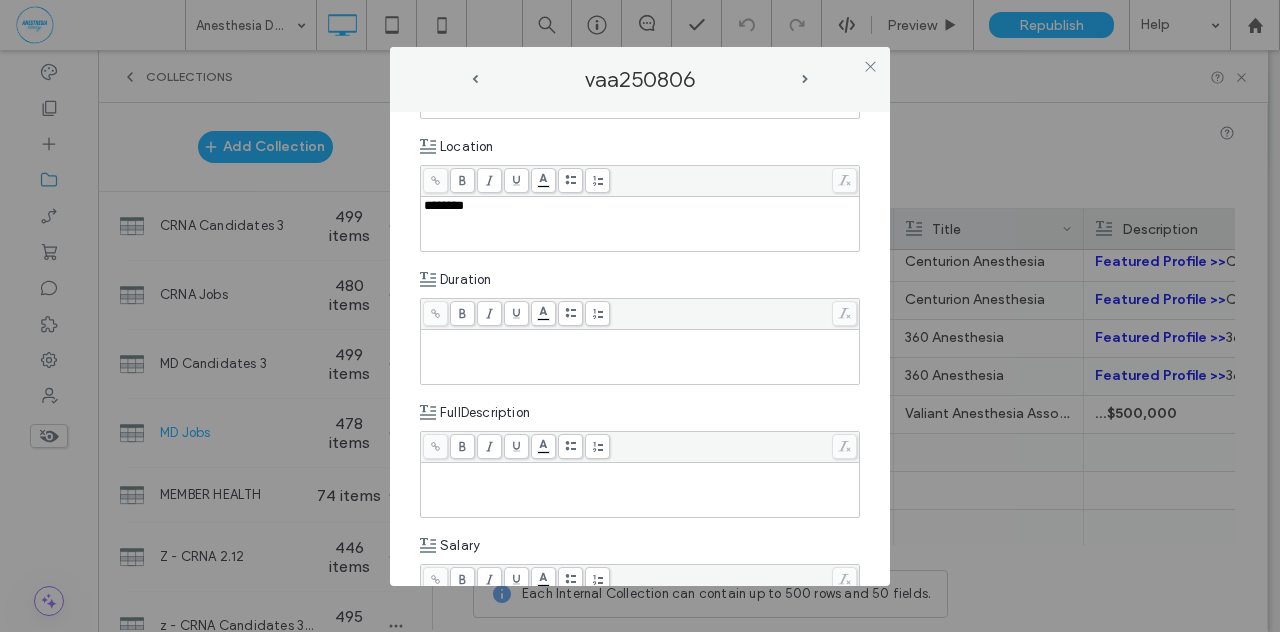 click at bounding box center [640, 339] 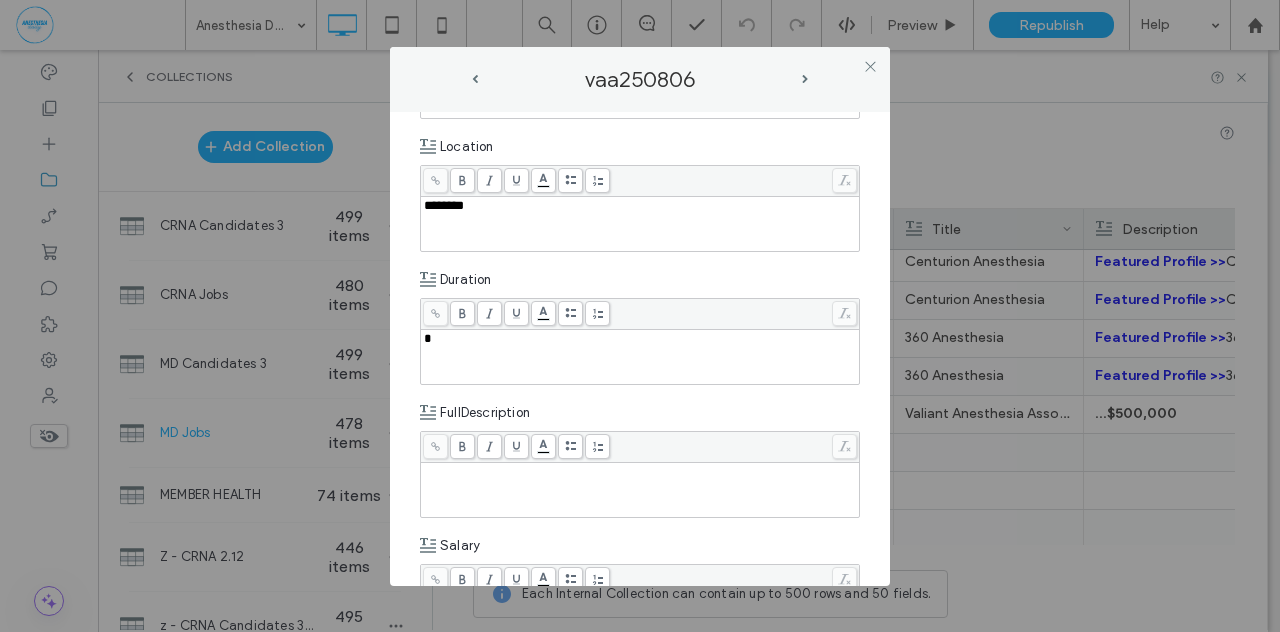 type 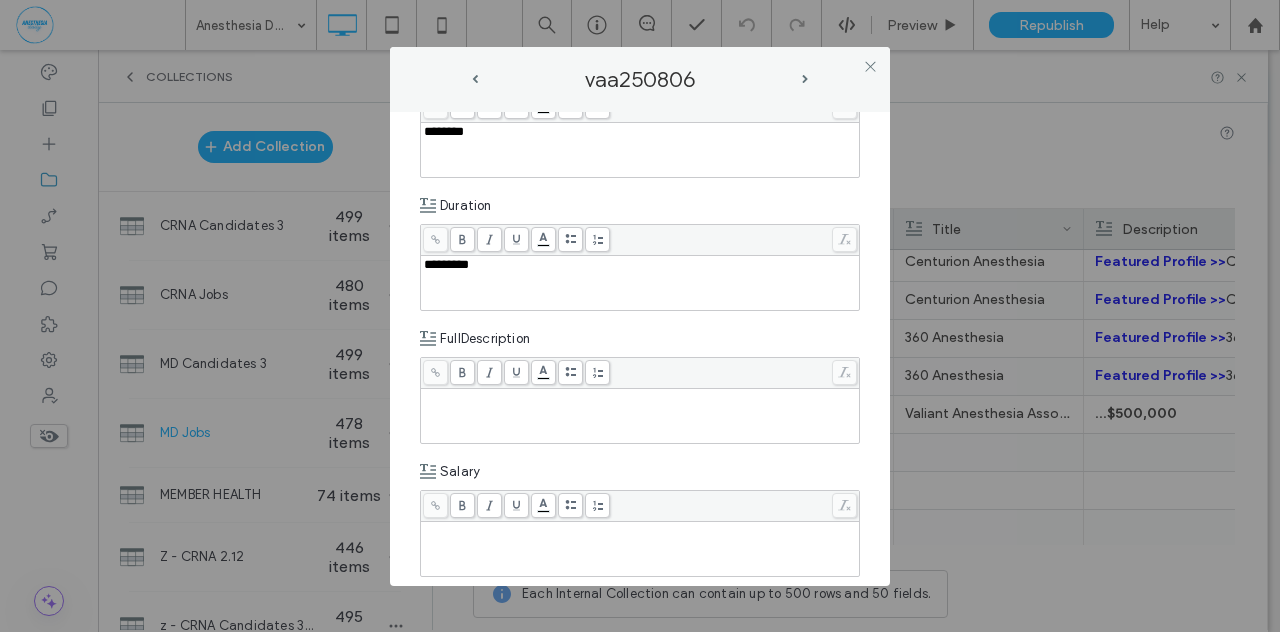 scroll, scrollTop: 614, scrollLeft: 0, axis: vertical 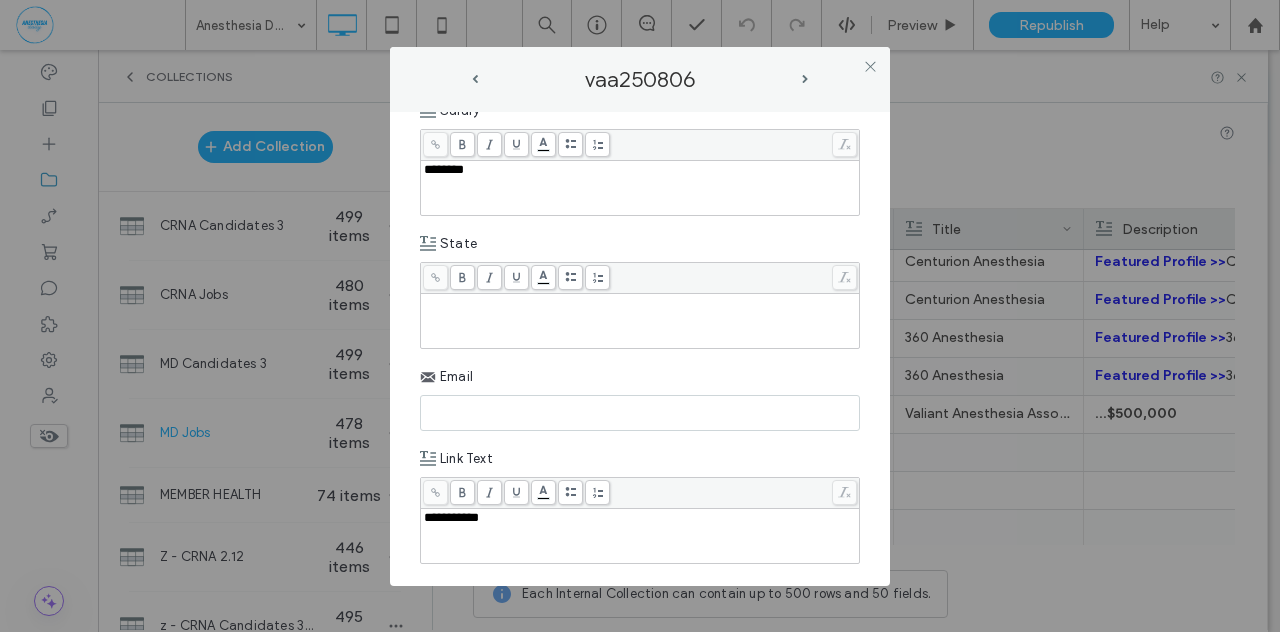 click at bounding box center [640, 321] 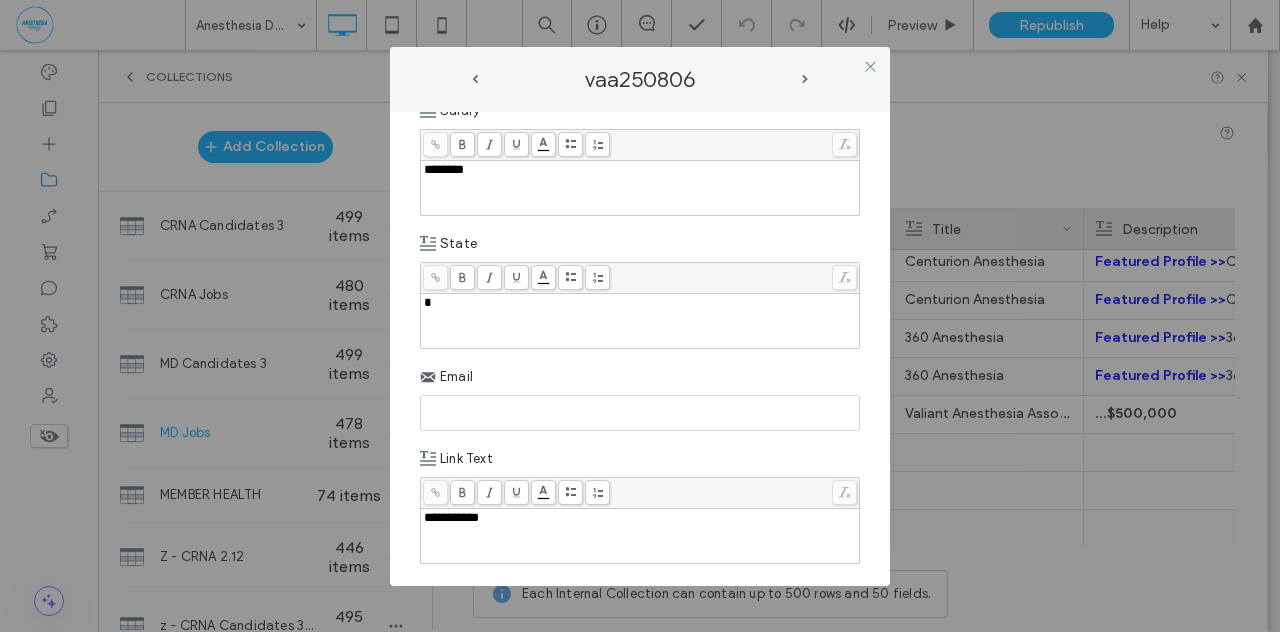type 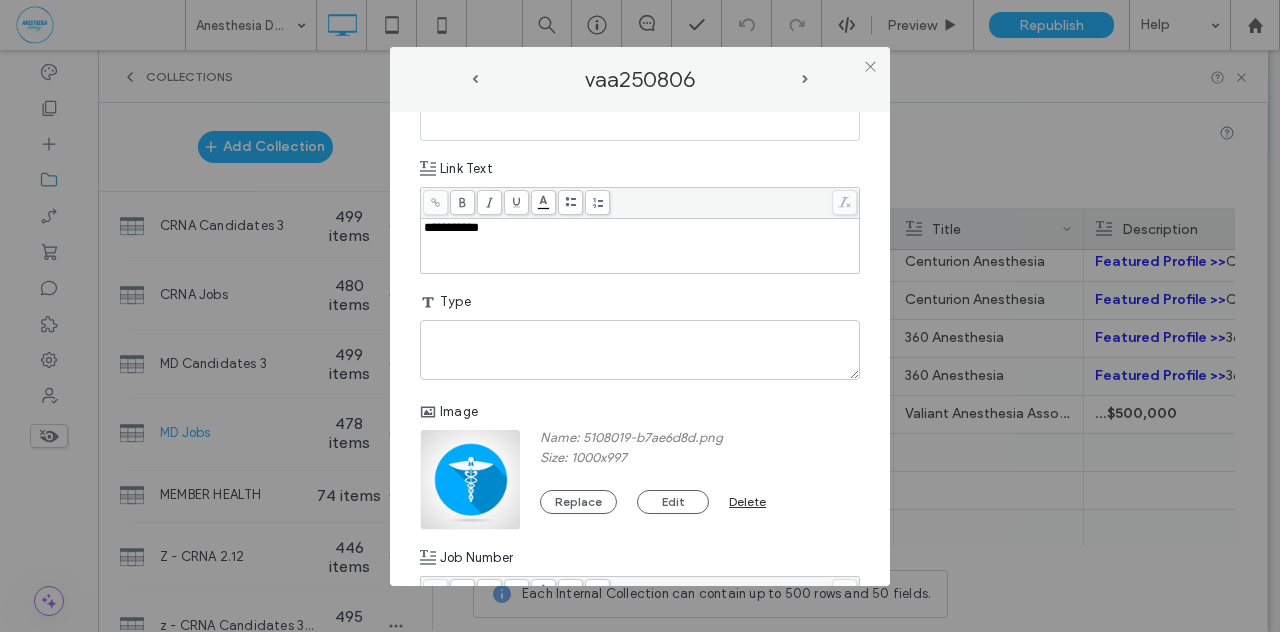 scroll, scrollTop: 1174, scrollLeft: 0, axis: vertical 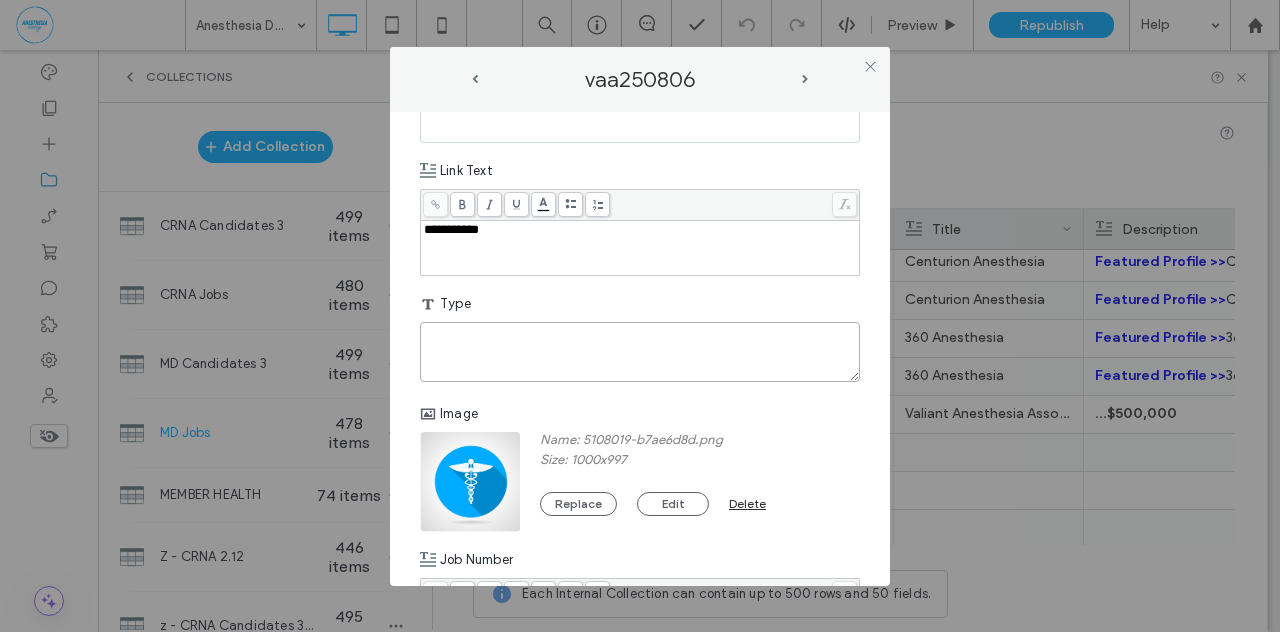 click at bounding box center (640, 352) 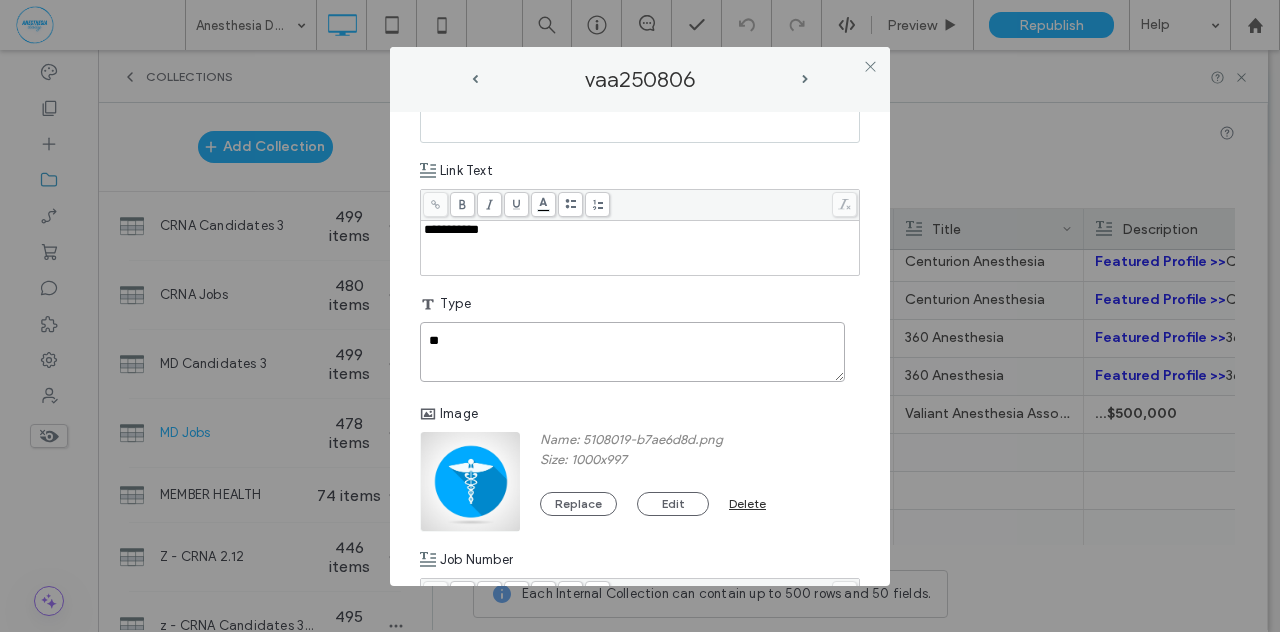 type on "**" 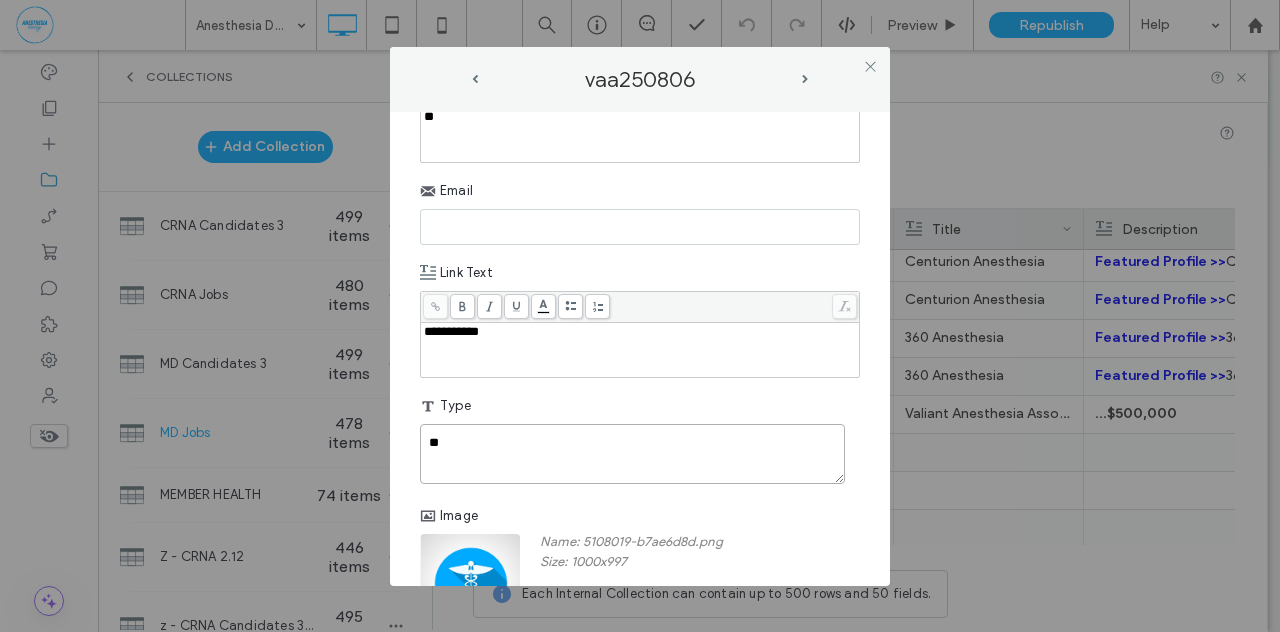 scroll, scrollTop: 1050, scrollLeft: 0, axis: vertical 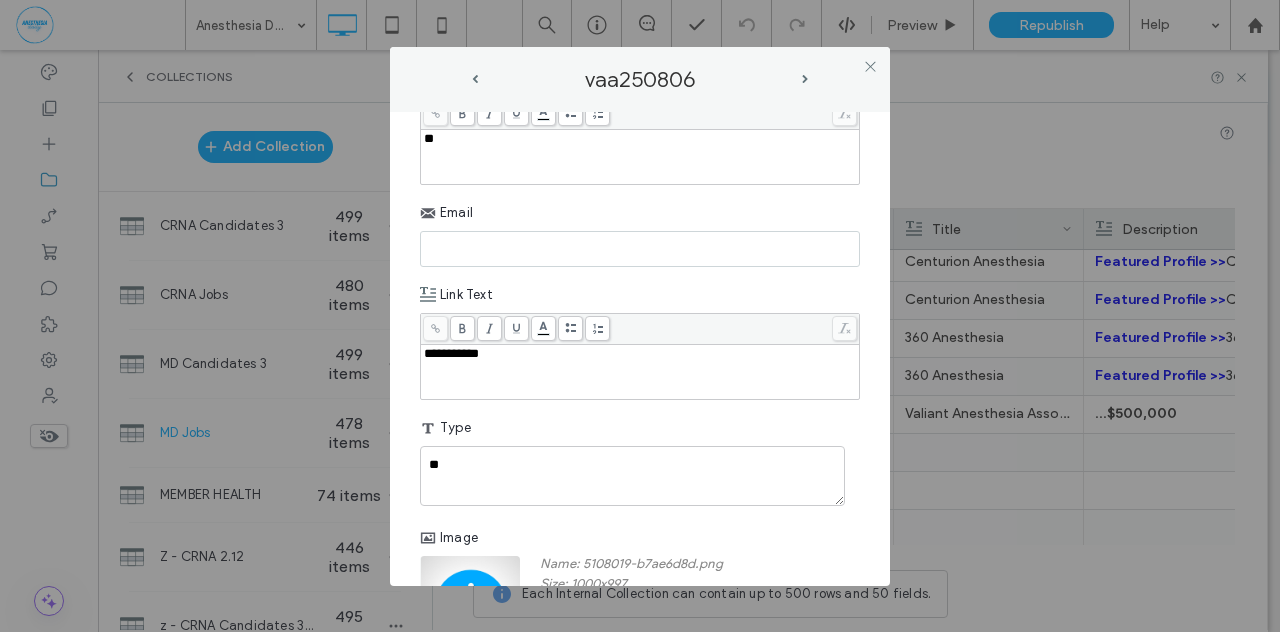 paste on "**********" 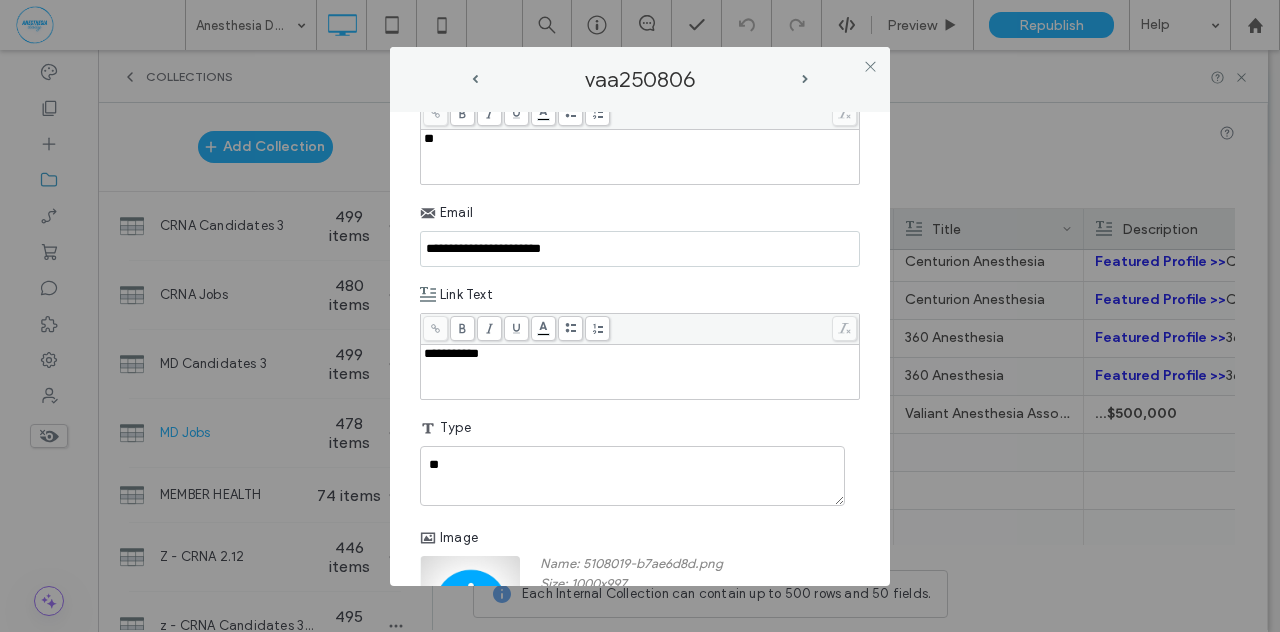 type on "**********" 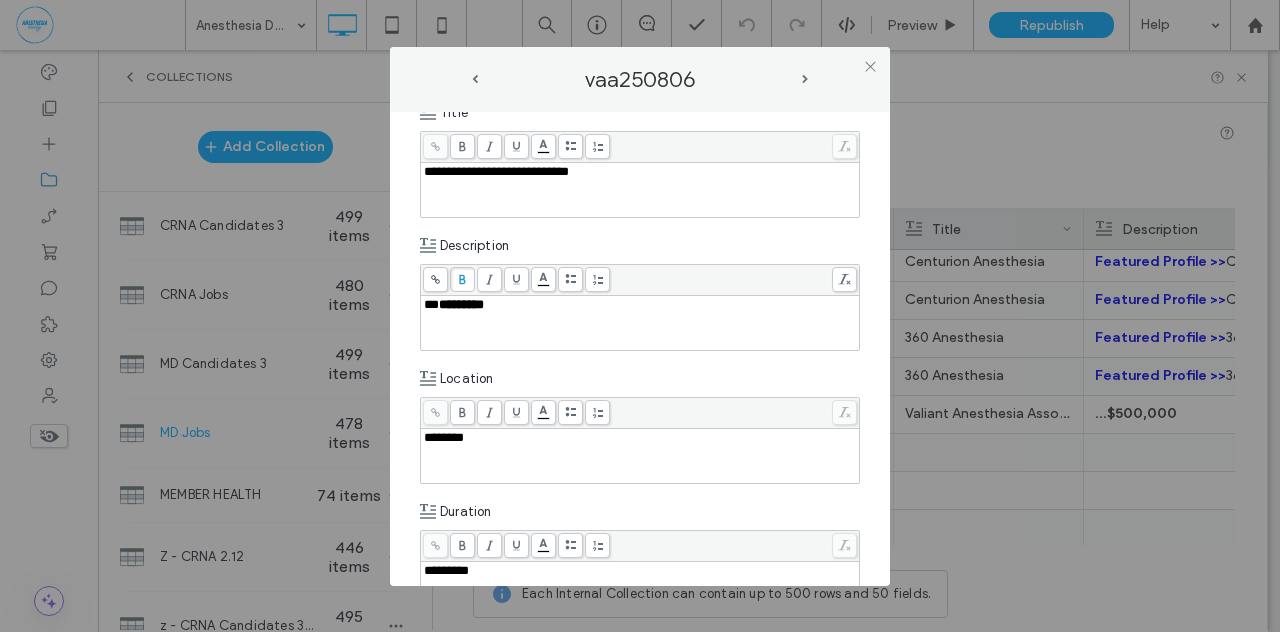 scroll, scrollTop: 303, scrollLeft: 0, axis: vertical 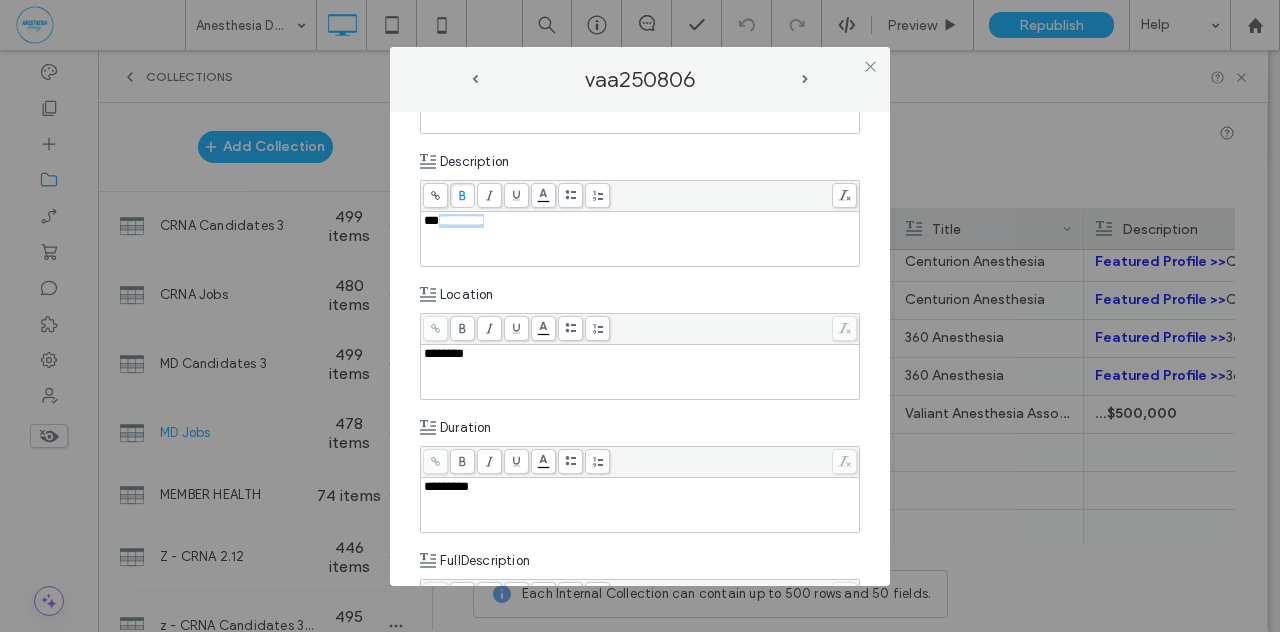click on "***" at bounding box center (431, 220) 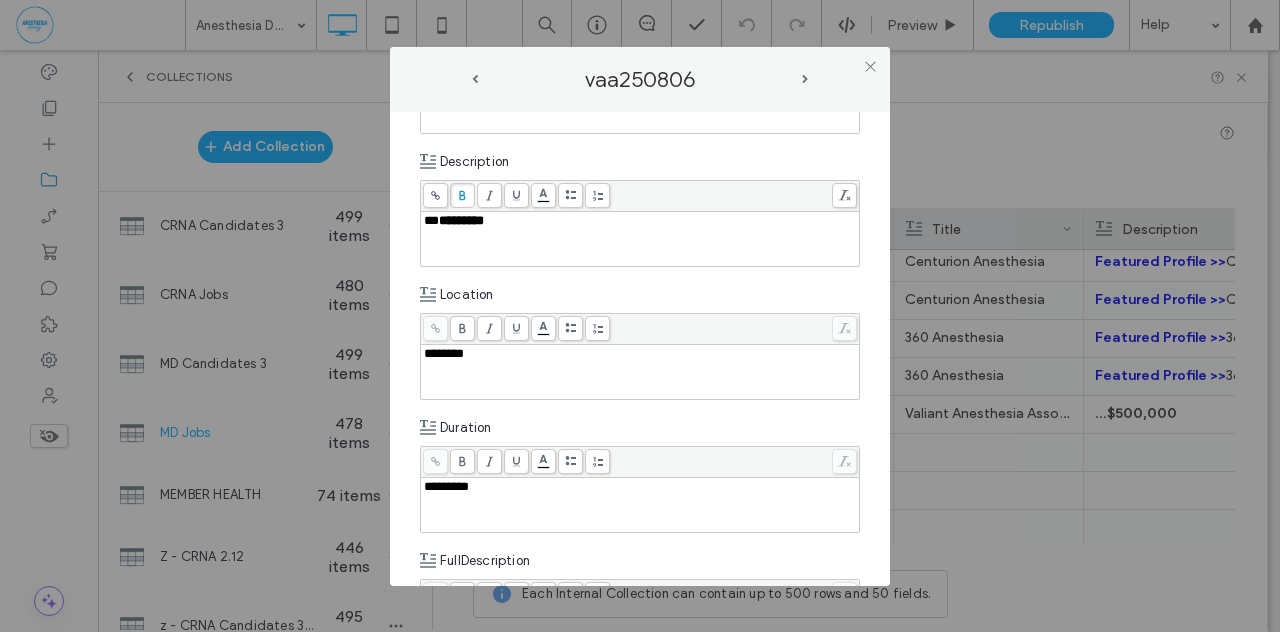 click on "***" at bounding box center (431, 220) 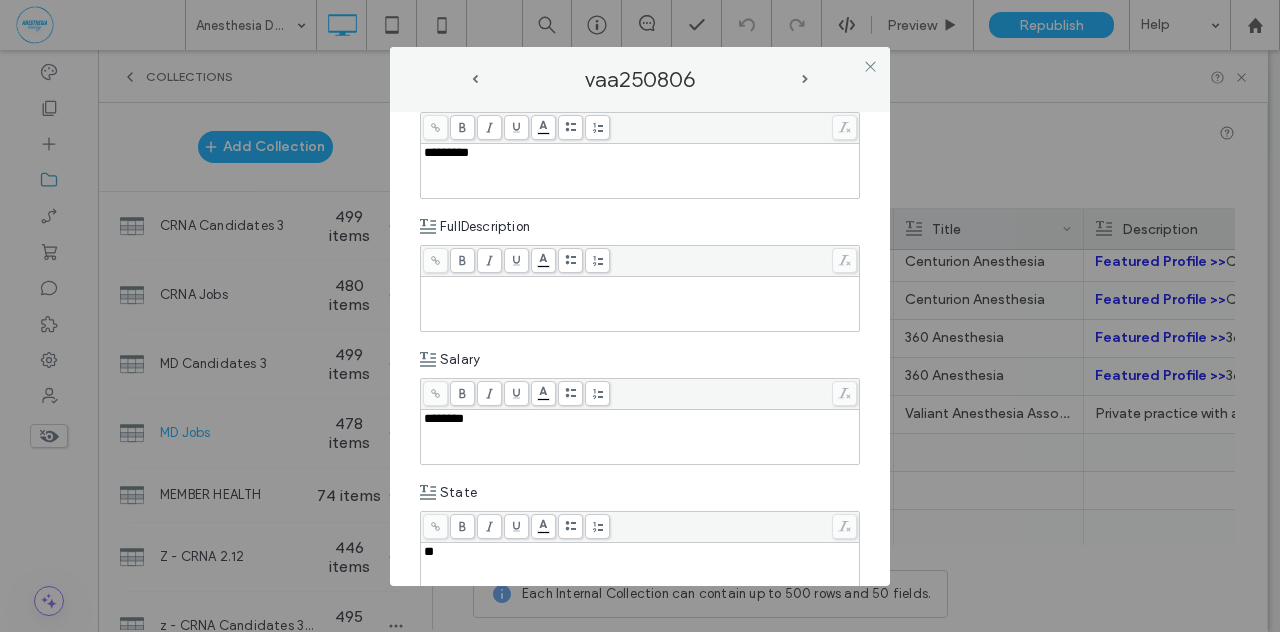scroll, scrollTop: 638, scrollLeft: 0, axis: vertical 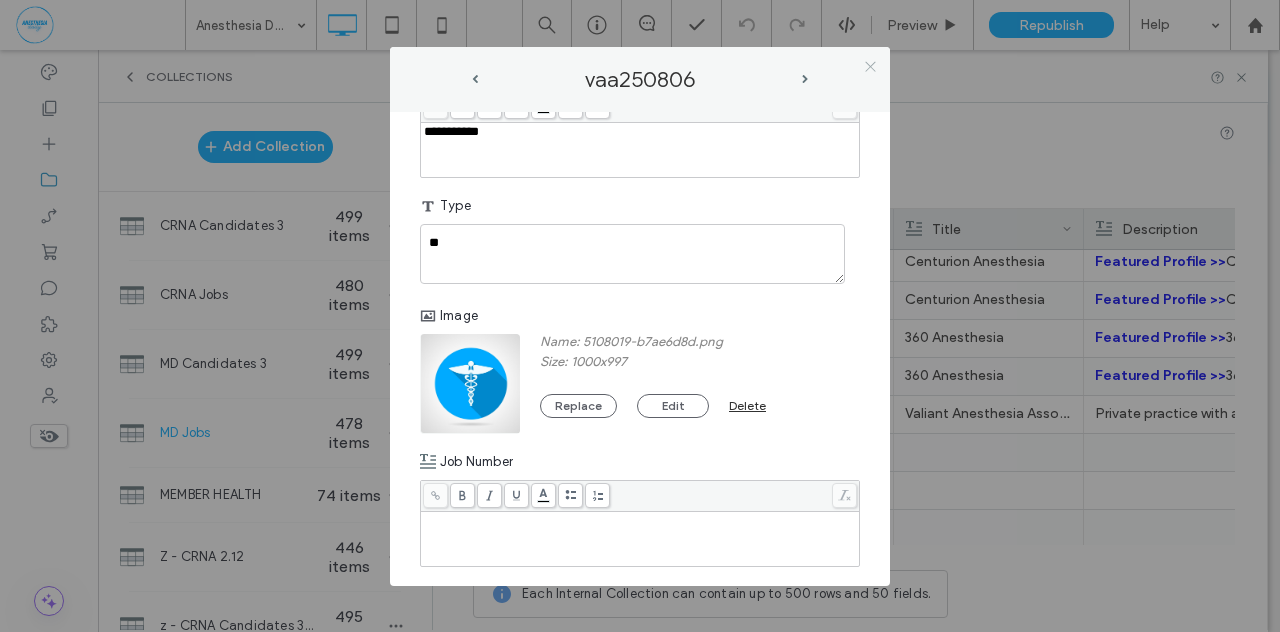 click 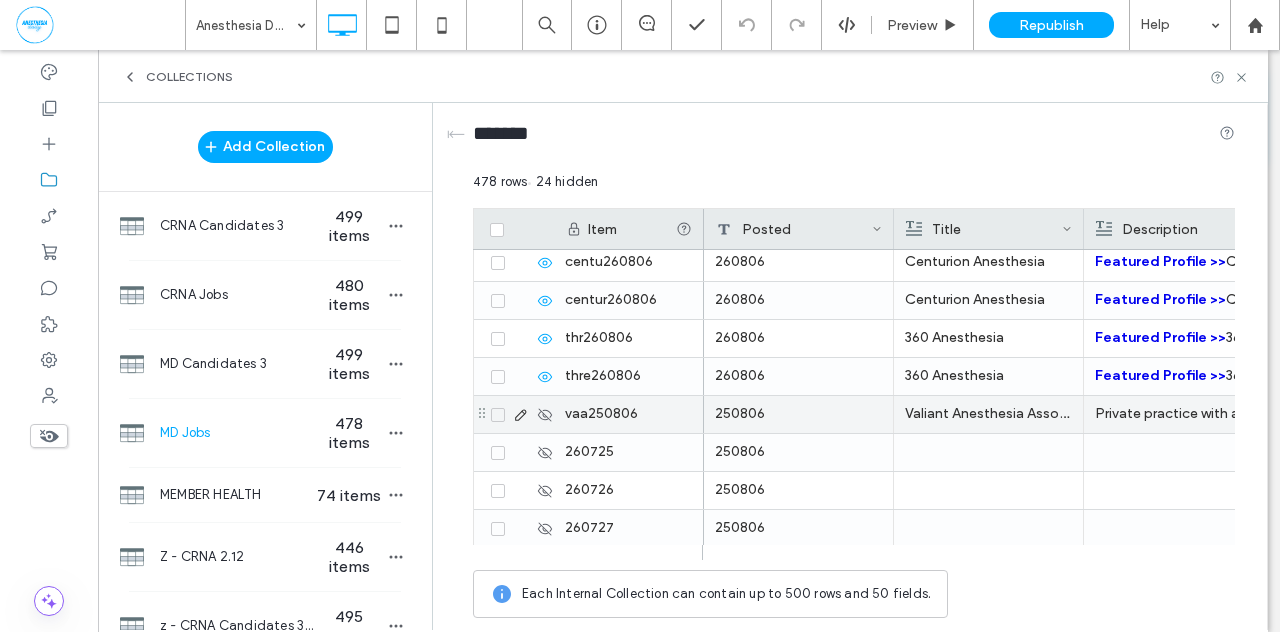 click 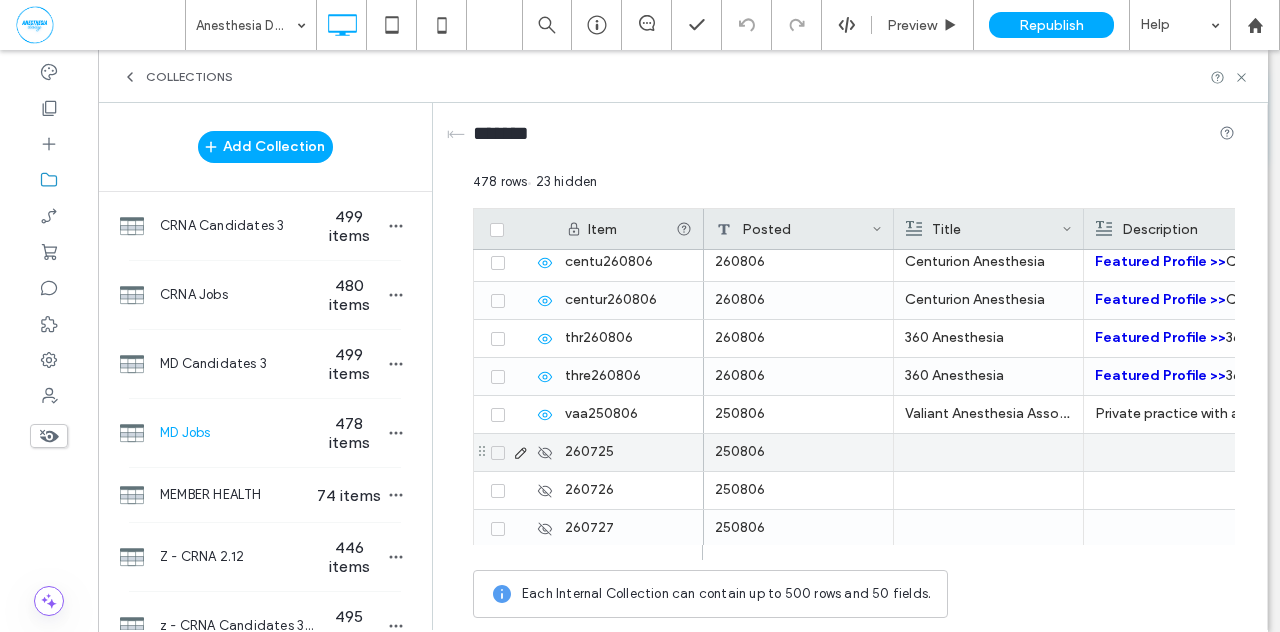 click 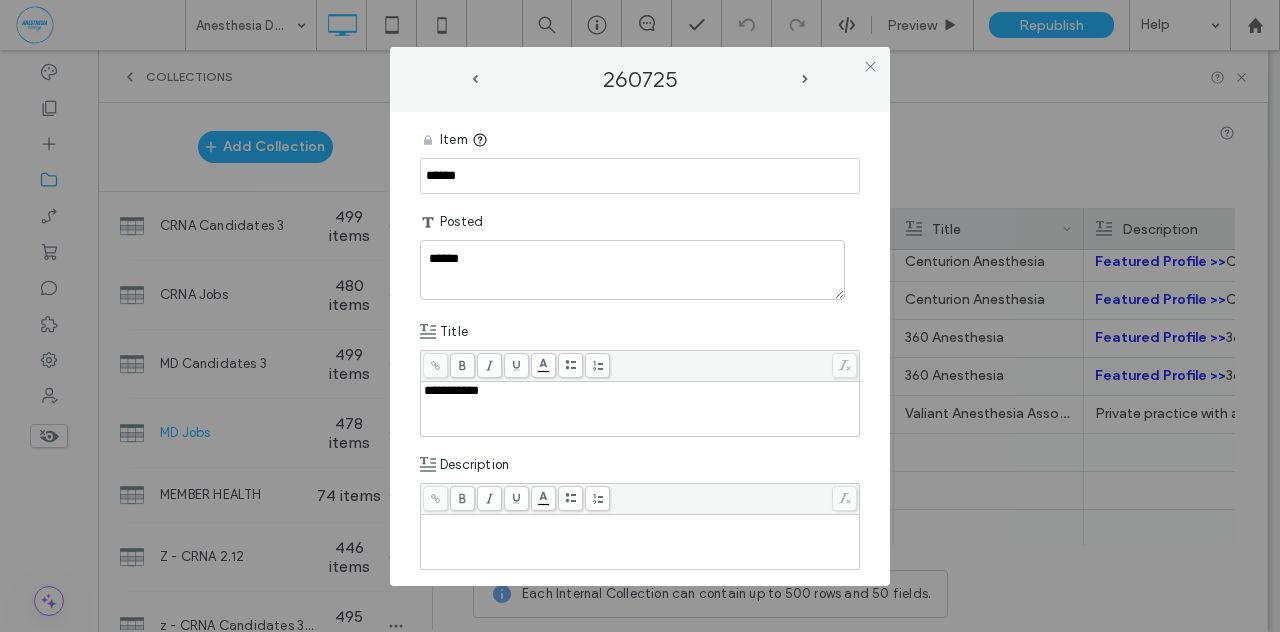 drag, startPoint x: 496, startPoint y: 165, endPoint x: 316, endPoint y: 176, distance: 180.3358 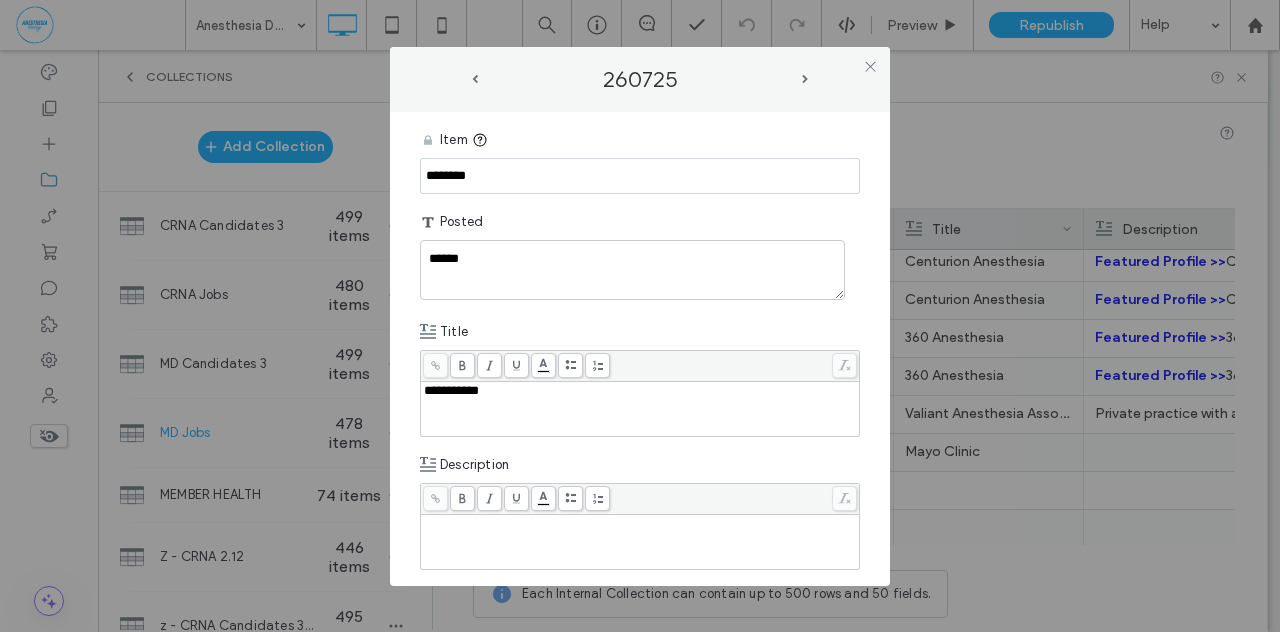 type on "********" 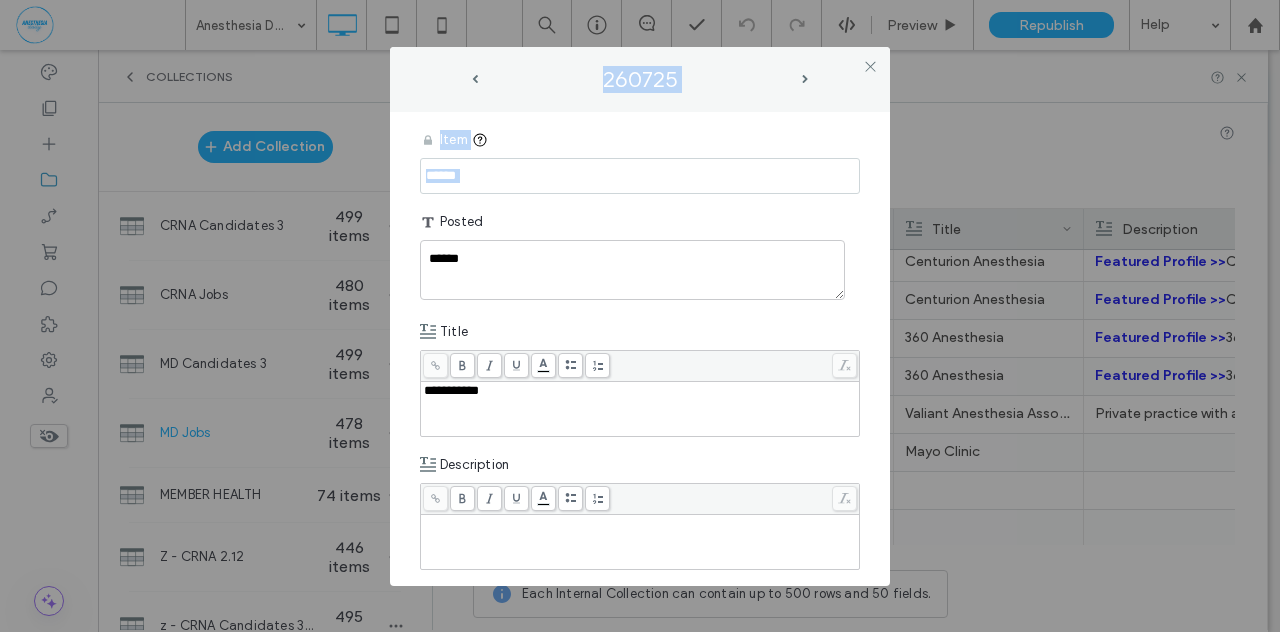 click on "******" at bounding box center [640, 176] 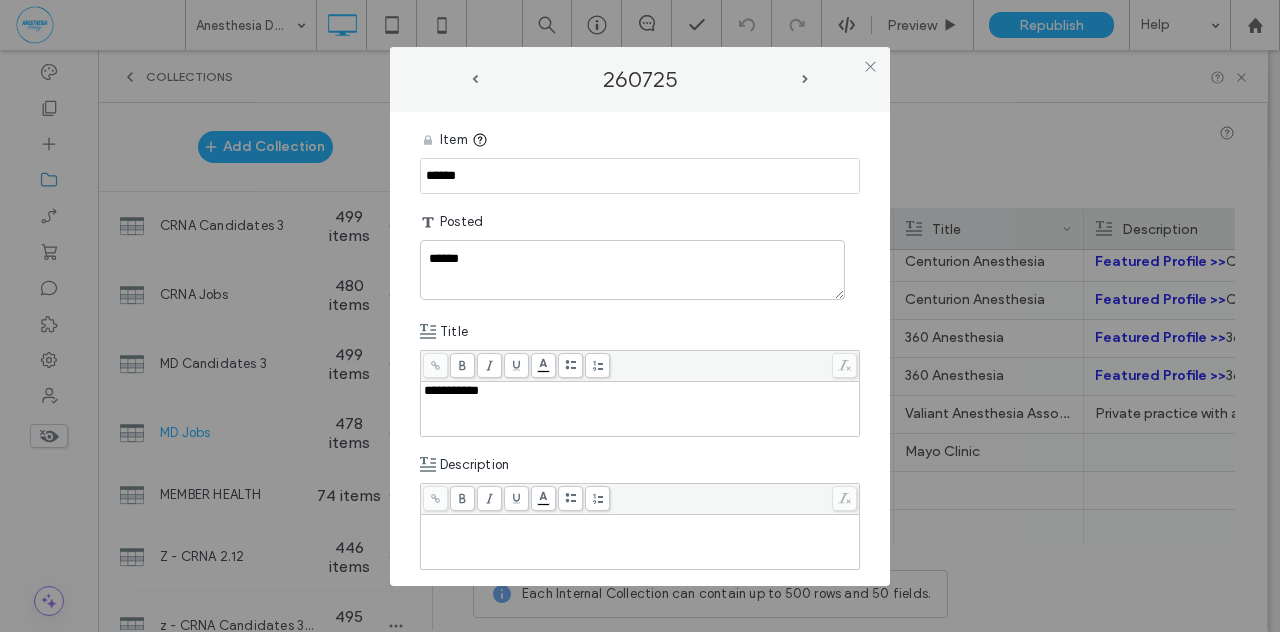 drag, startPoint x: 480, startPoint y: 177, endPoint x: 352, endPoint y: 180, distance: 128.03516 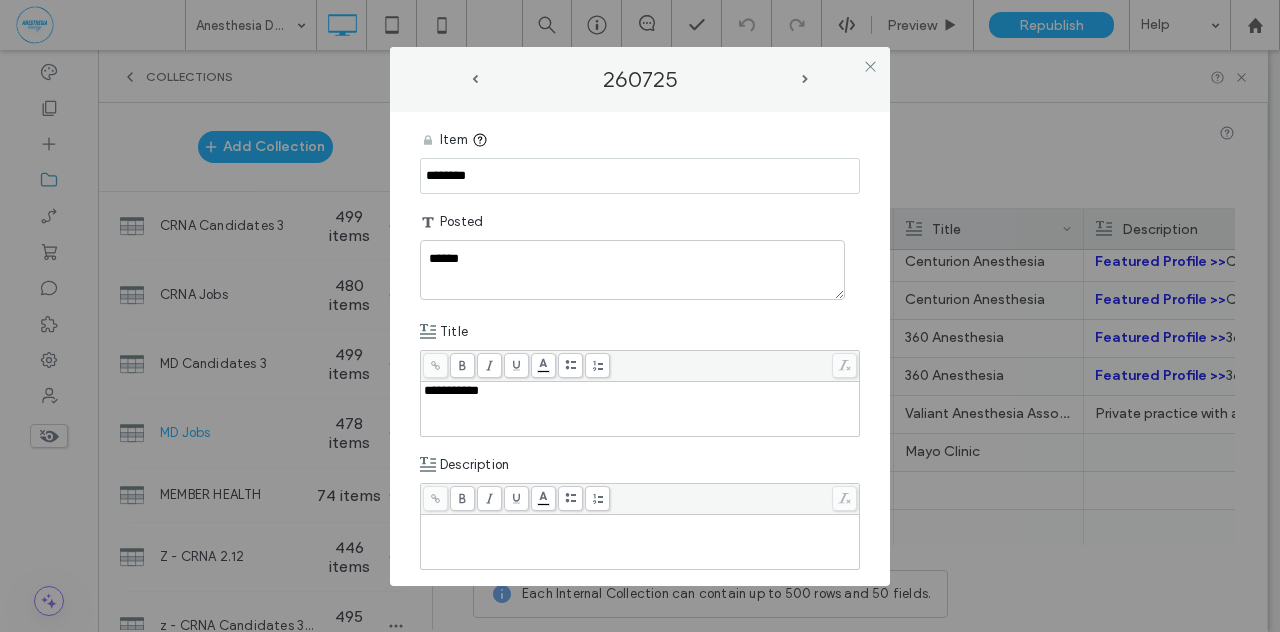 type on "********" 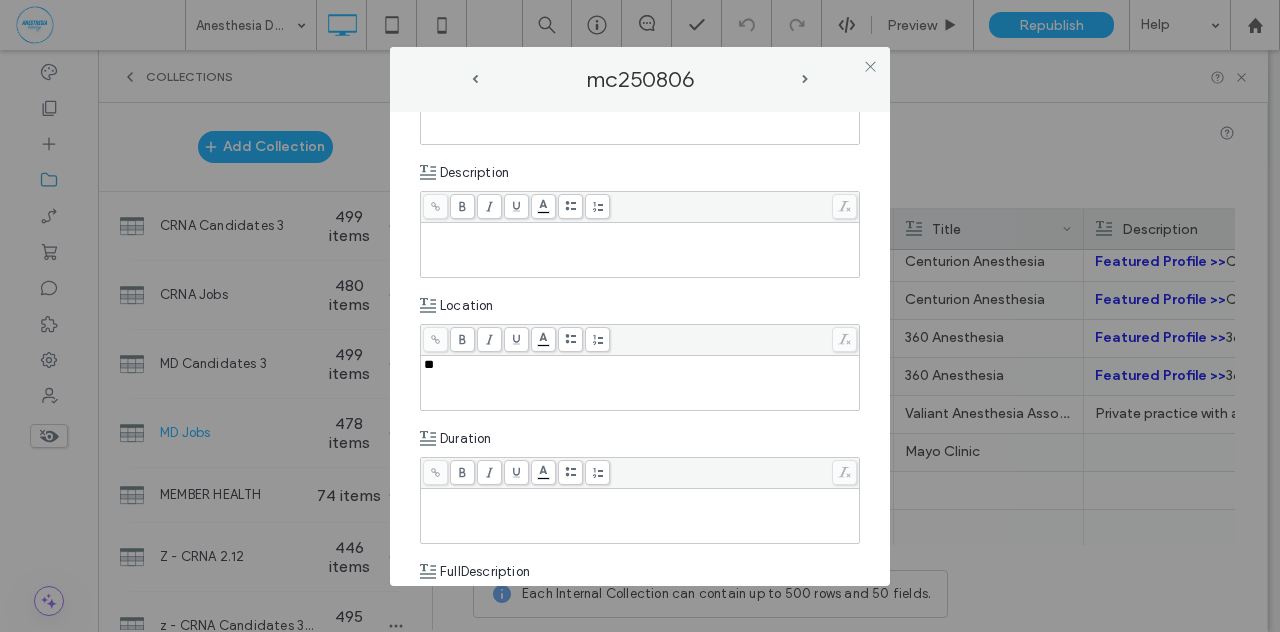 scroll, scrollTop: 311, scrollLeft: 0, axis: vertical 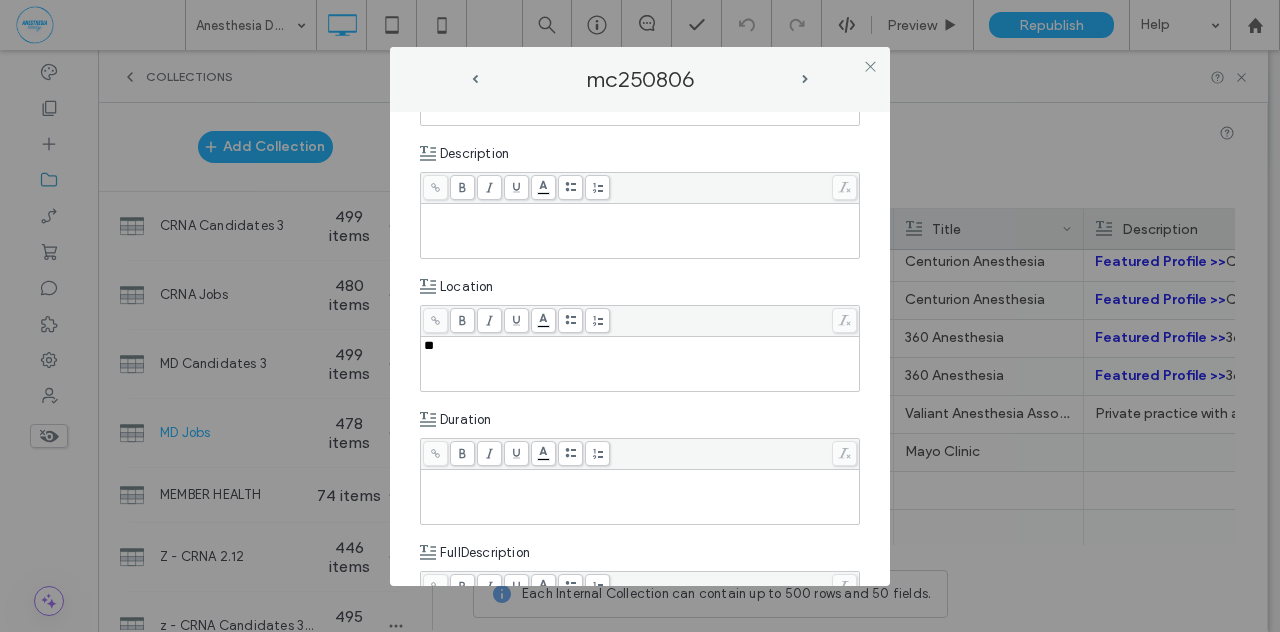 click at bounding box center [640, 231] 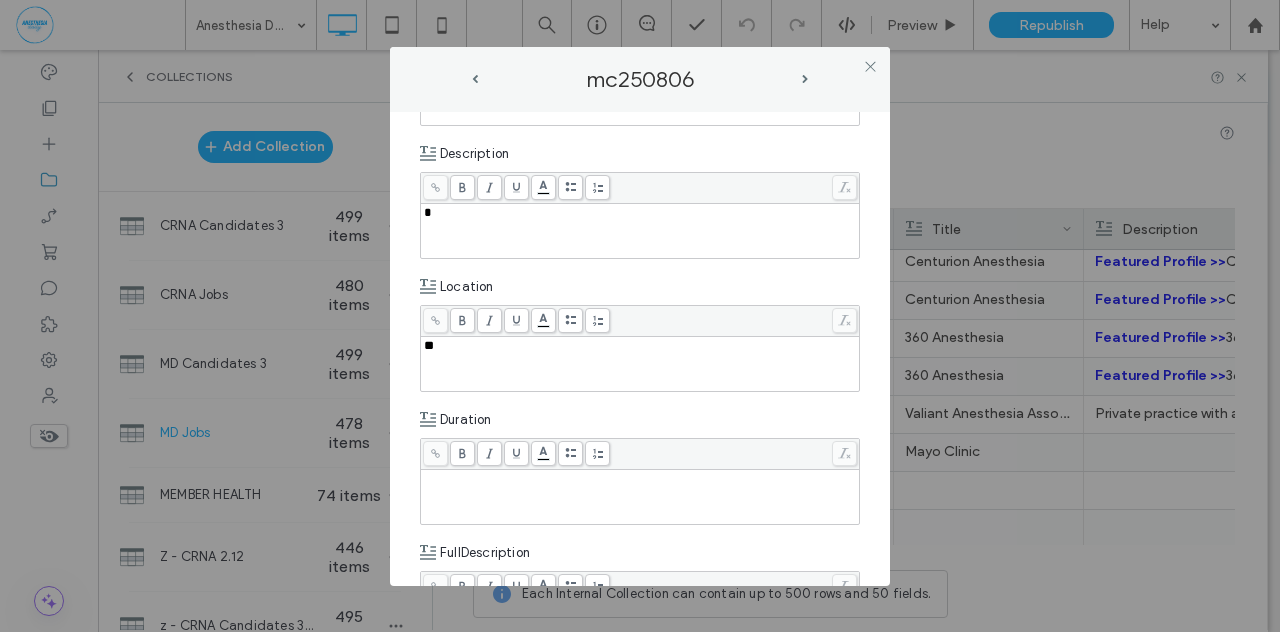 type 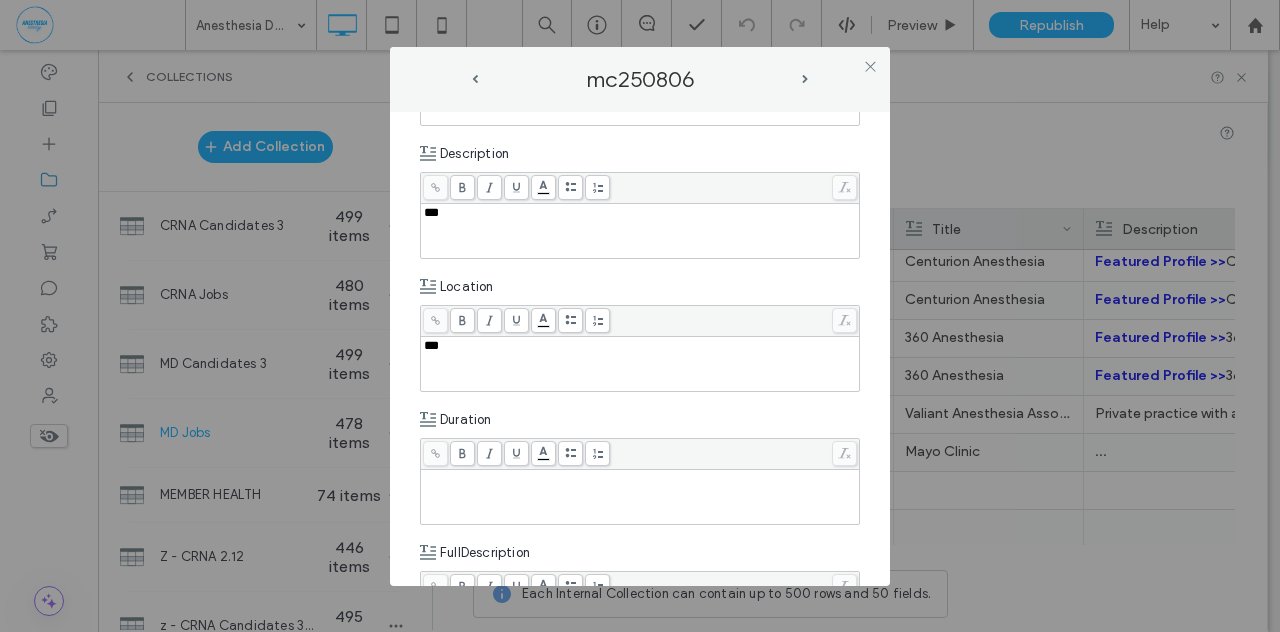 type 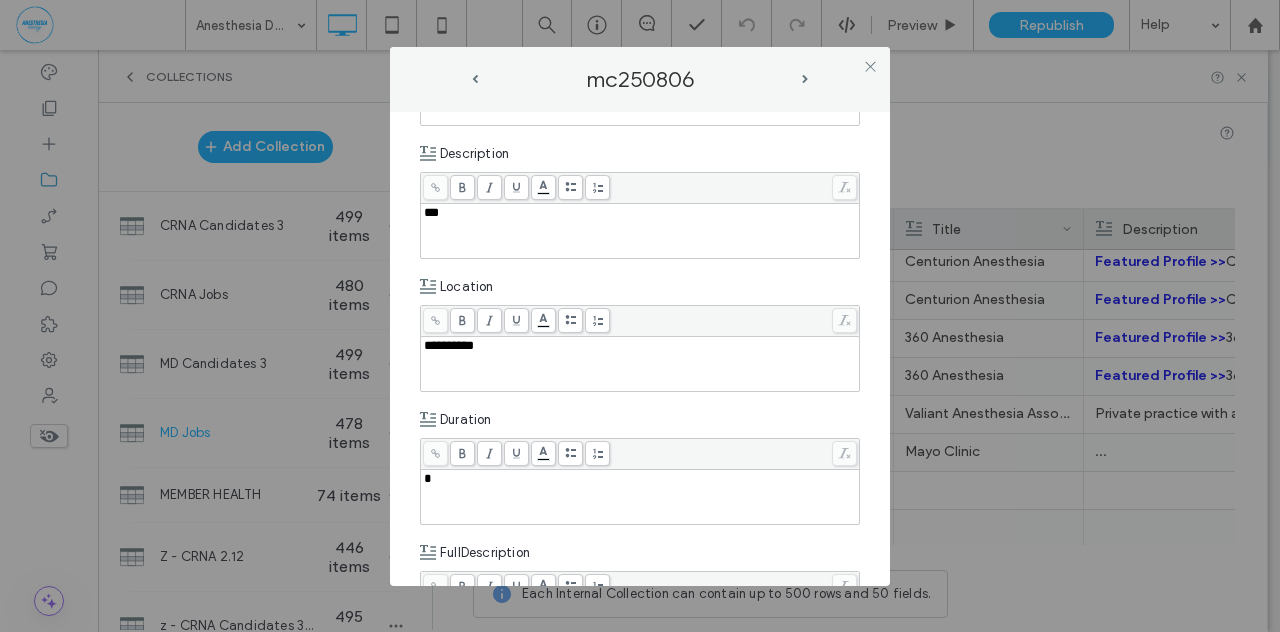 type 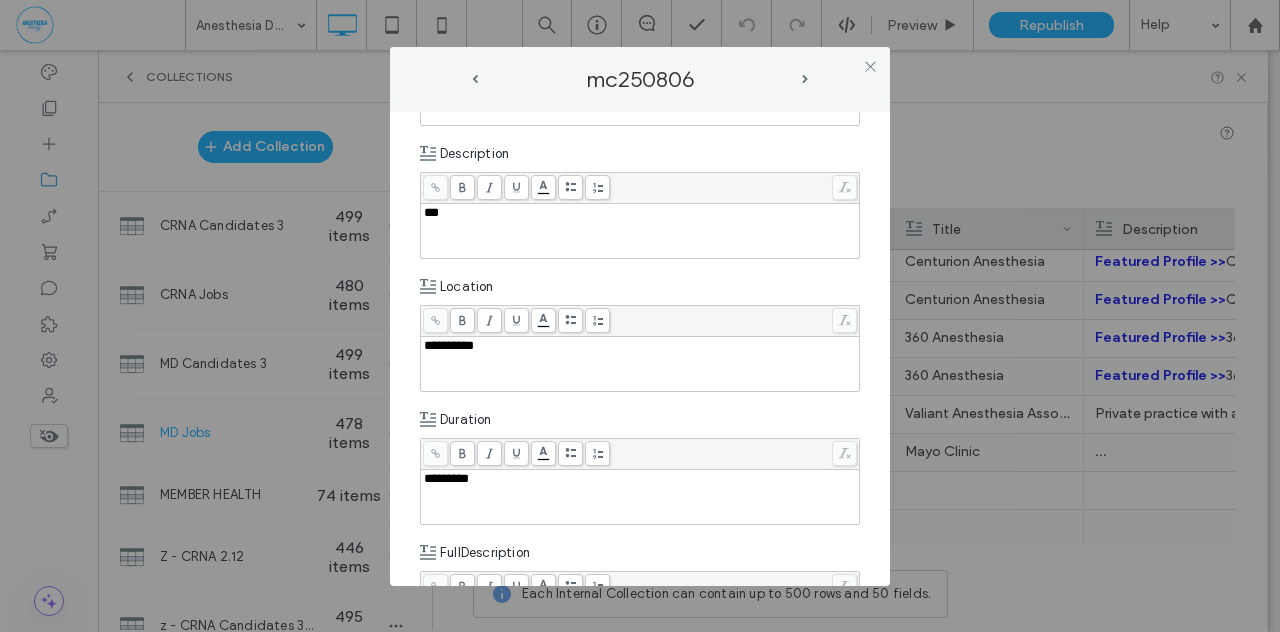 scroll, scrollTop: 570, scrollLeft: 0, axis: vertical 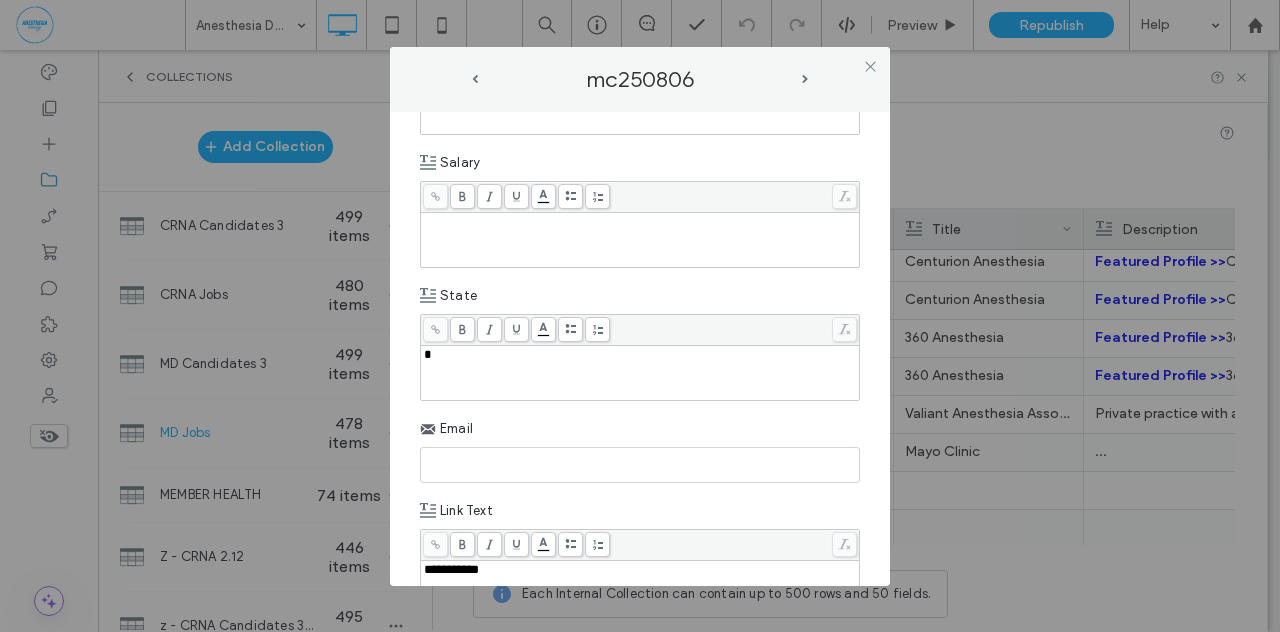 type 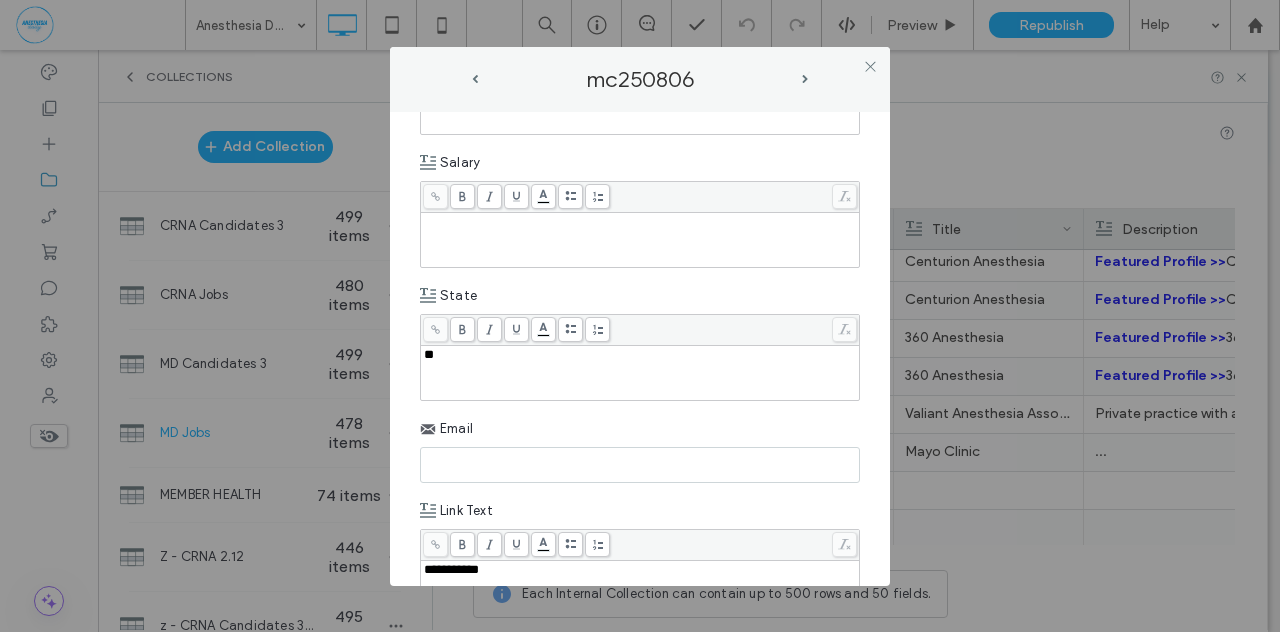 scroll, scrollTop: 1157, scrollLeft: 0, axis: vertical 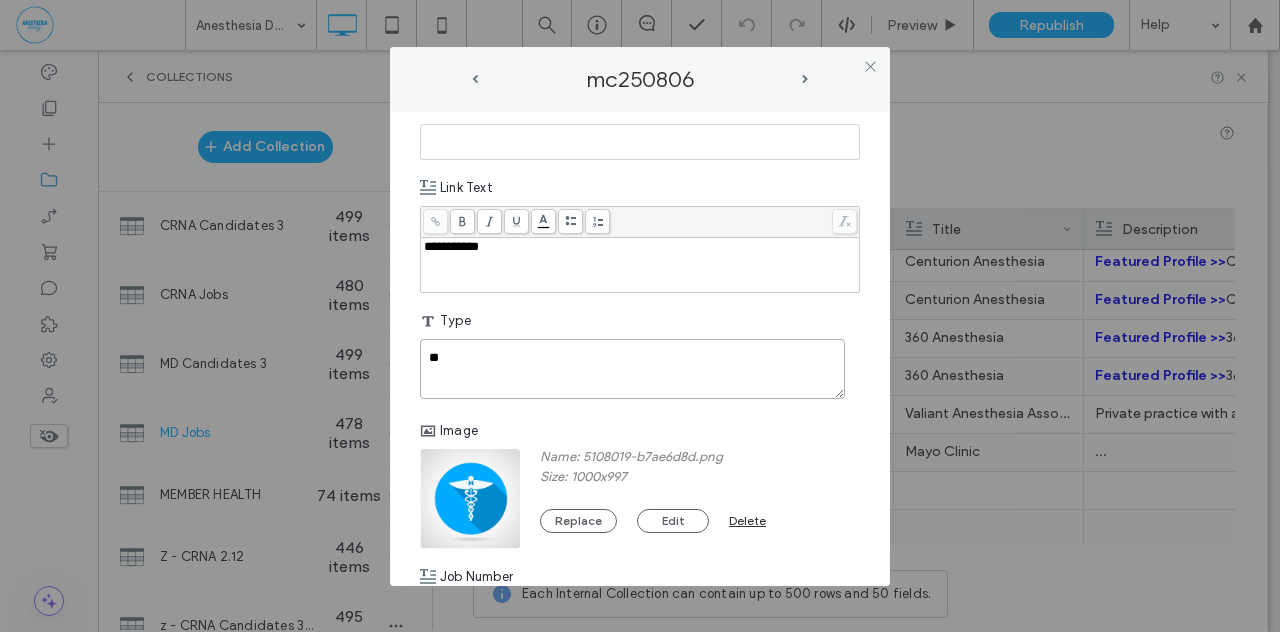 type on "**" 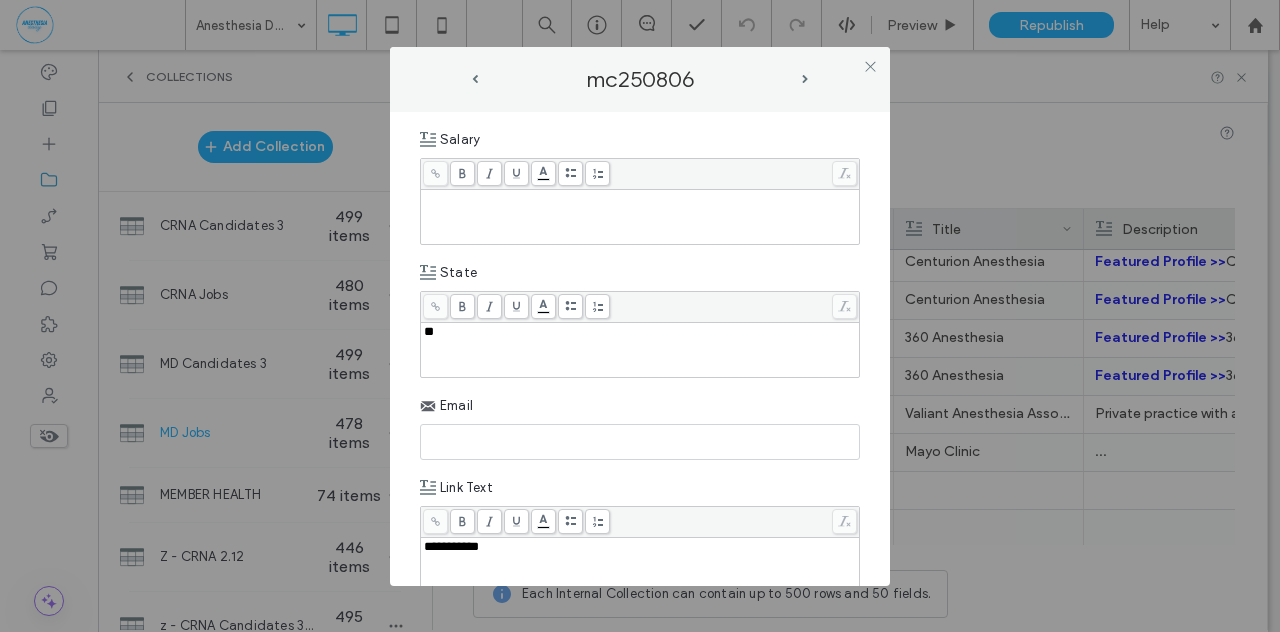 scroll, scrollTop: 846, scrollLeft: 0, axis: vertical 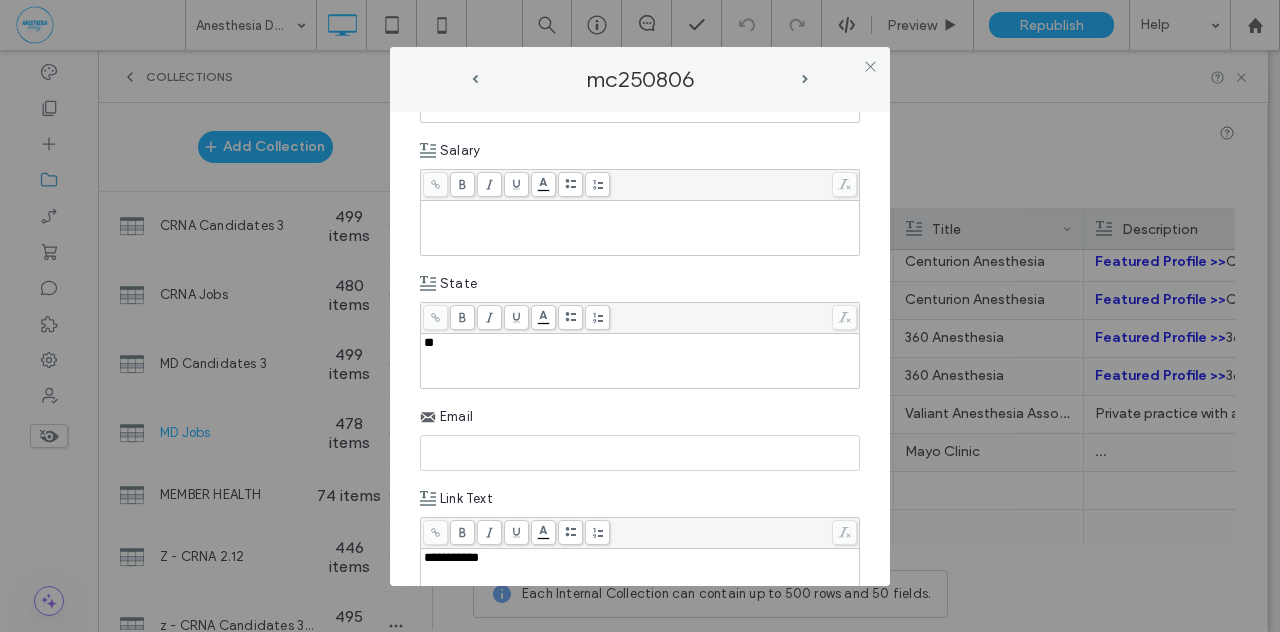paste on "**********" 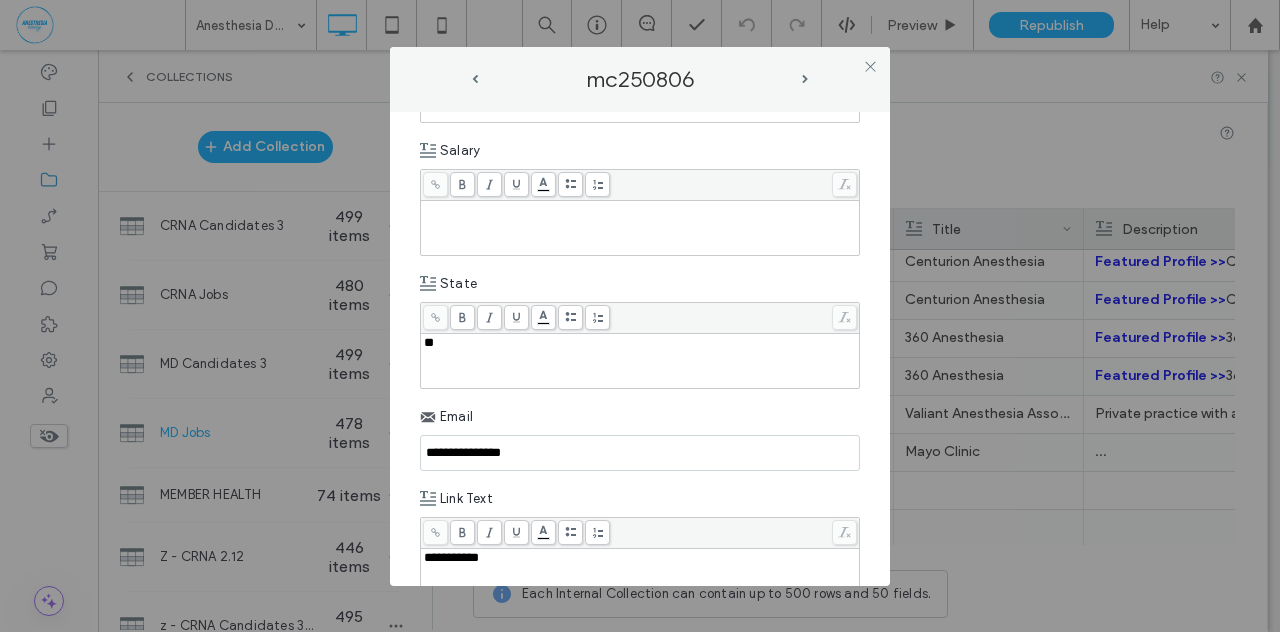 type on "**********" 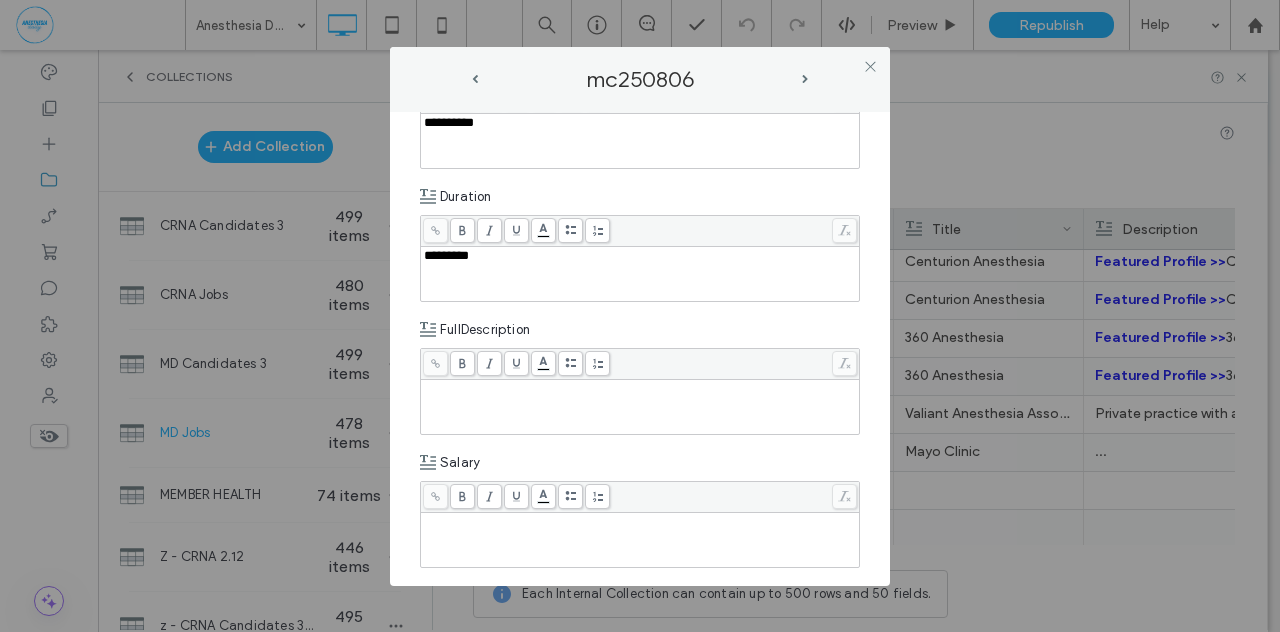 scroll, scrollTop: 340, scrollLeft: 0, axis: vertical 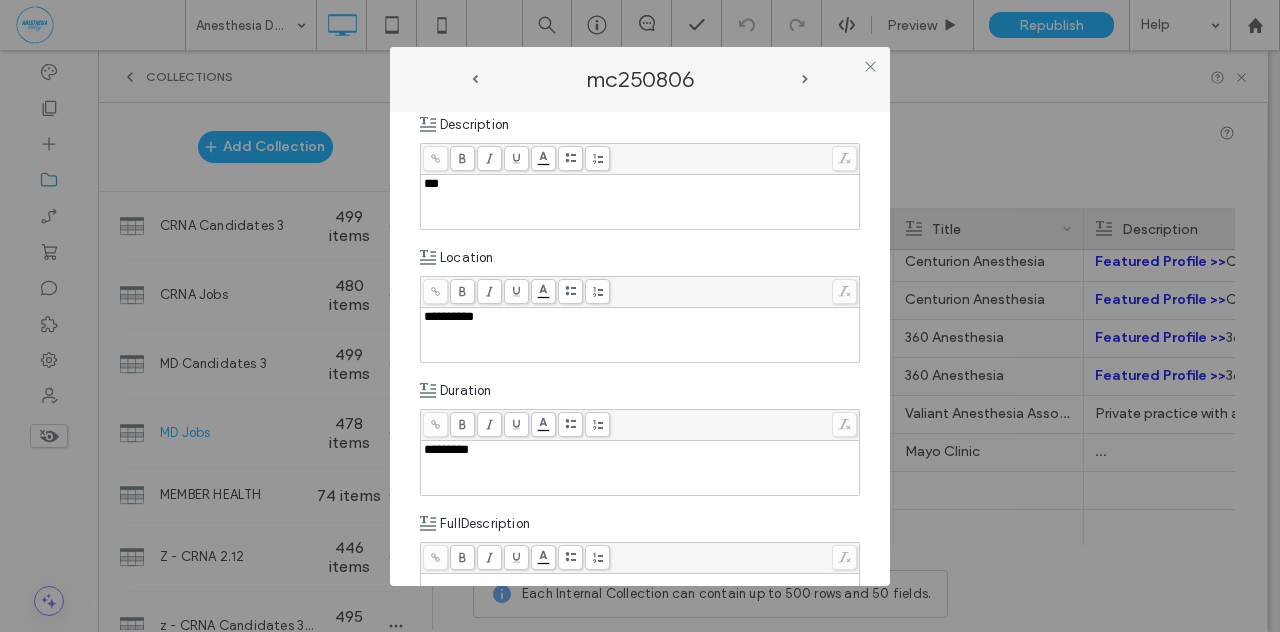 click on "***" at bounding box center (431, 183) 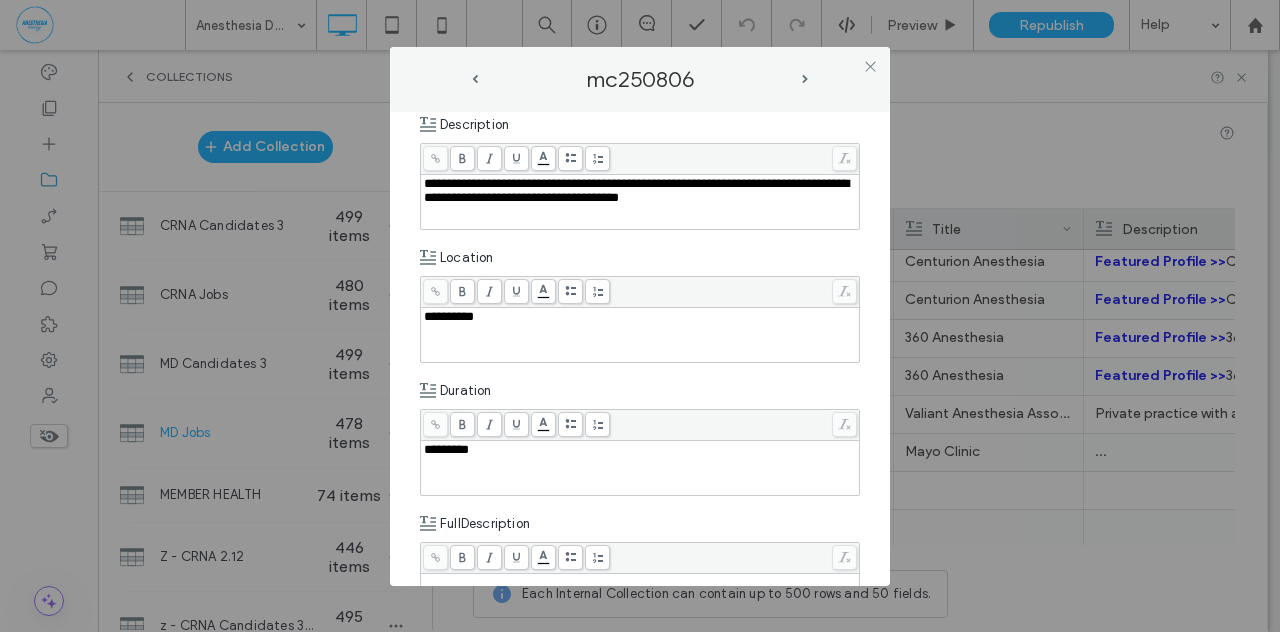 click on "**********" at bounding box center (636, 190) 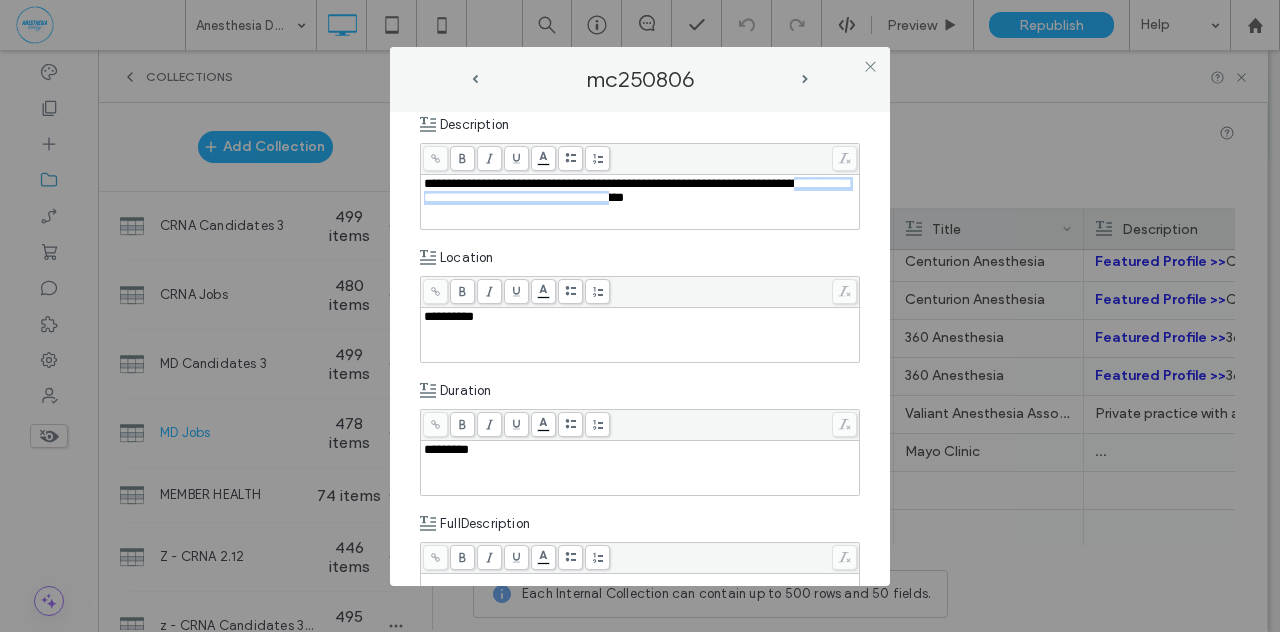drag, startPoint x: 490, startPoint y: 197, endPoint x: 770, endPoint y: 197, distance: 280 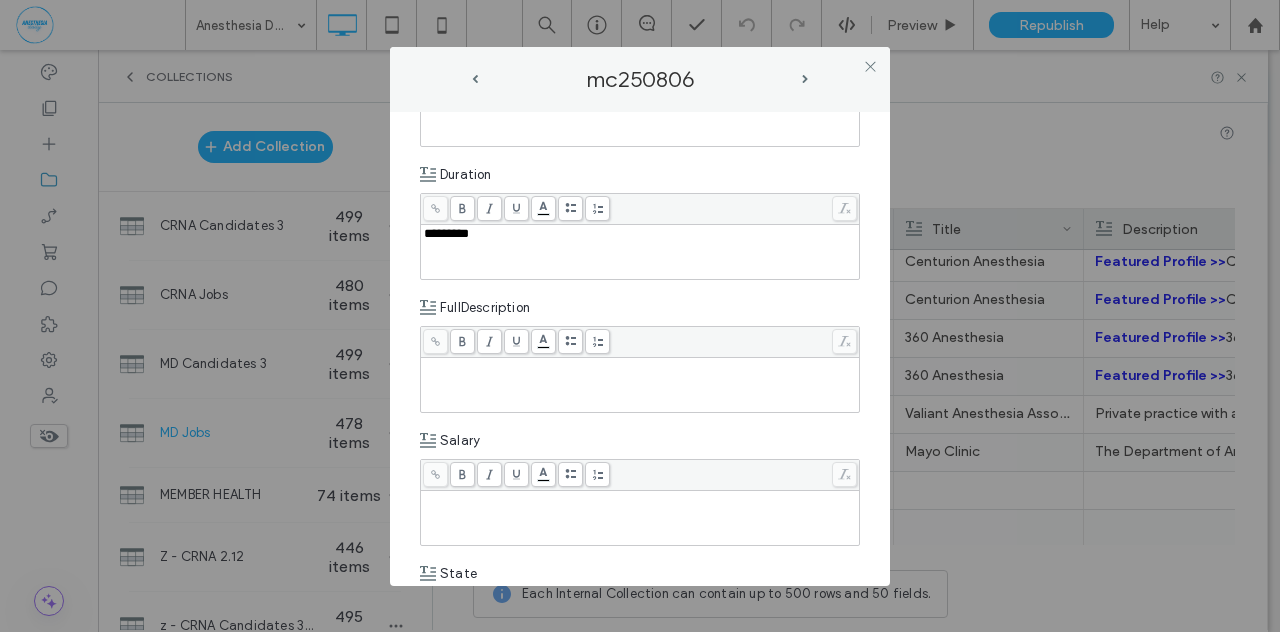 scroll, scrollTop: 566, scrollLeft: 0, axis: vertical 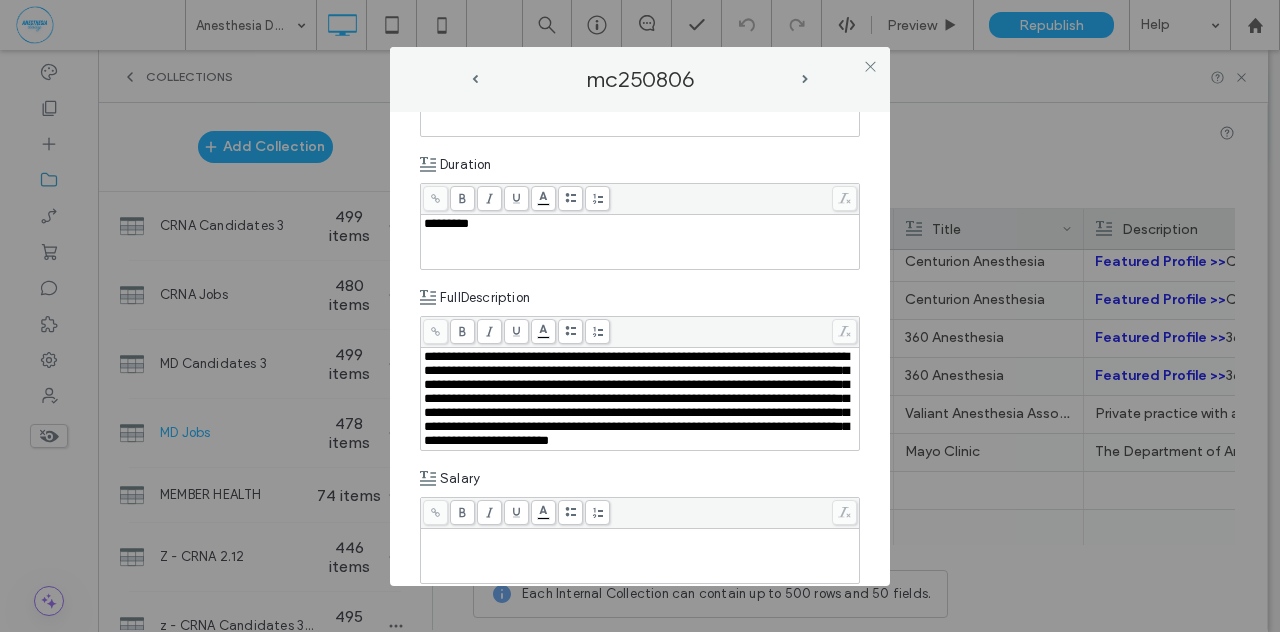 click at bounding box center [640, 538] 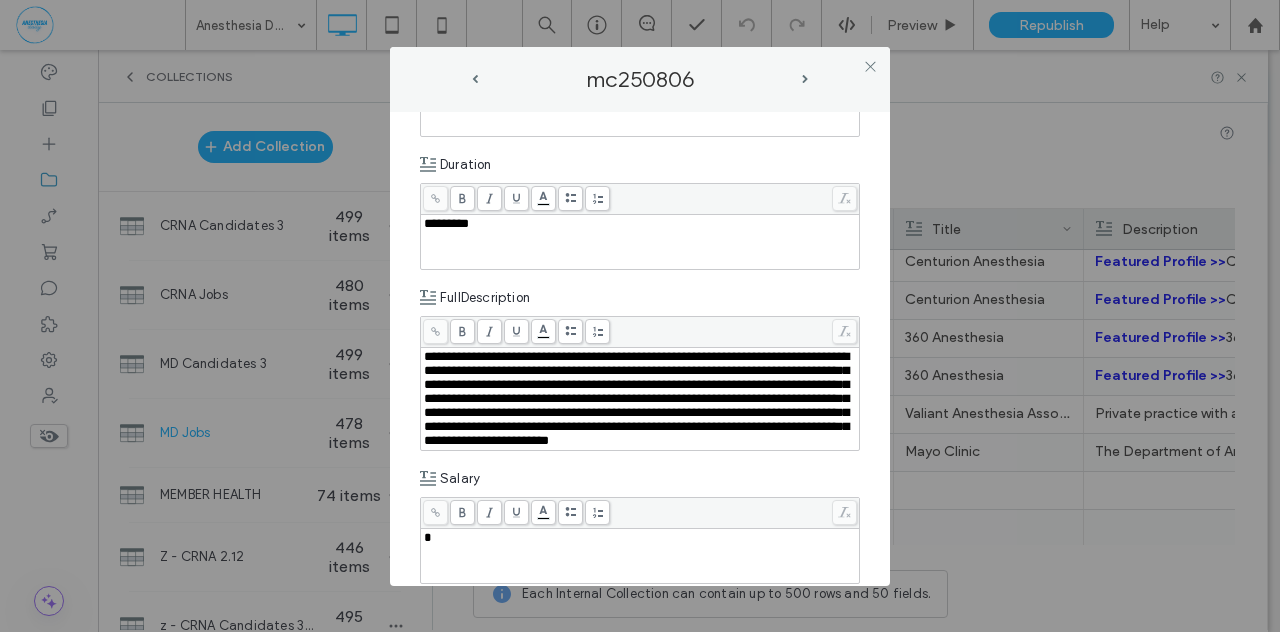 type 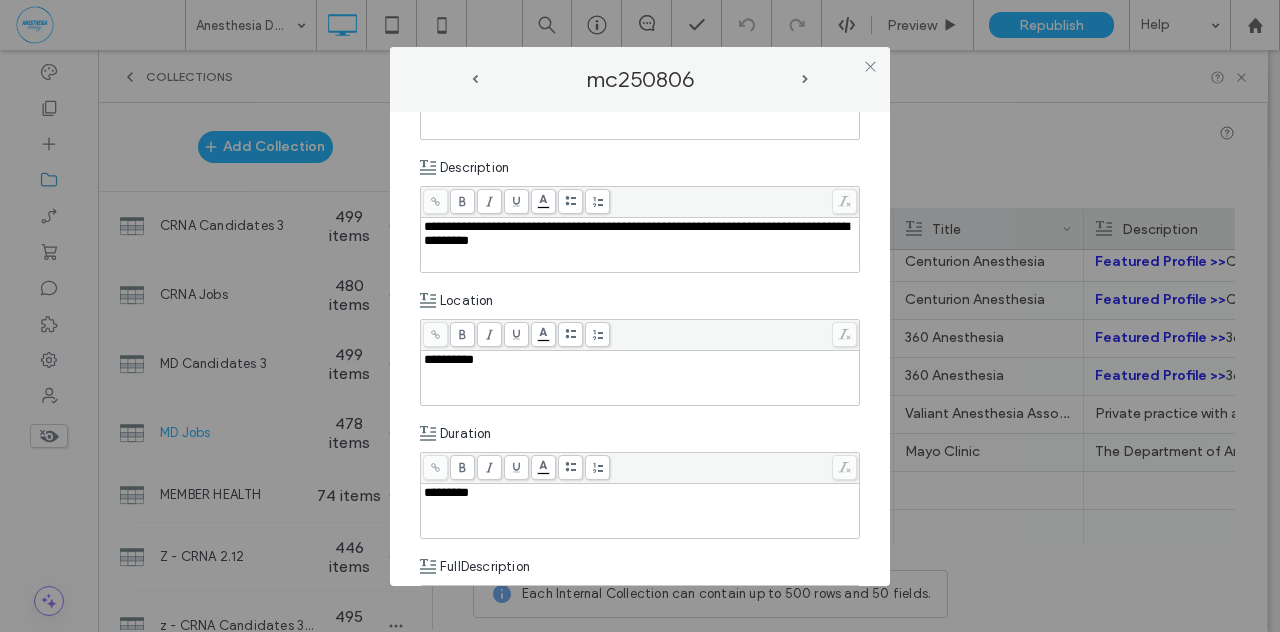 scroll, scrollTop: 286, scrollLeft: 0, axis: vertical 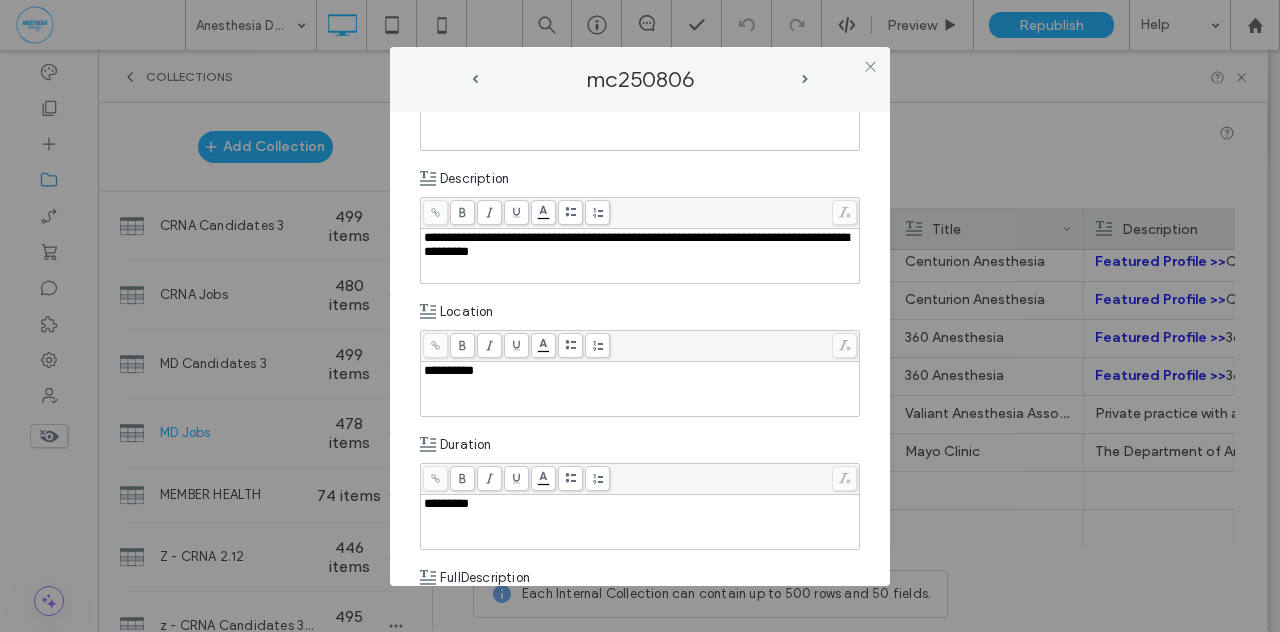 click on "**********" at bounding box center [640, 256] 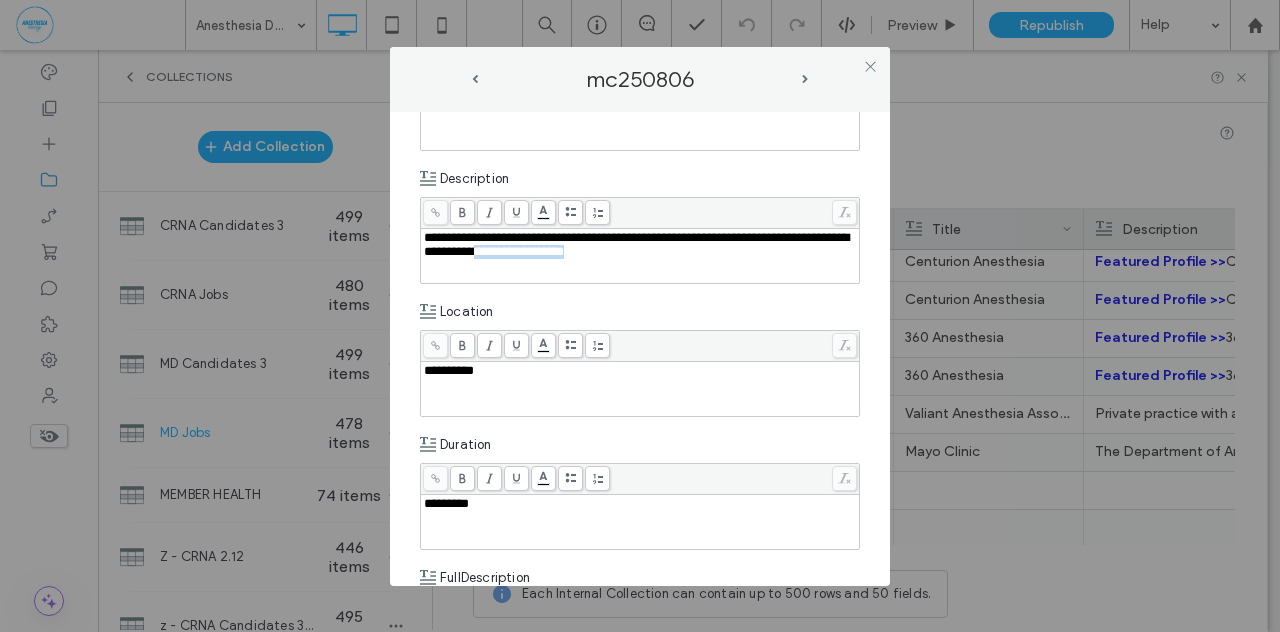 drag, startPoint x: 615, startPoint y: 253, endPoint x: 711, endPoint y: 253, distance: 96 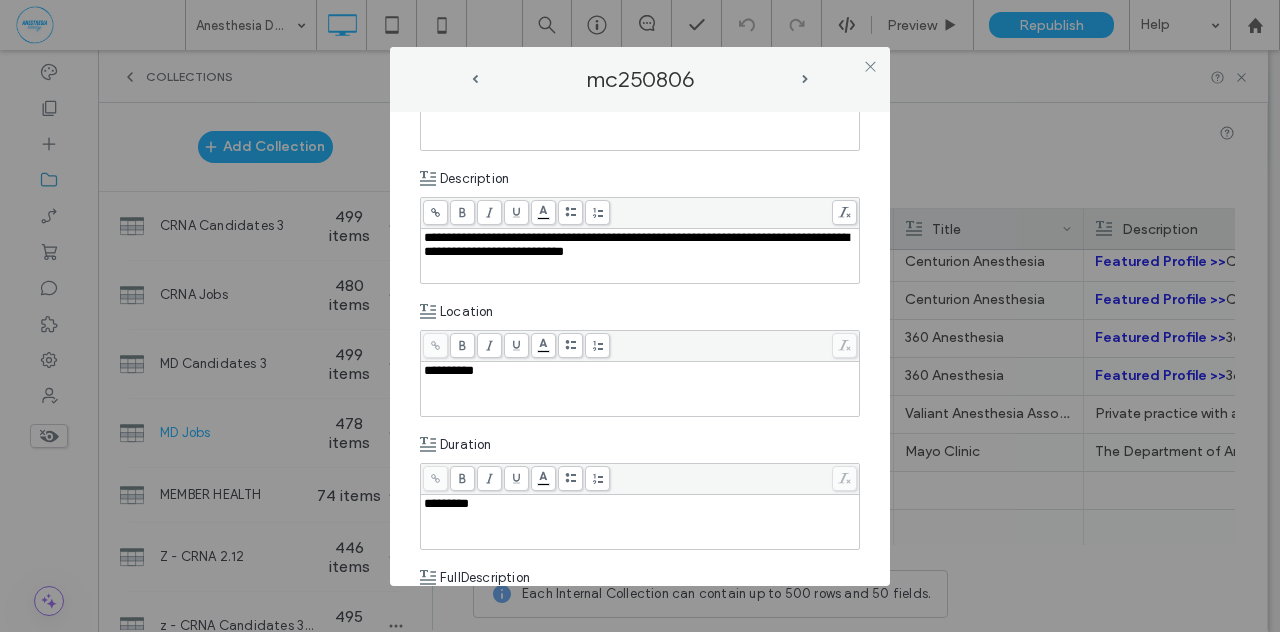 click 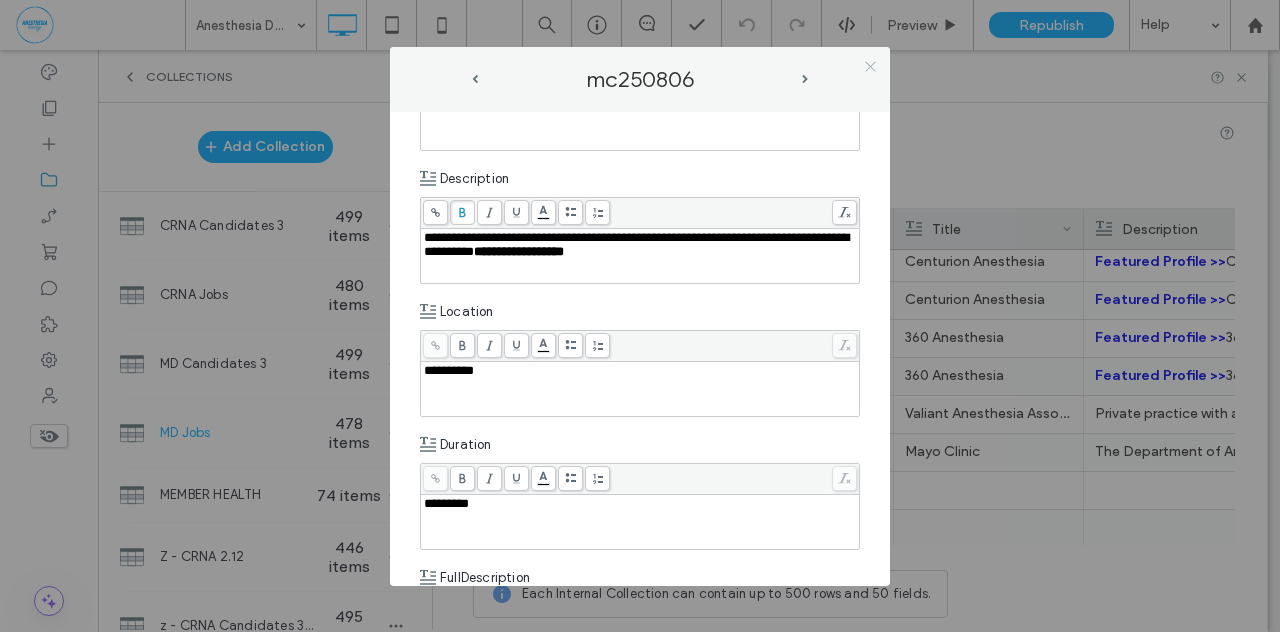click 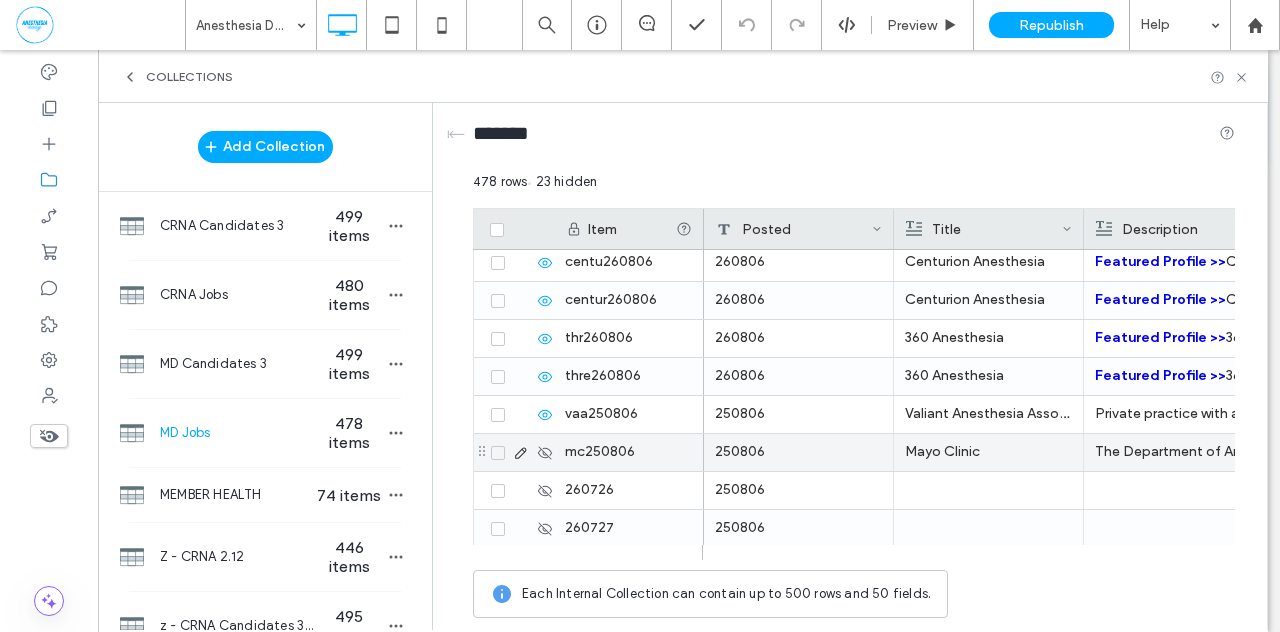 click 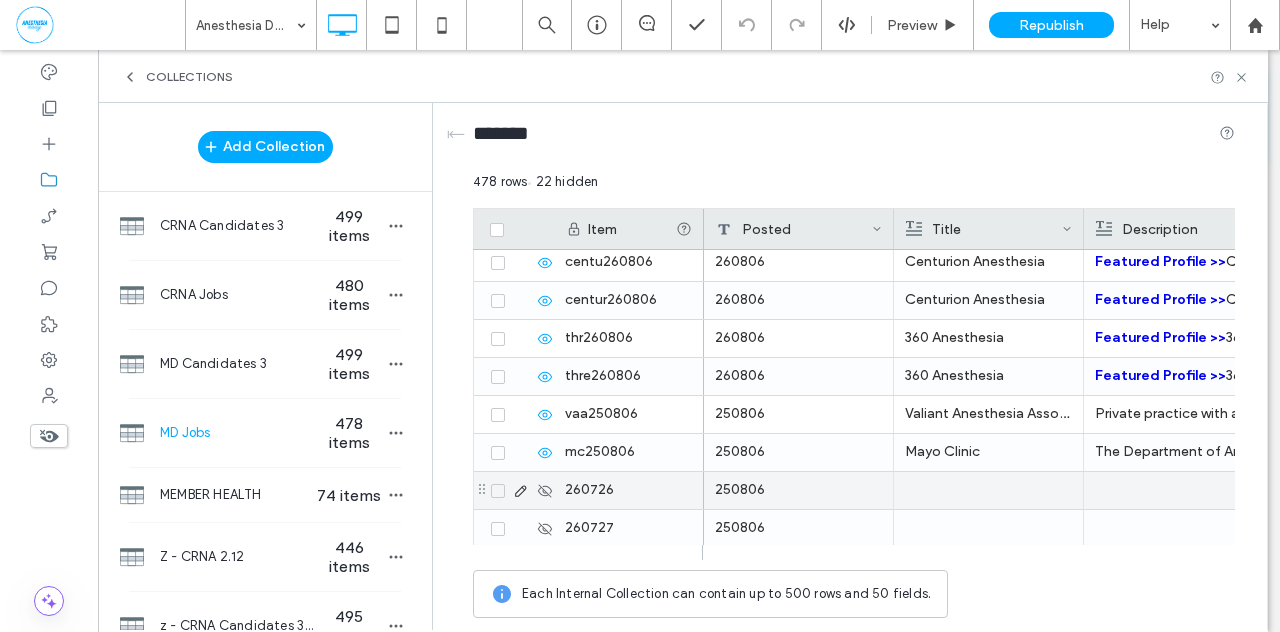 click 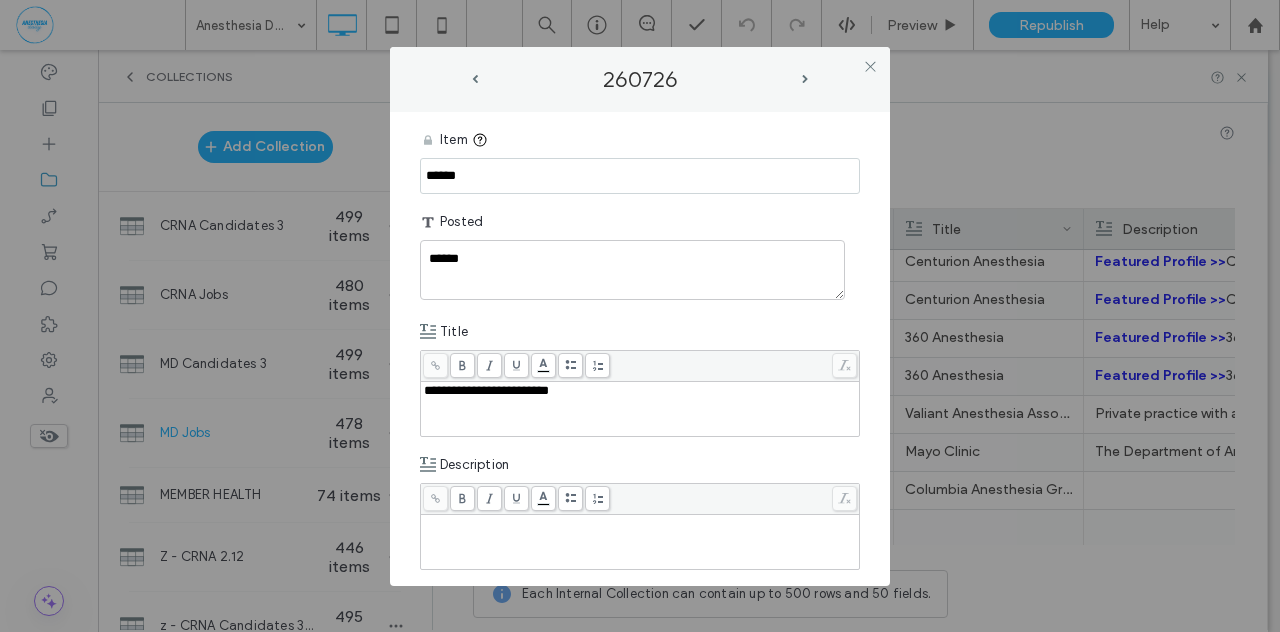 drag, startPoint x: 491, startPoint y: 177, endPoint x: 335, endPoint y: 161, distance: 156.81836 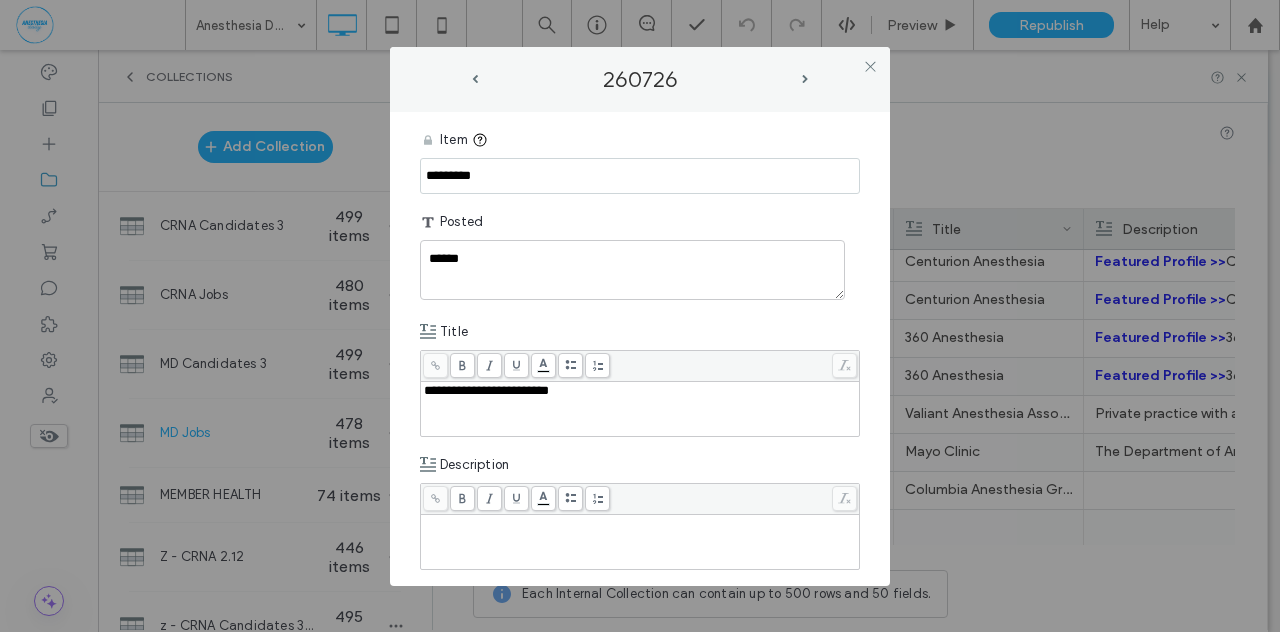type on "*********" 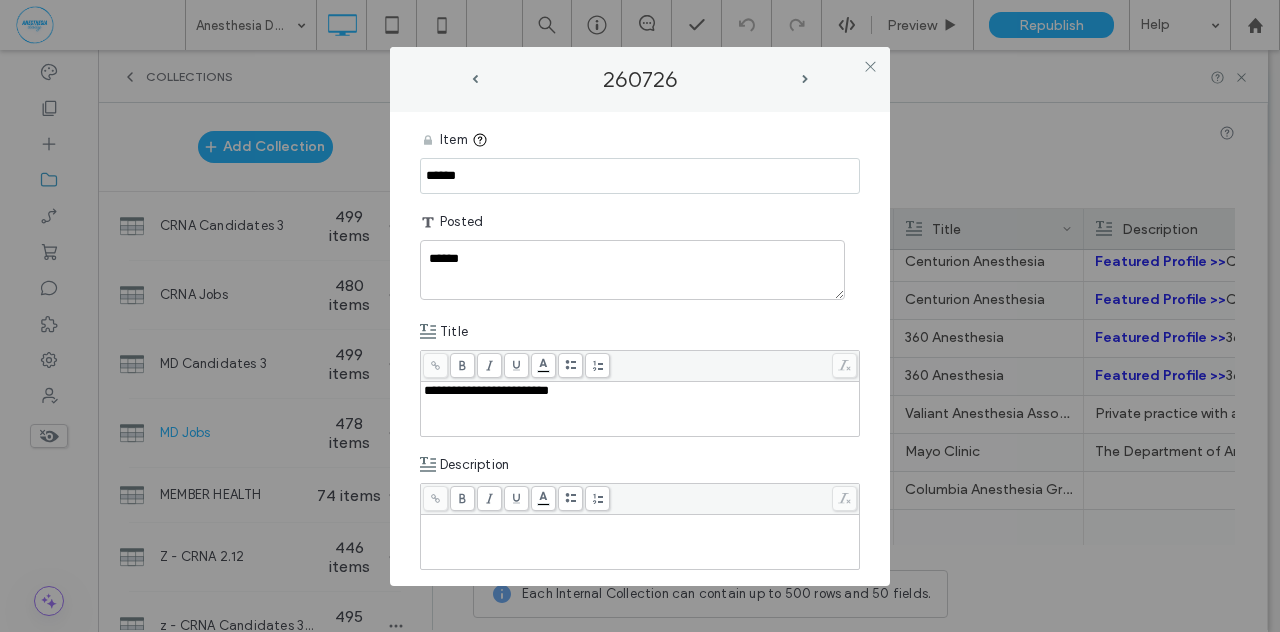 drag, startPoint x: 476, startPoint y: 171, endPoint x: 381, endPoint y: 168, distance: 95.047356 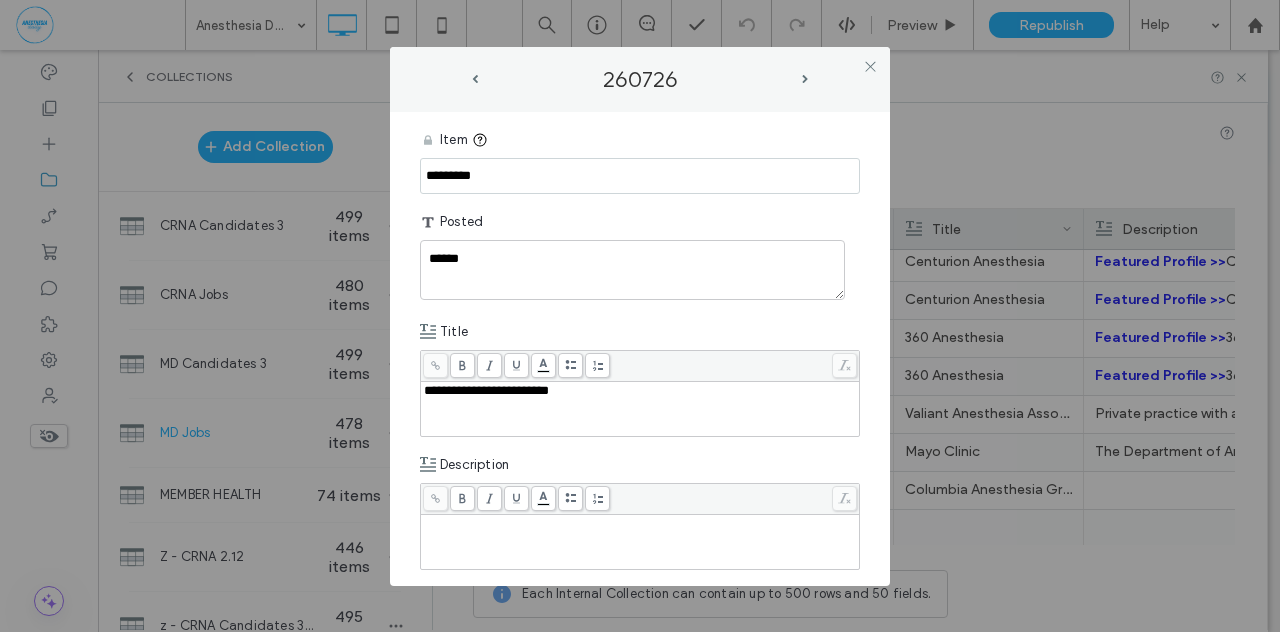 type on "*********" 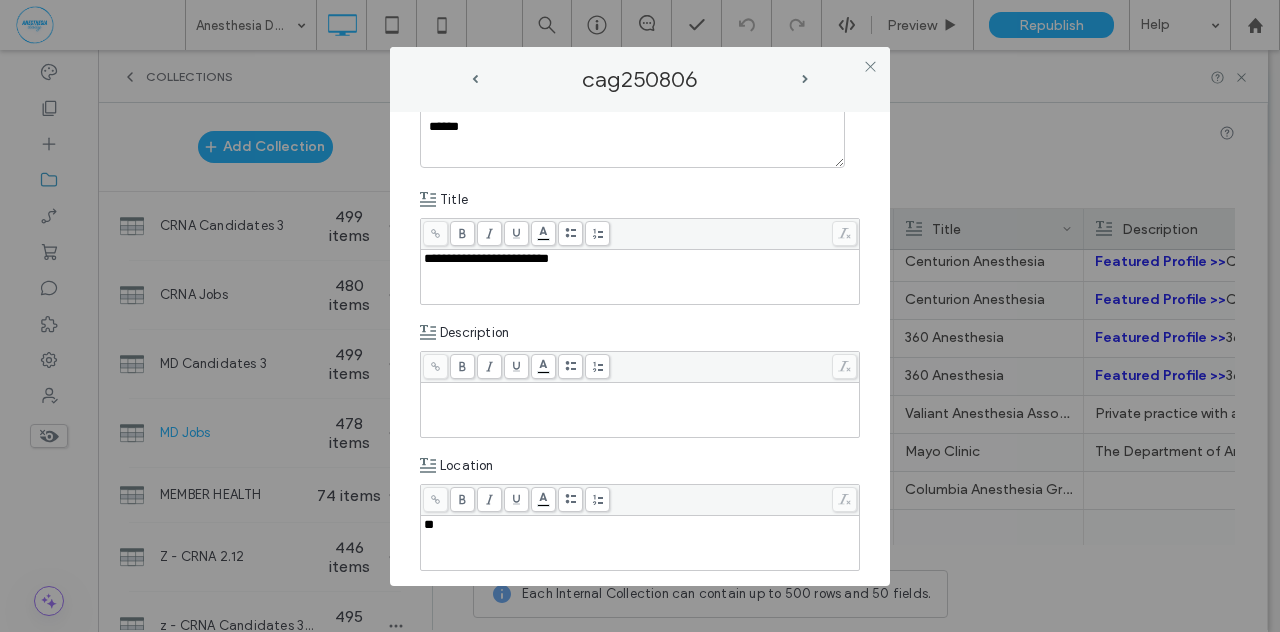 scroll, scrollTop: 202, scrollLeft: 0, axis: vertical 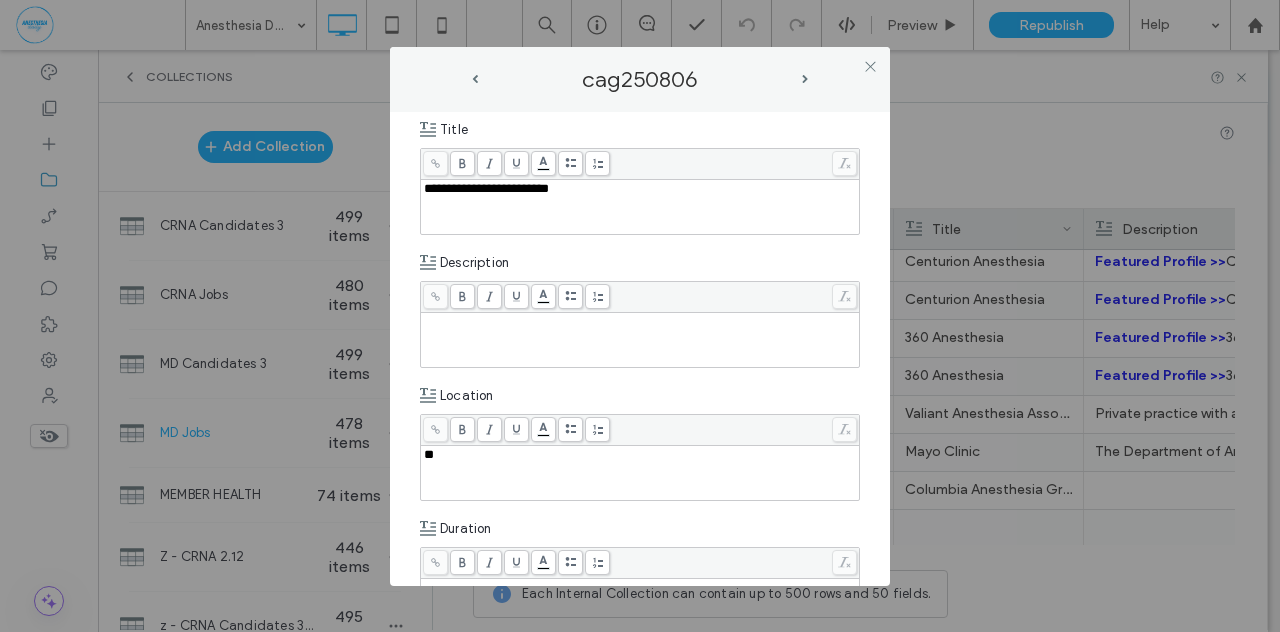 click at bounding box center [640, 322] 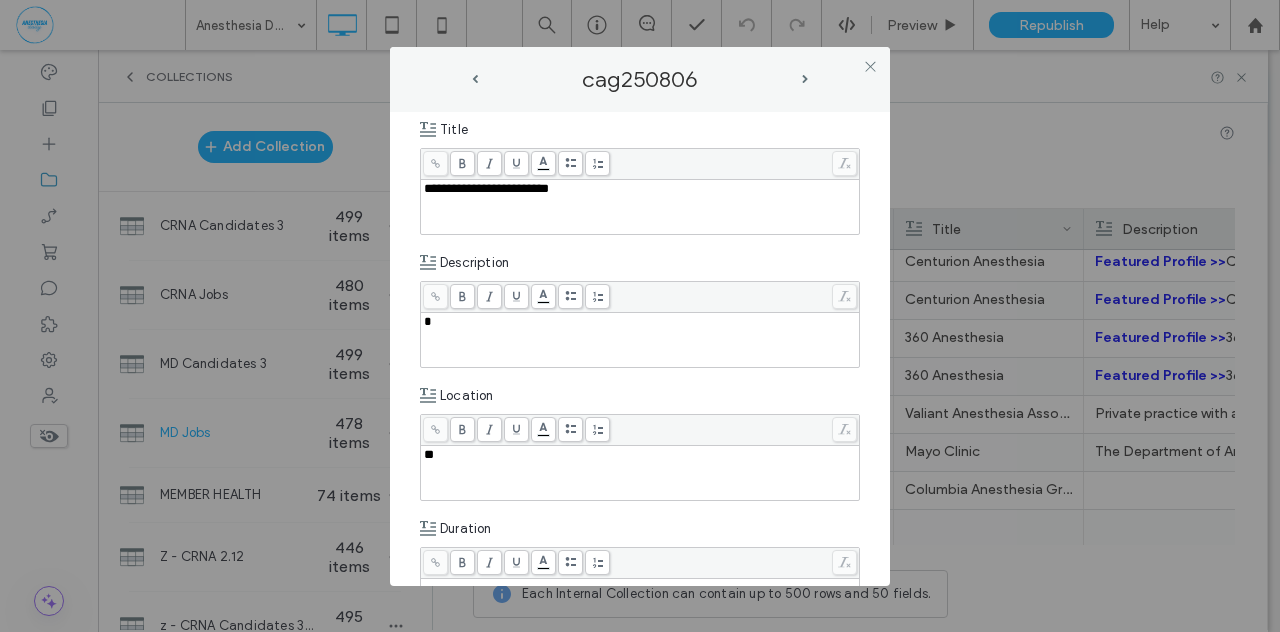 type 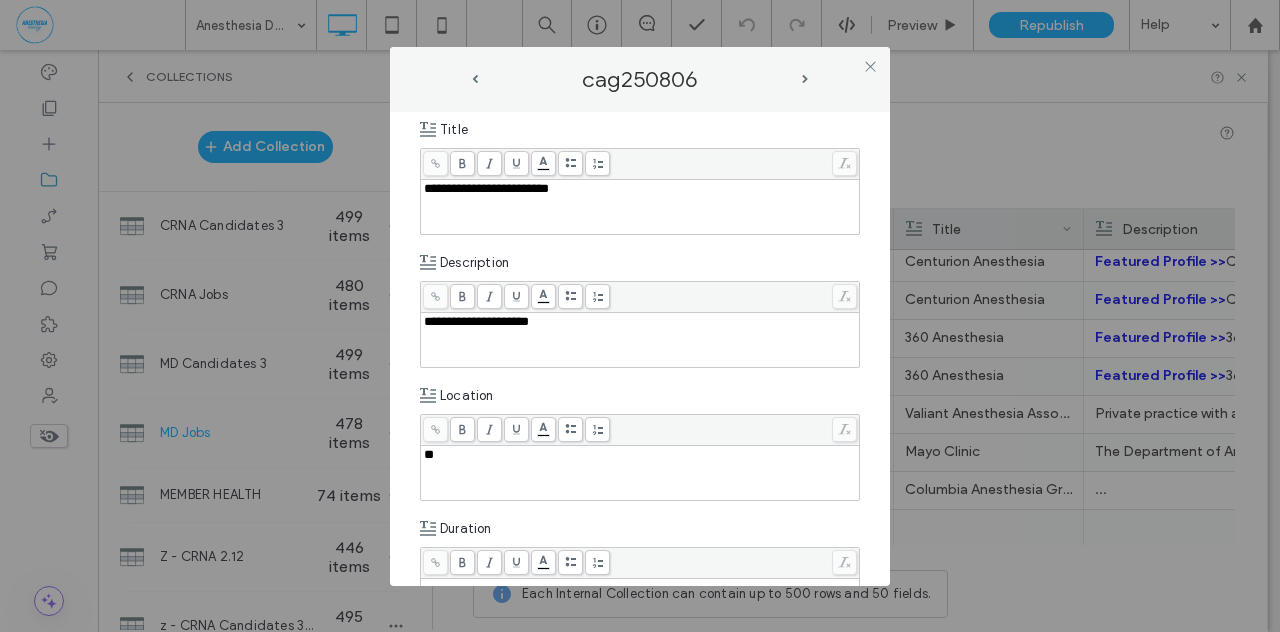 click on "**********" at bounding box center [476, 321] 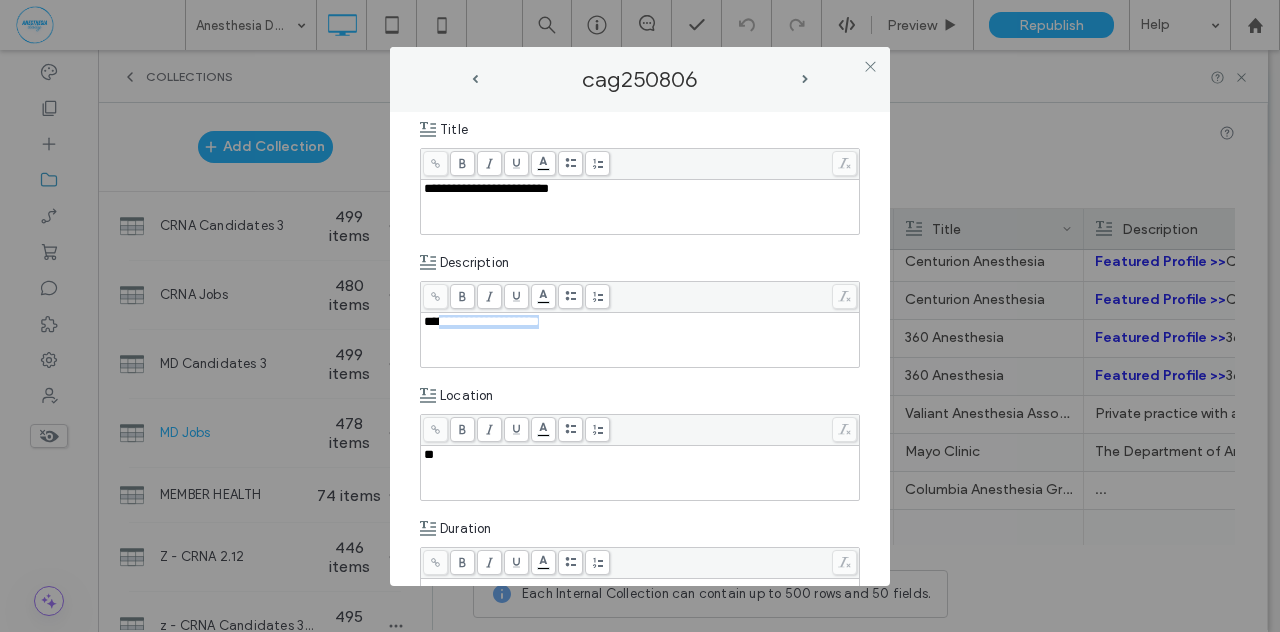 drag, startPoint x: 570, startPoint y: 321, endPoint x: 438, endPoint y: 317, distance: 132.0606 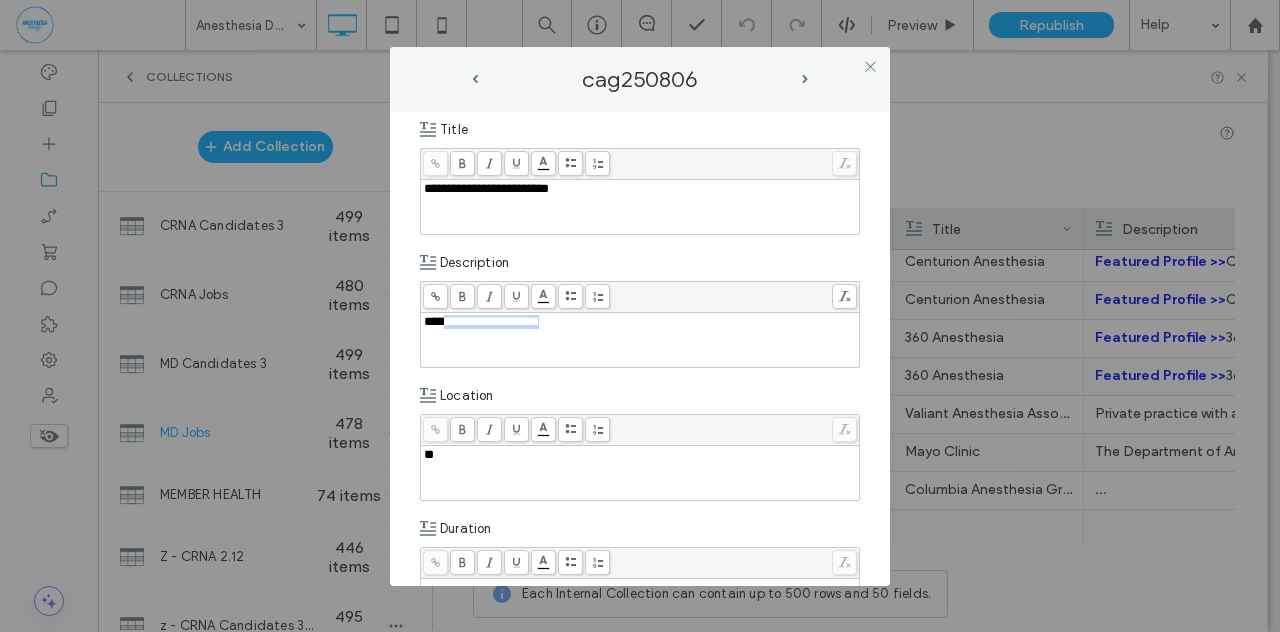 copy on "**********" 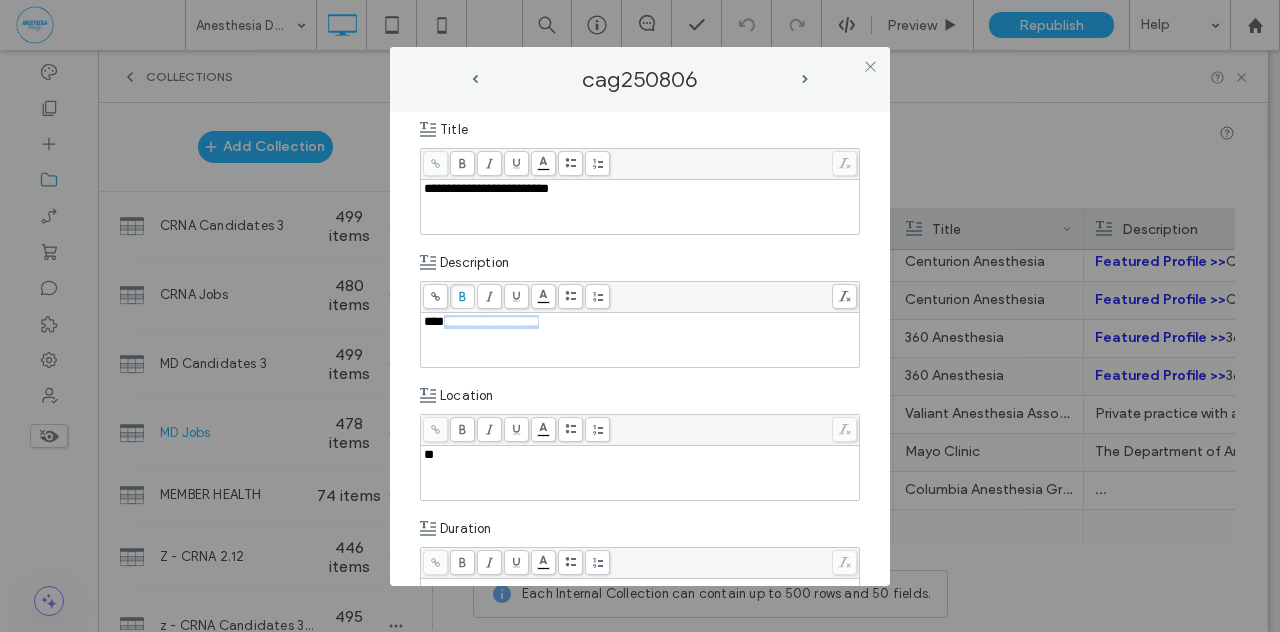 click 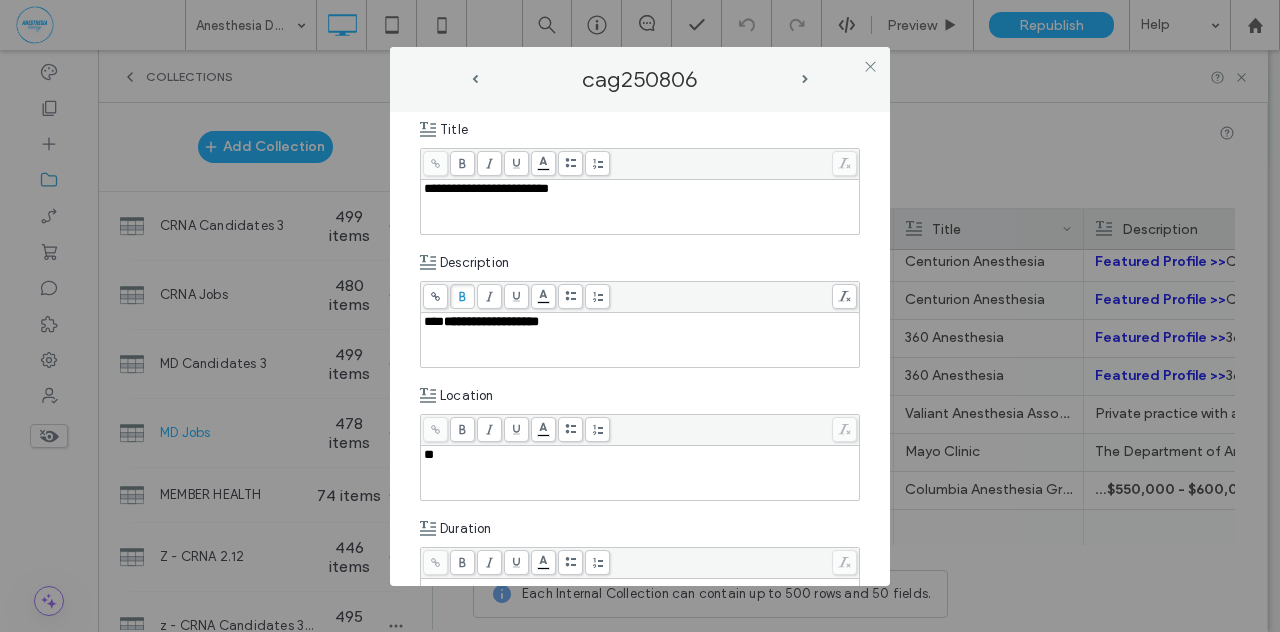 click on "**" at bounding box center (640, 473) 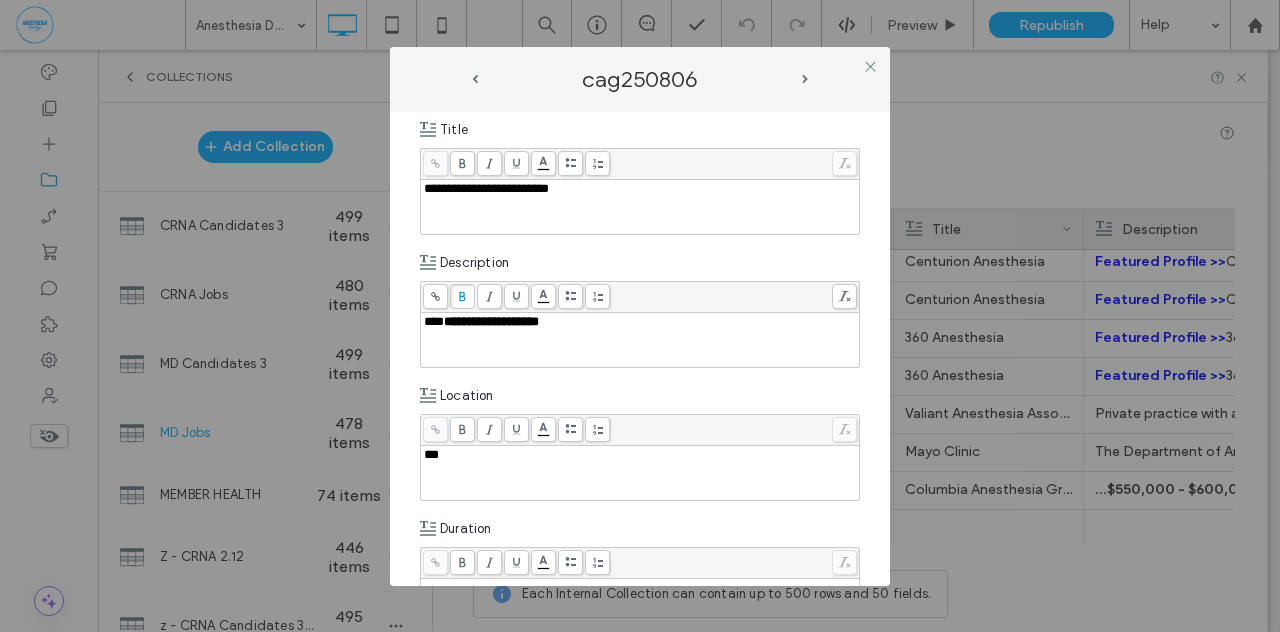 type 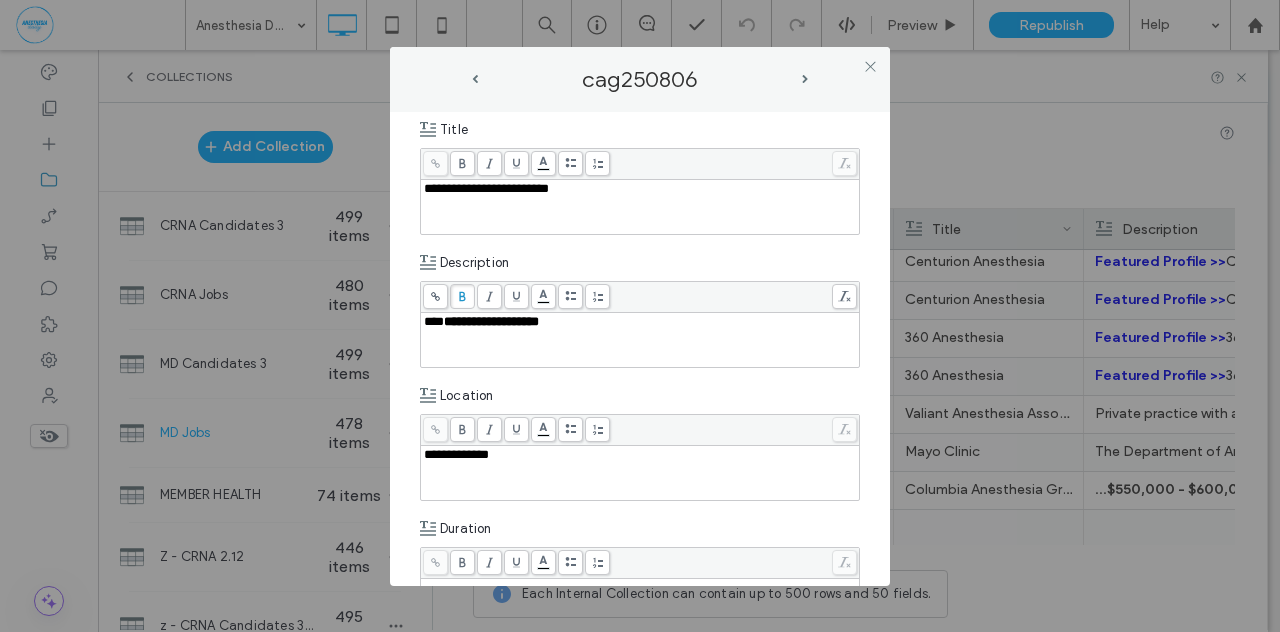 scroll, scrollTop: 209, scrollLeft: 0, axis: vertical 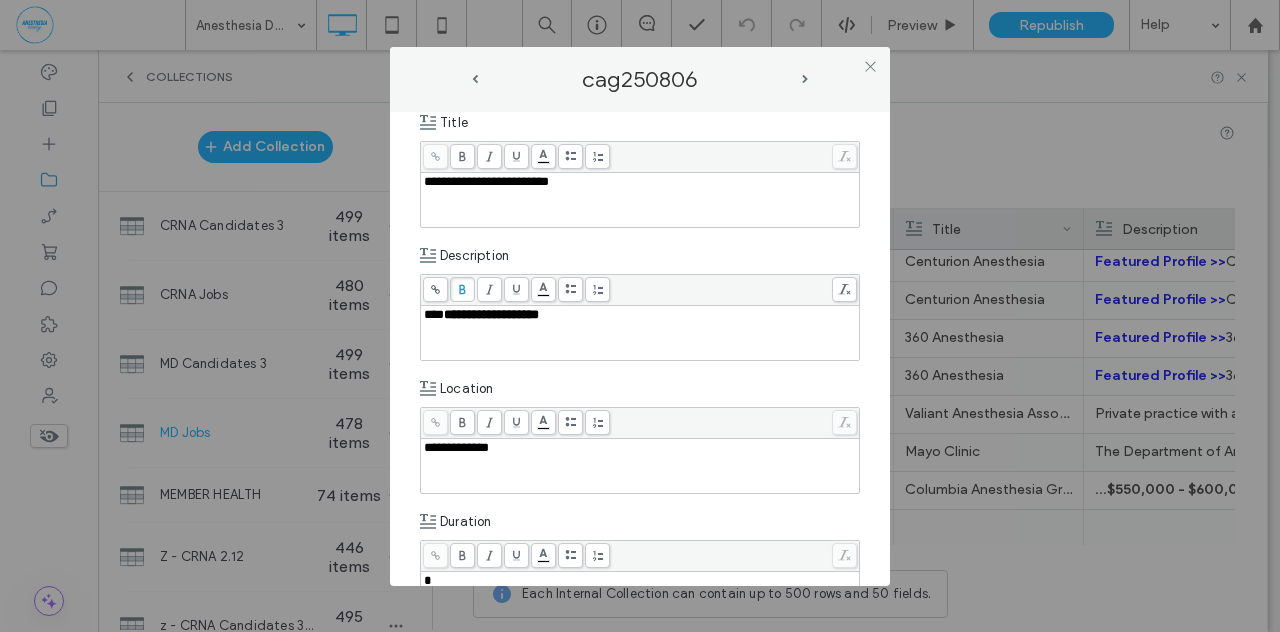 type 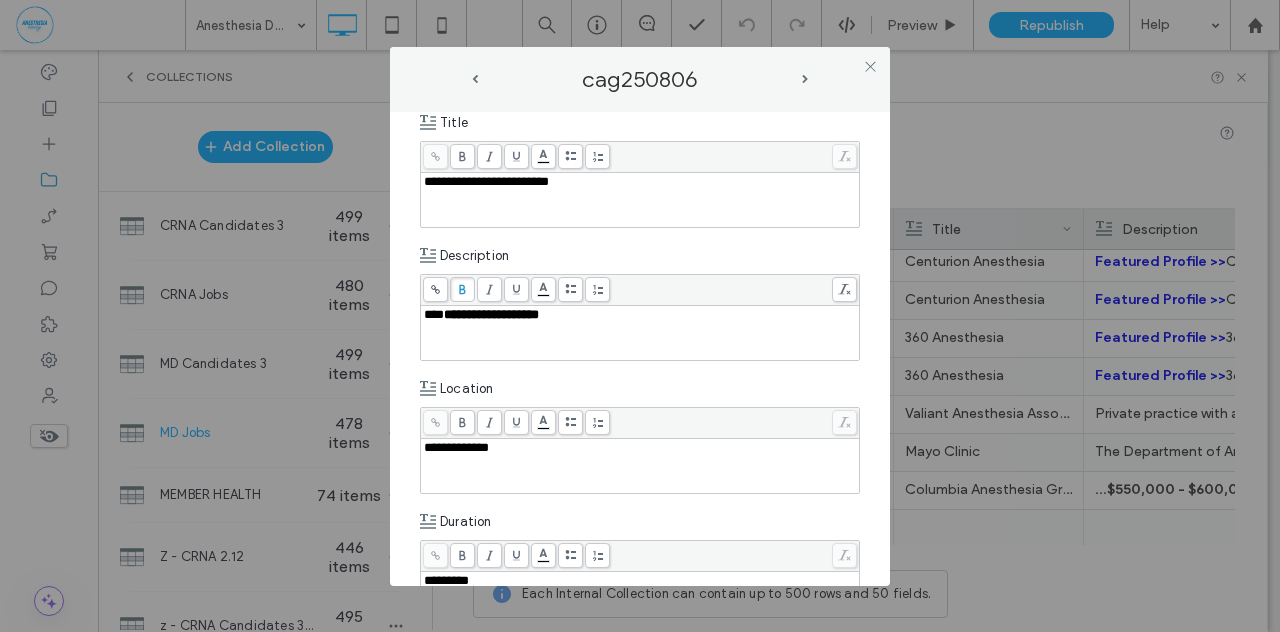 scroll, scrollTop: 570, scrollLeft: 0, axis: vertical 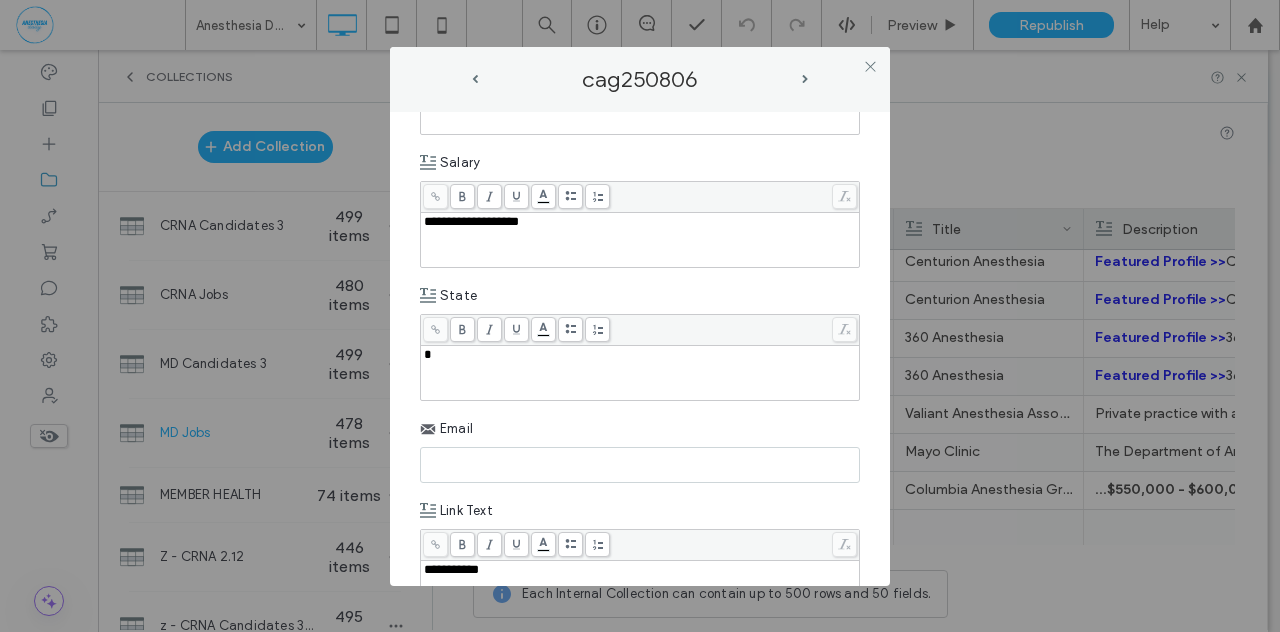 type 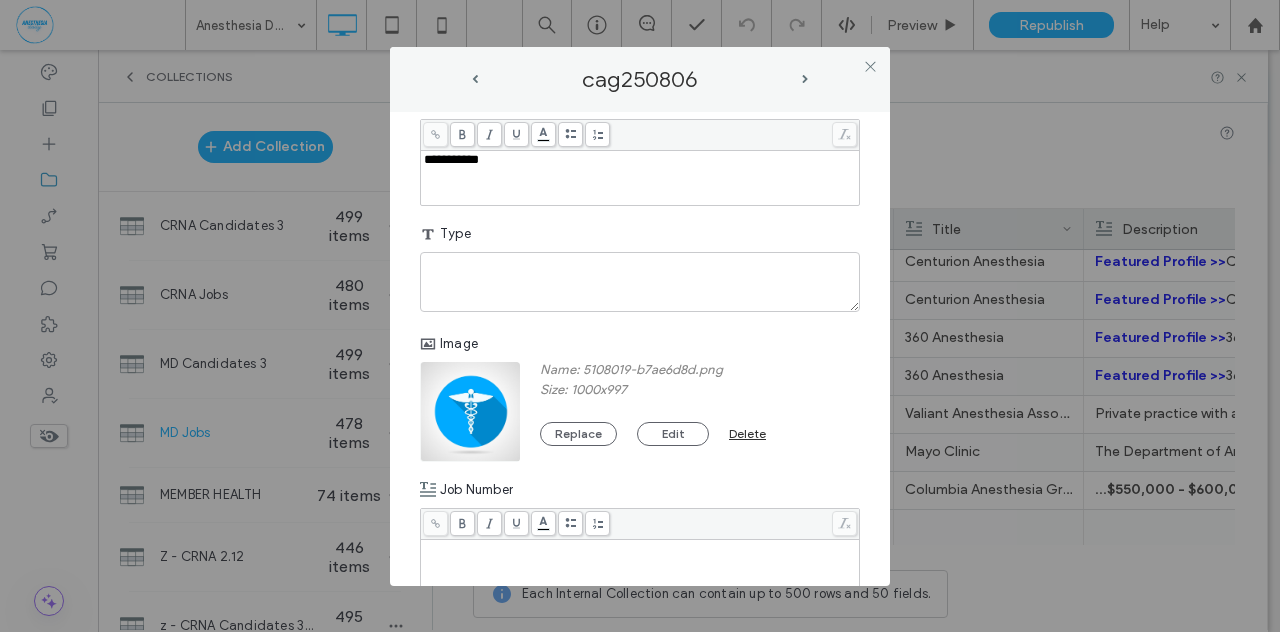 scroll, scrollTop: 1246, scrollLeft: 0, axis: vertical 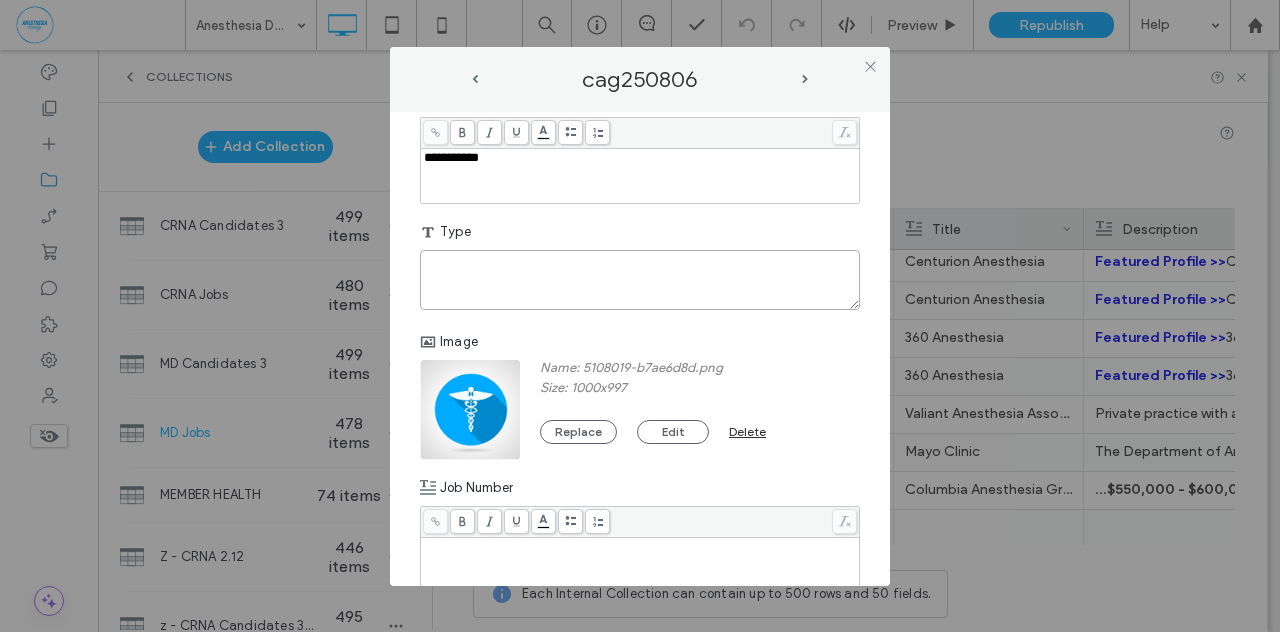 click at bounding box center [640, 280] 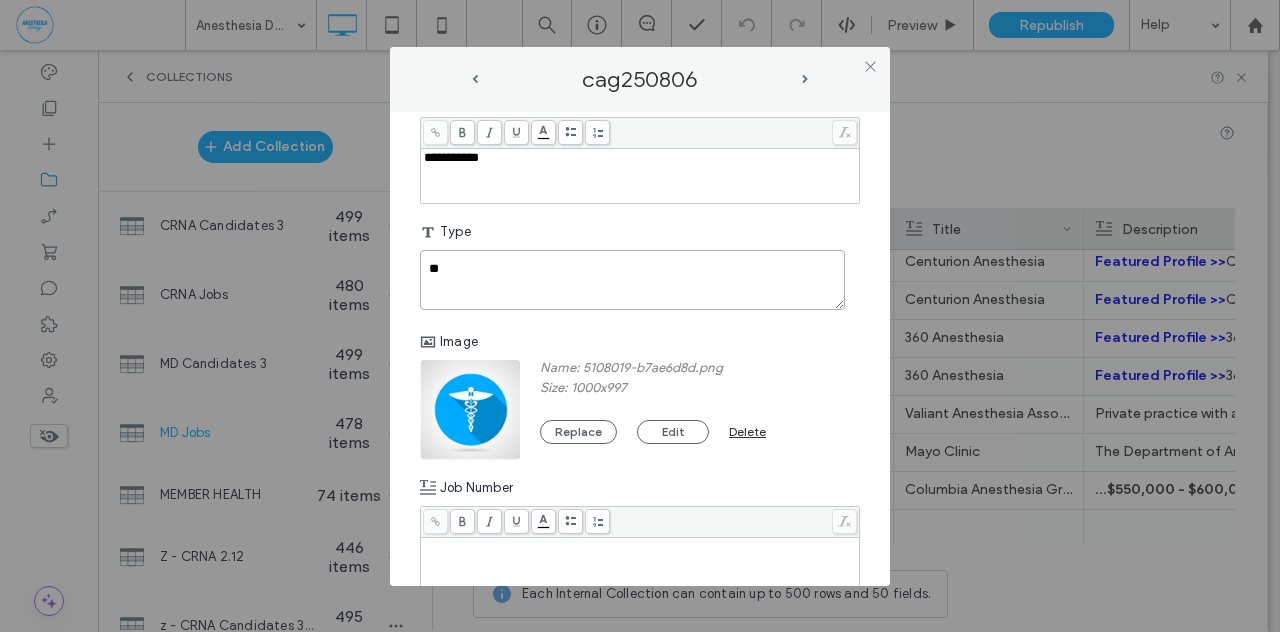 type on "**" 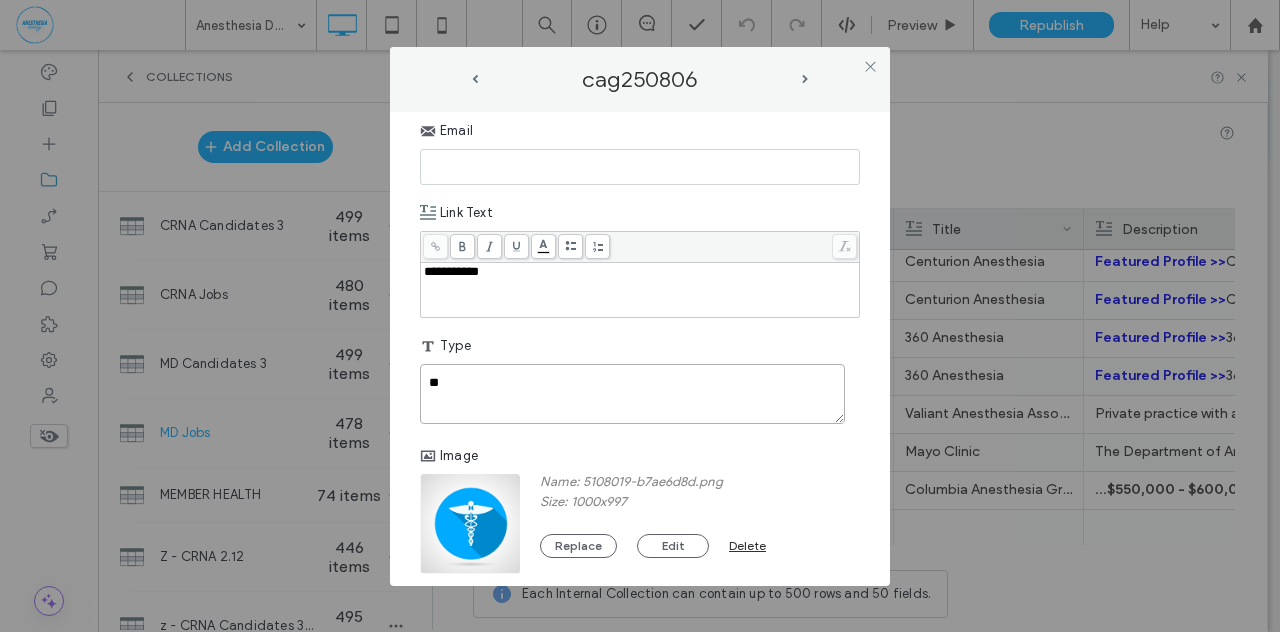 scroll, scrollTop: 1130, scrollLeft: 0, axis: vertical 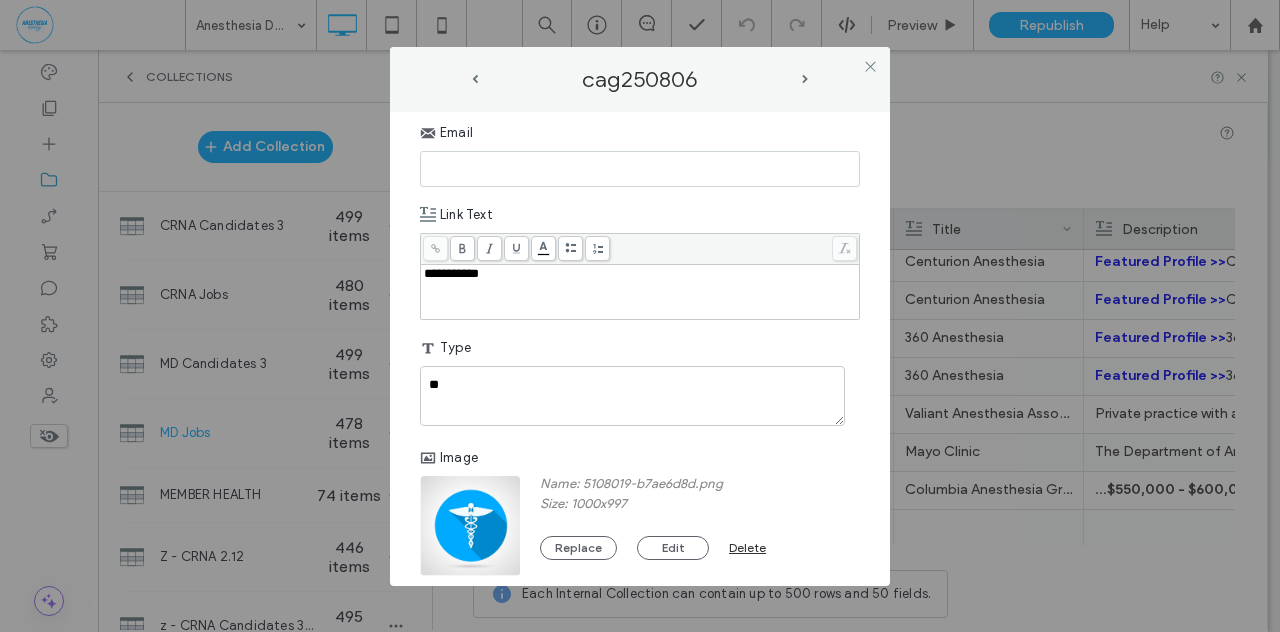 paste on "**********" 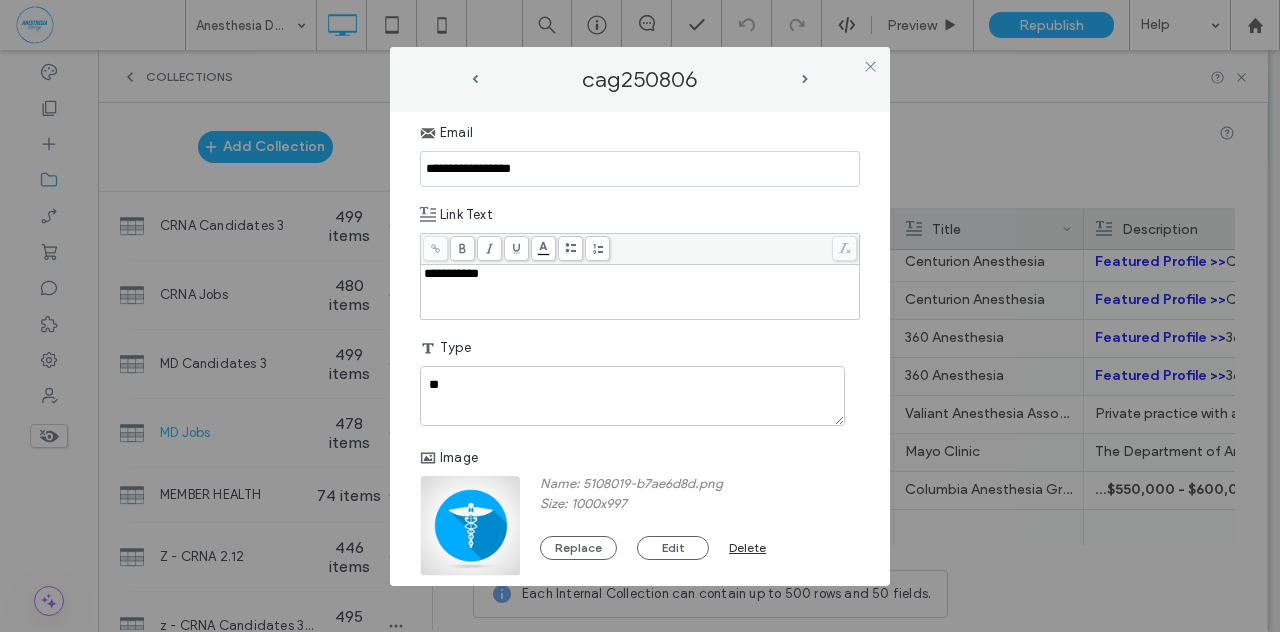 type on "**********" 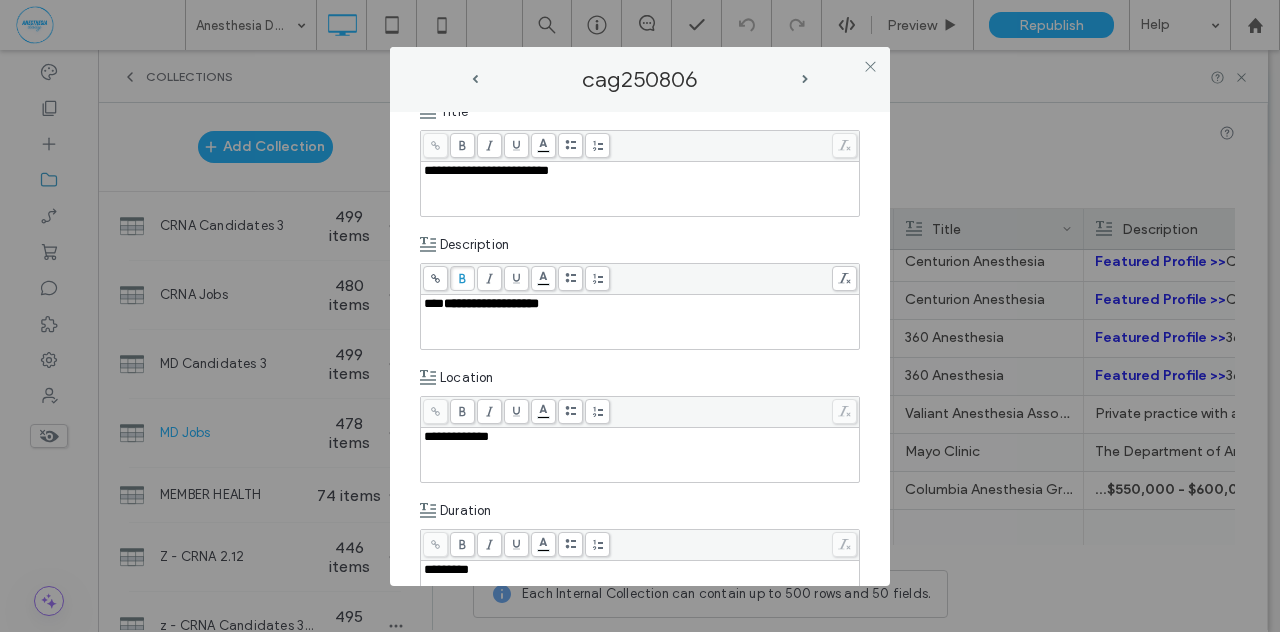 scroll, scrollTop: 220, scrollLeft: 0, axis: vertical 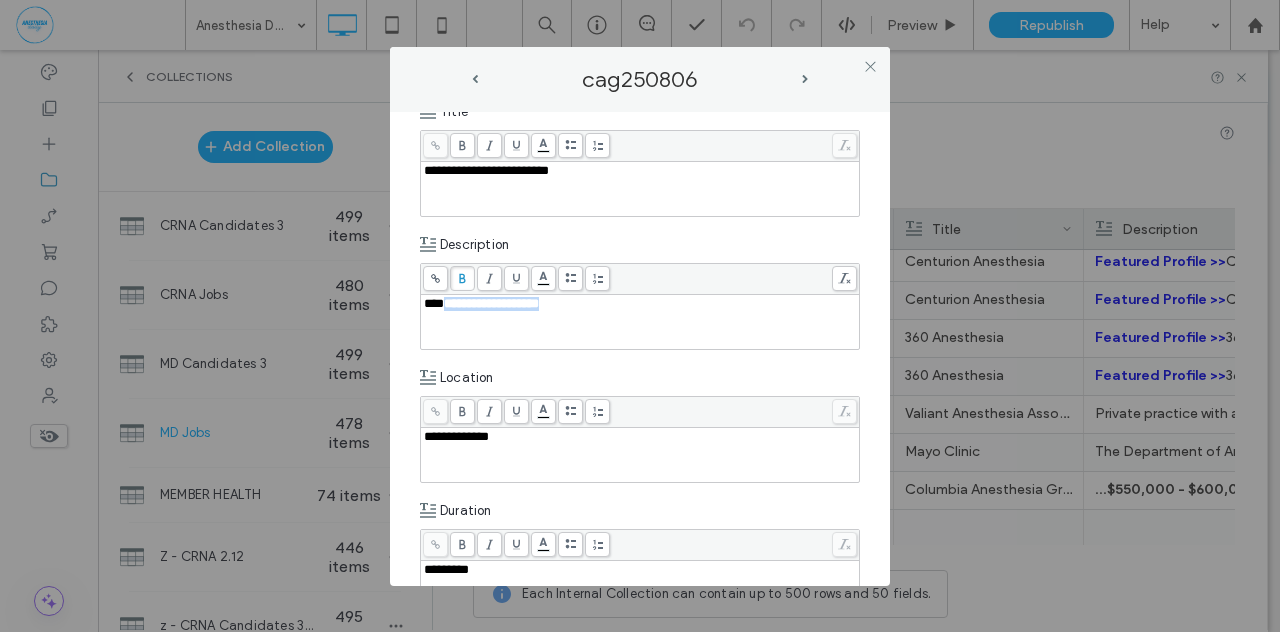click on "***" at bounding box center (434, 303) 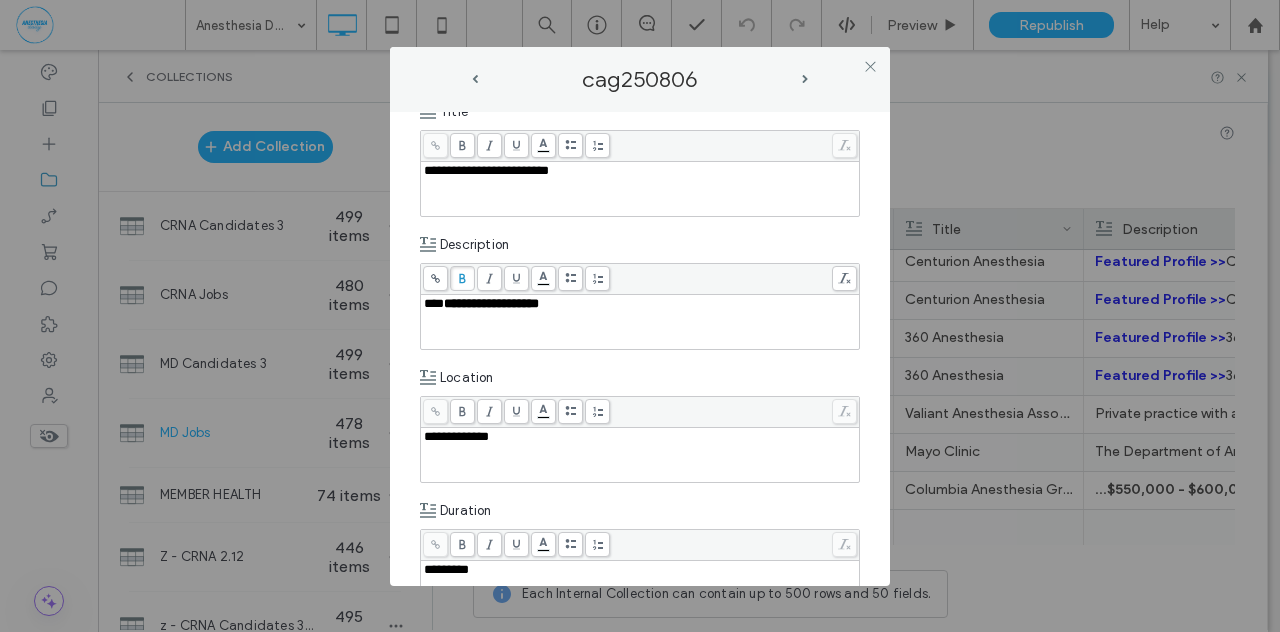 click on "***" at bounding box center (434, 303) 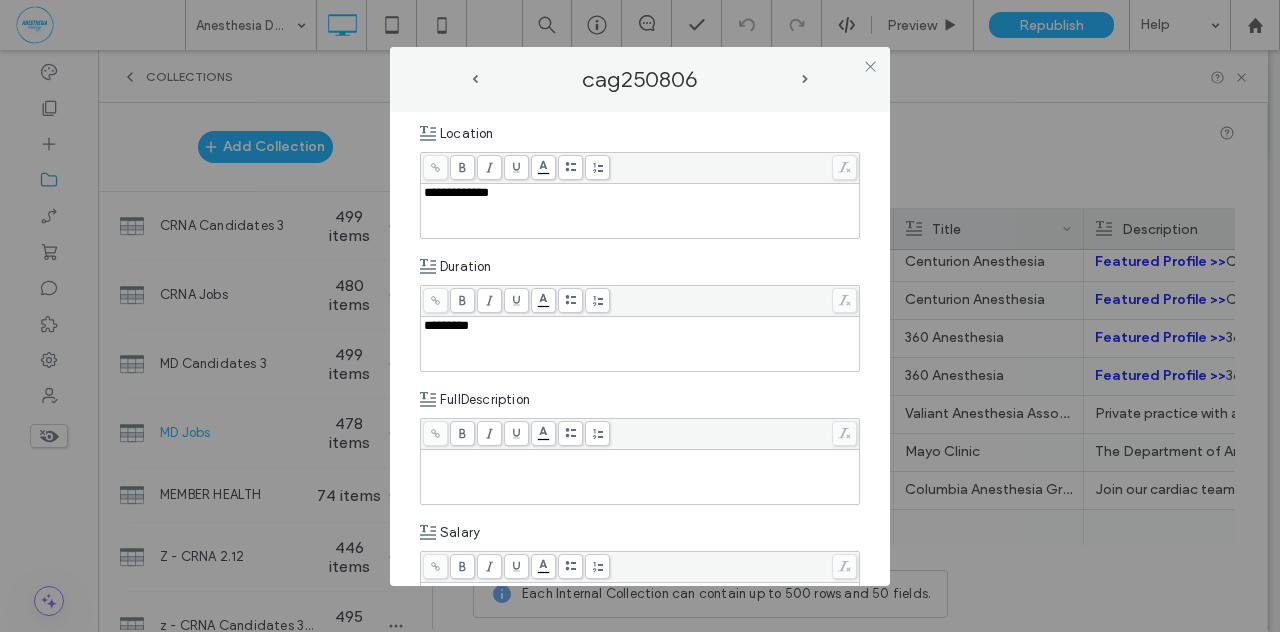 scroll, scrollTop: 476, scrollLeft: 0, axis: vertical 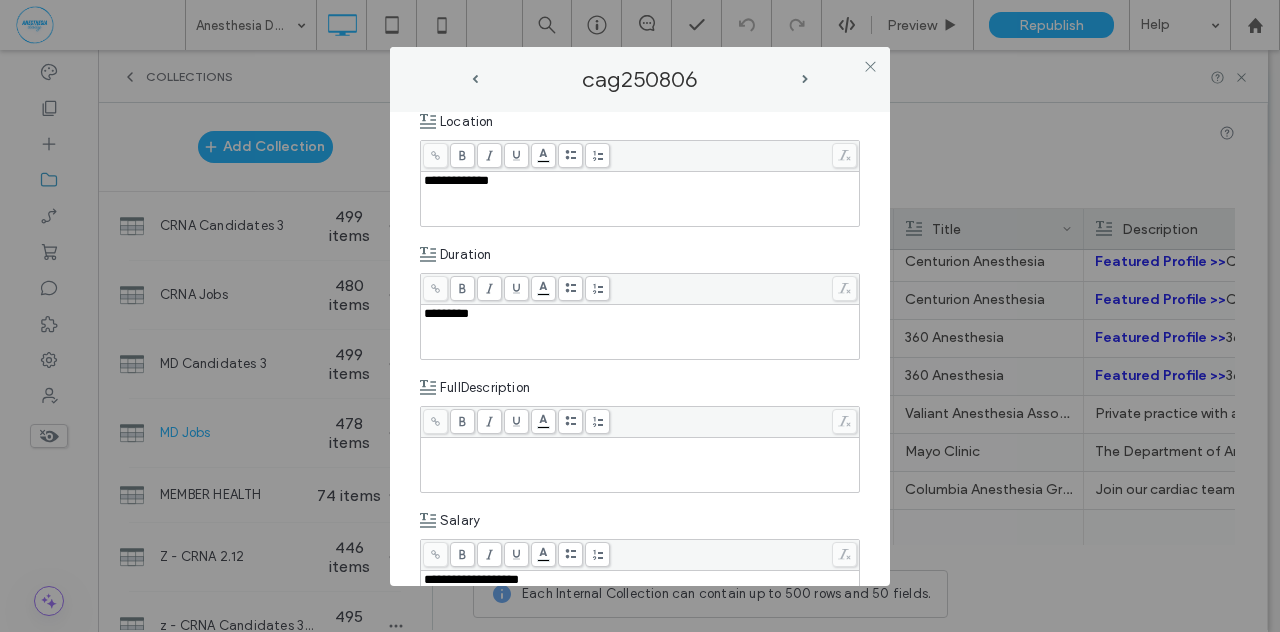 paste 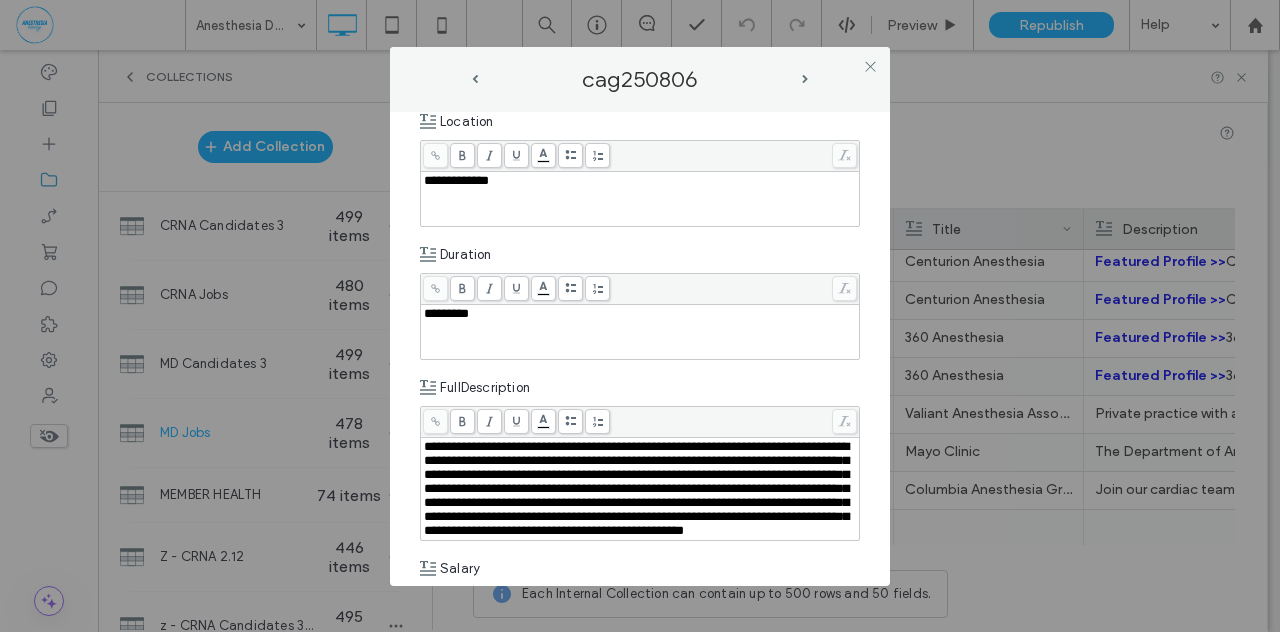 type 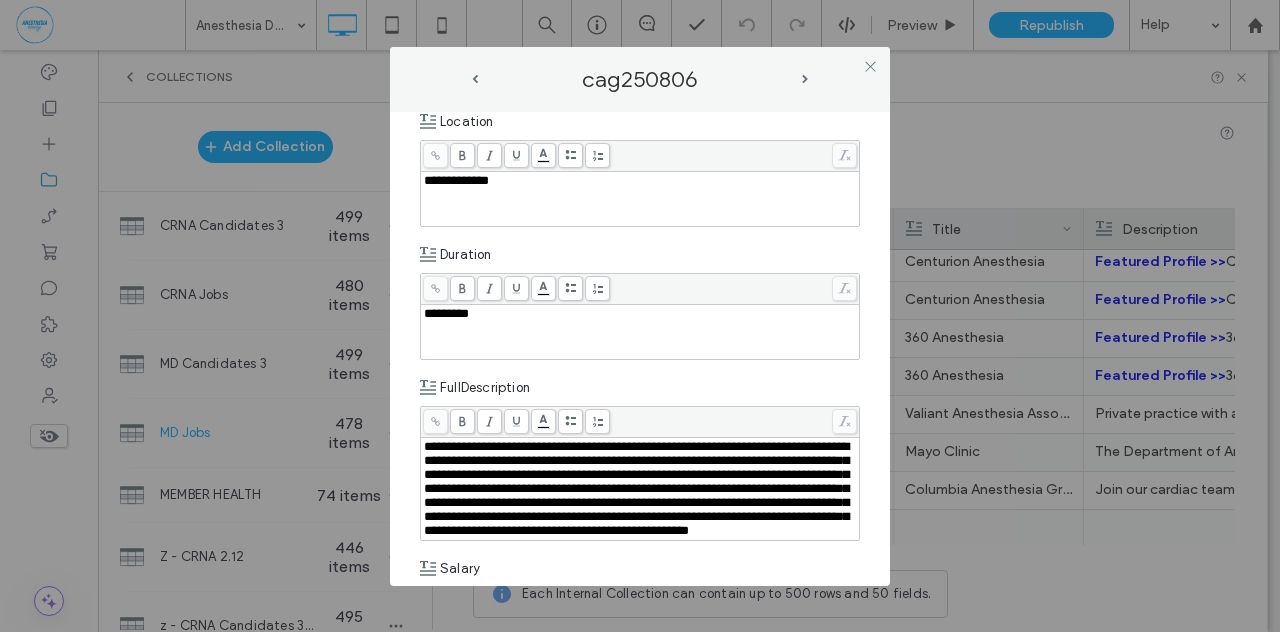click on "**********" at bounding box center [640, 349] 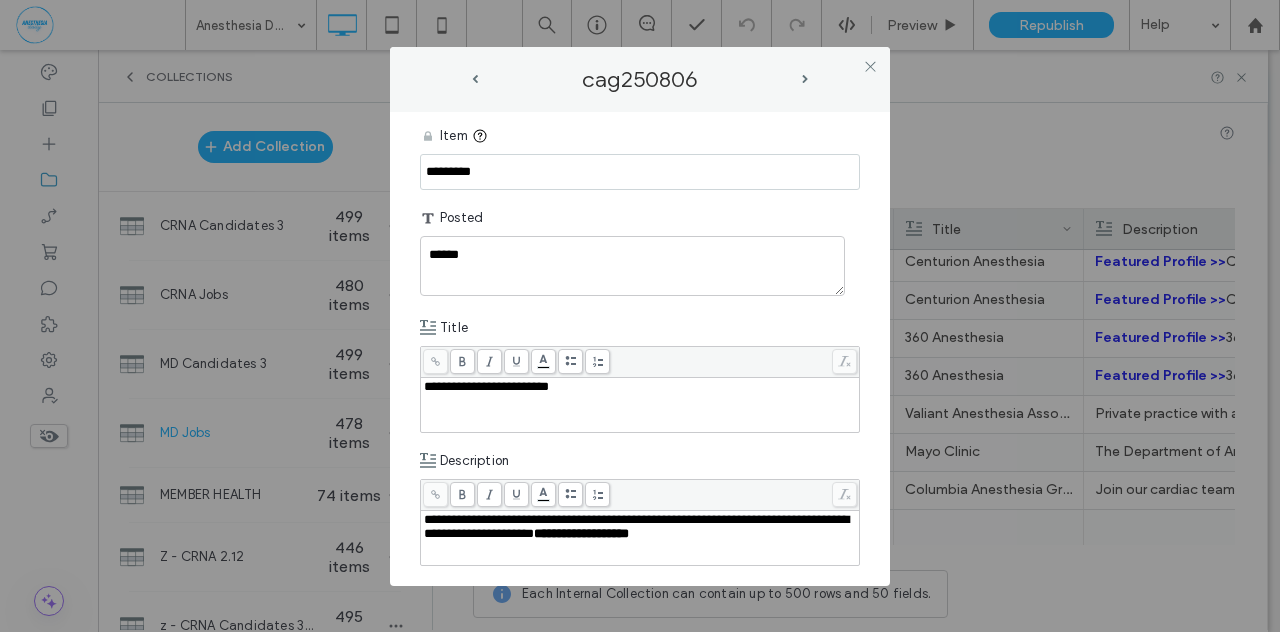 scroll, scrollTop: 0, scrollLeft: 0, axis: both 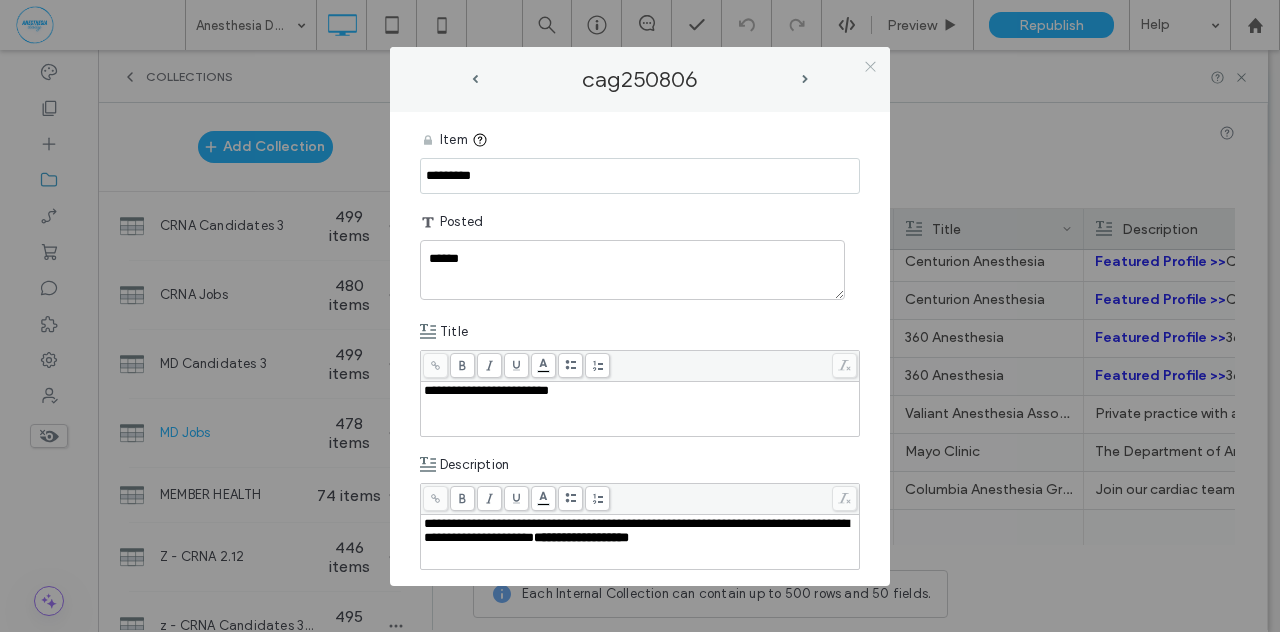 click 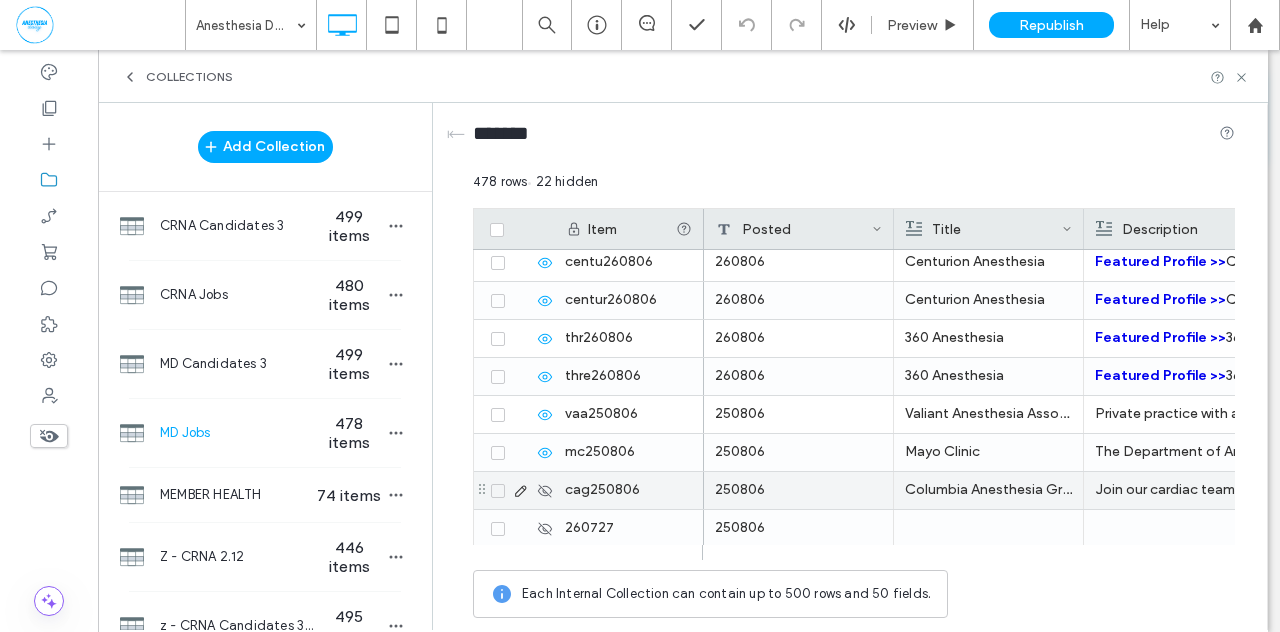 click 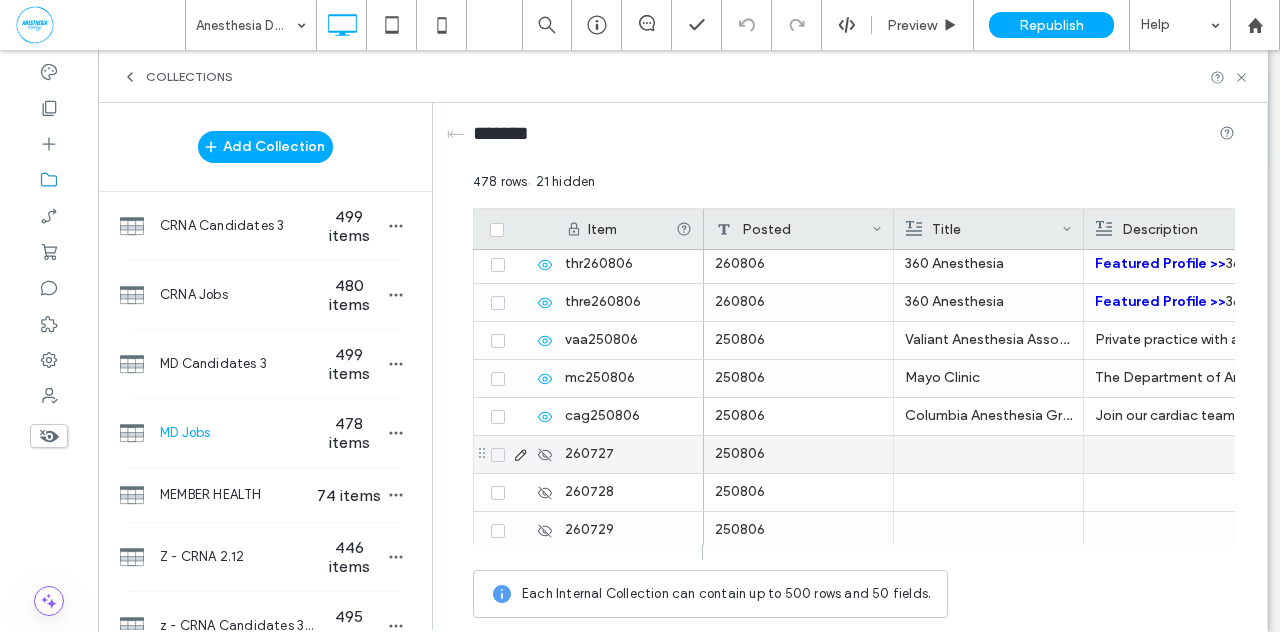 scroll, scrollTop: 17633, scrollLeft: 0, axis: vertical 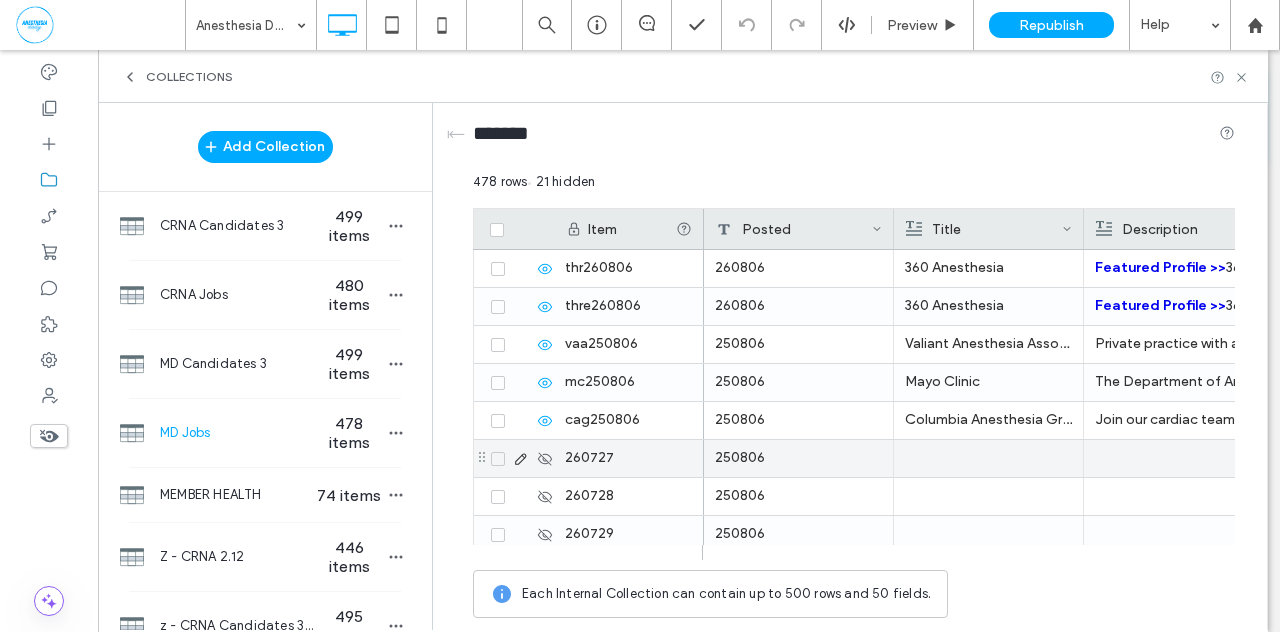 click 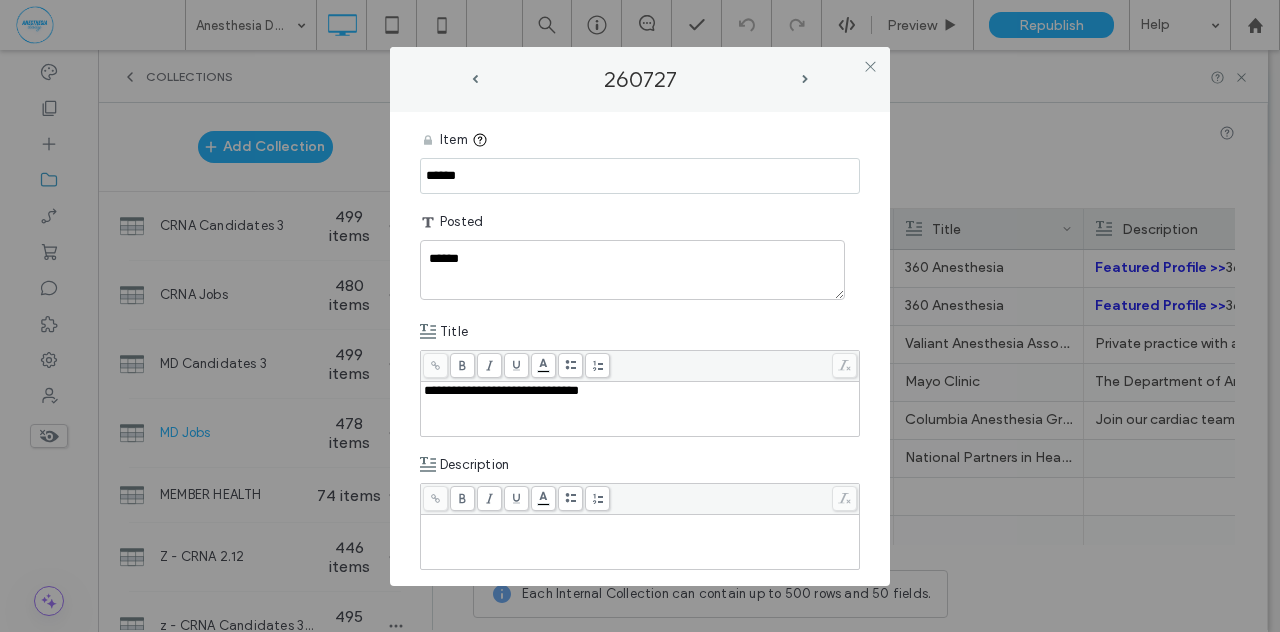 drag, startPoint x: 494, startPoint y: 177, endPoint x: 396, endPoint y: 169, distance: 98.32599 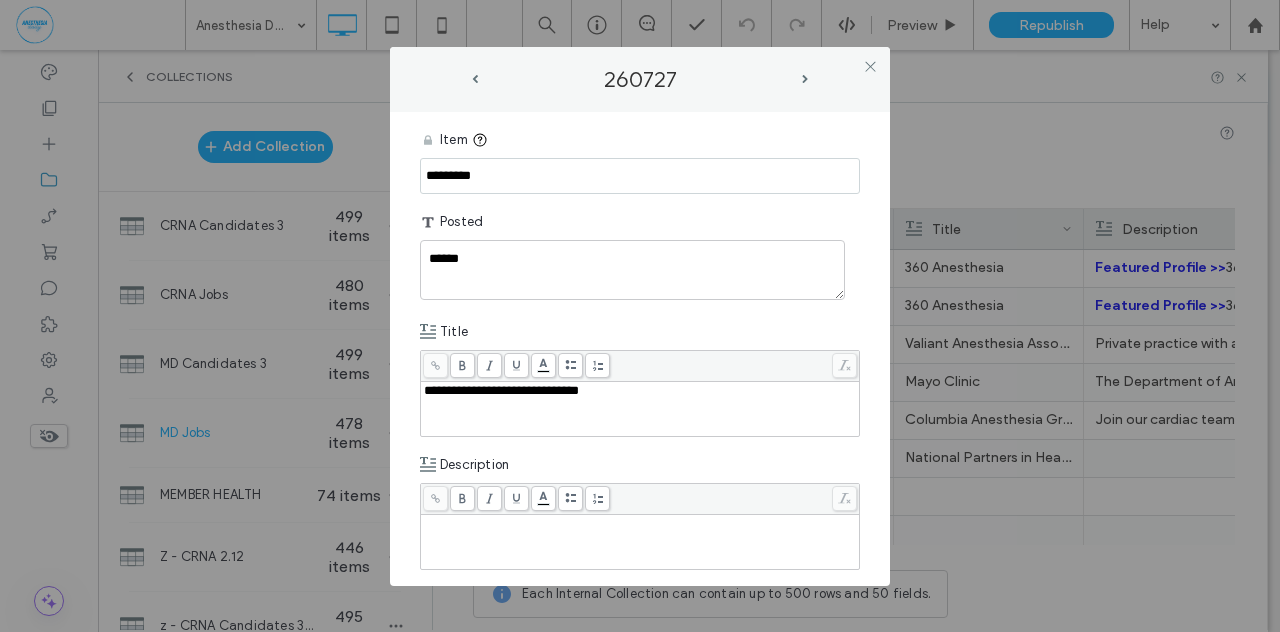 type on "*********" 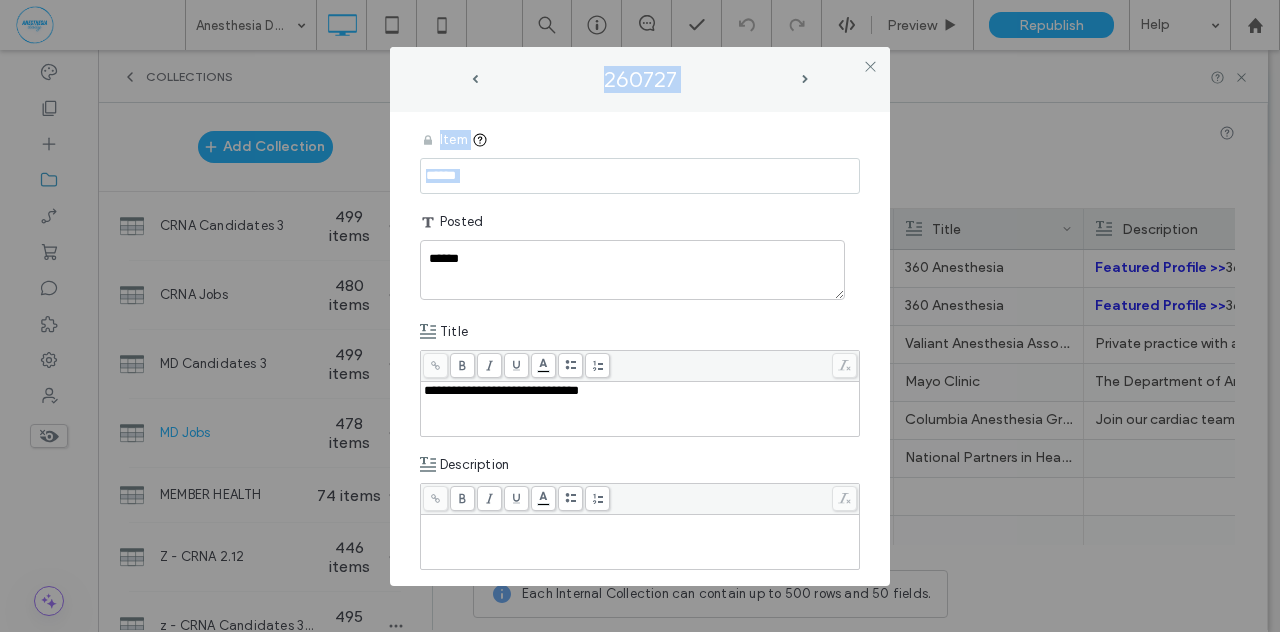 click on "******" at bounding box center [640, 176] 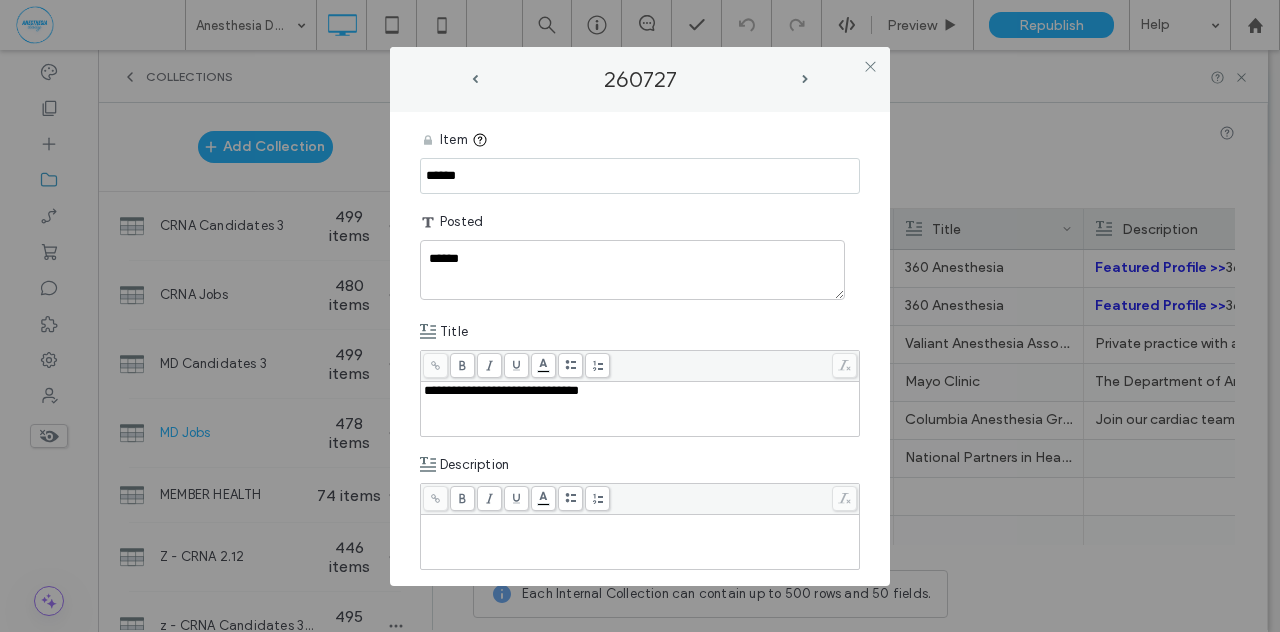 click on "Posted" at bounding box center [640, 222] 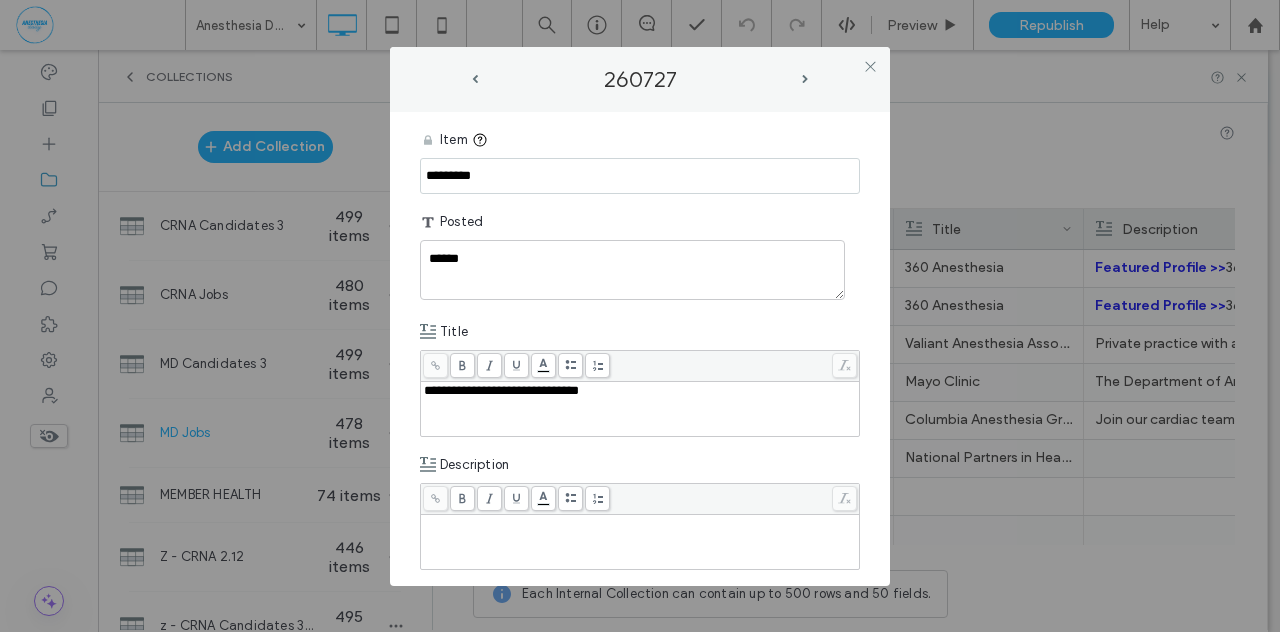 type on "*********" 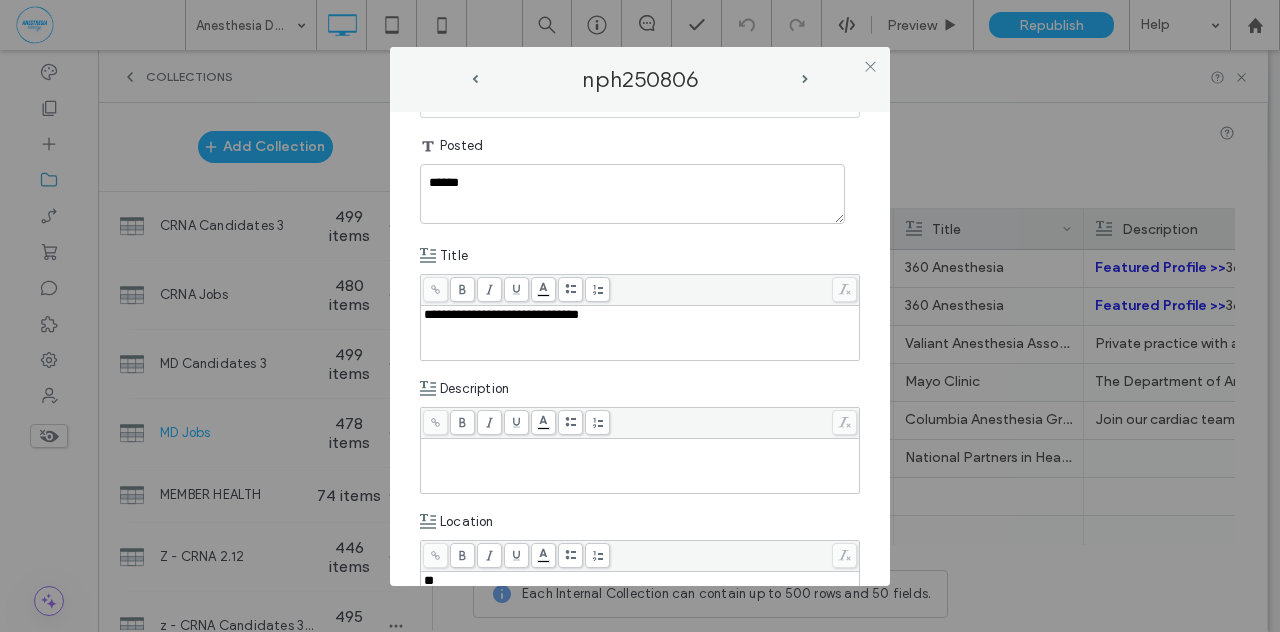 scroll, scrollTop: 116, scrollLeft: 0, axis: vertical 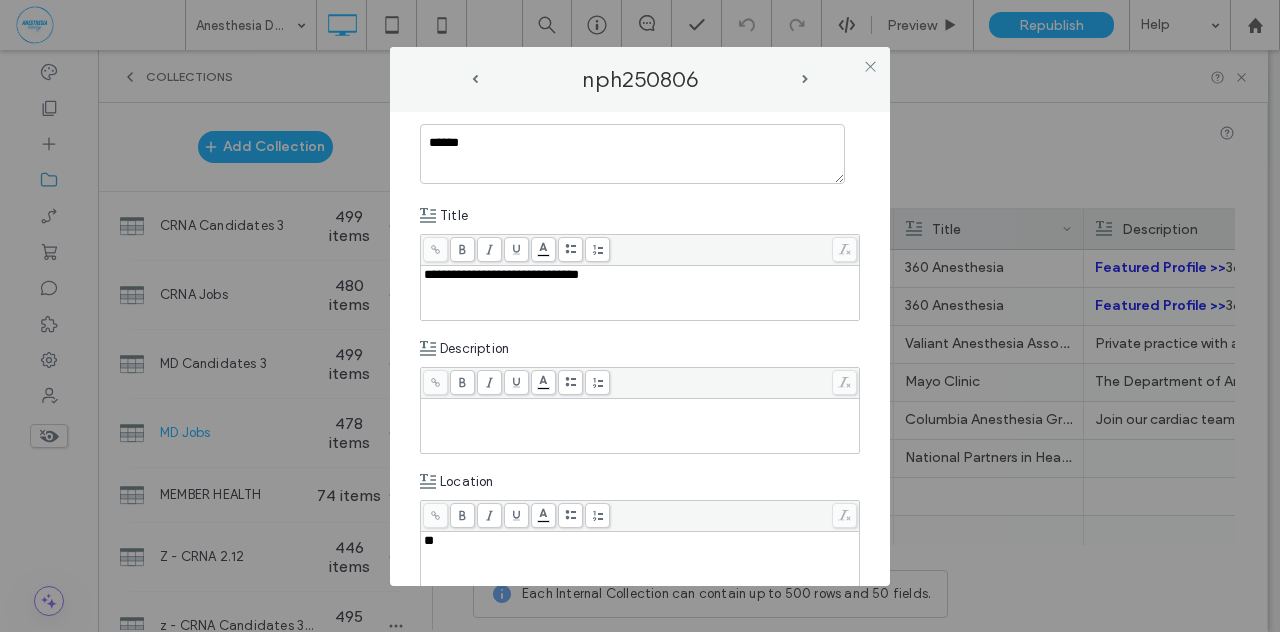click at bounding box center (640, 426) 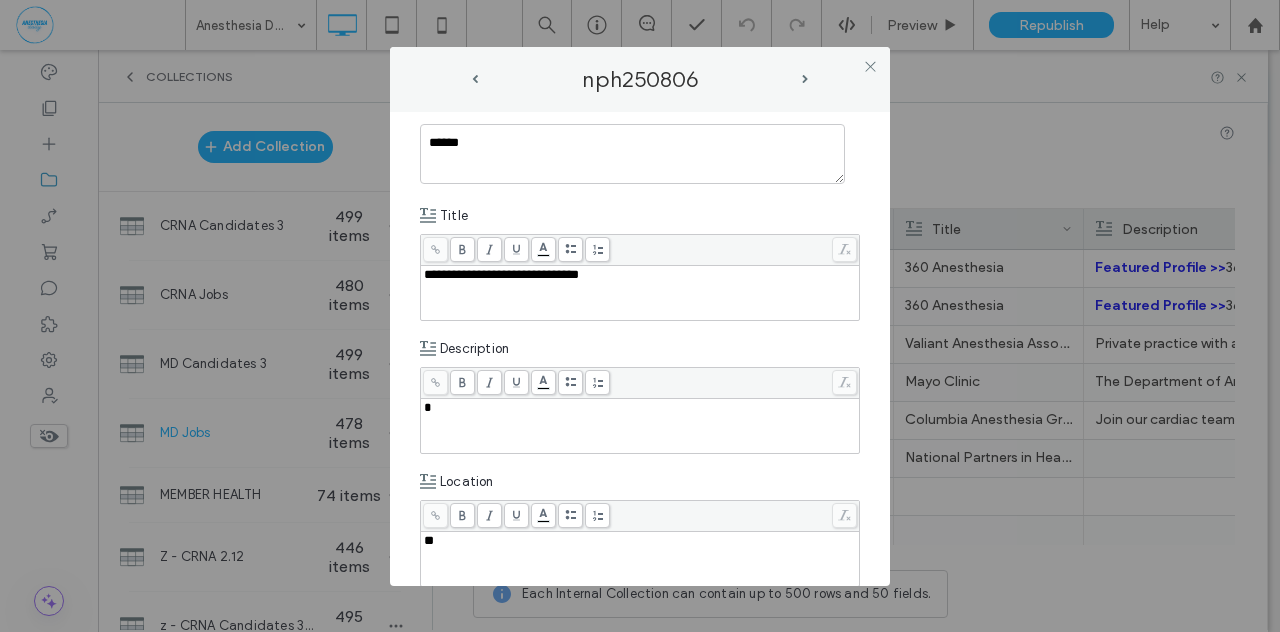 type 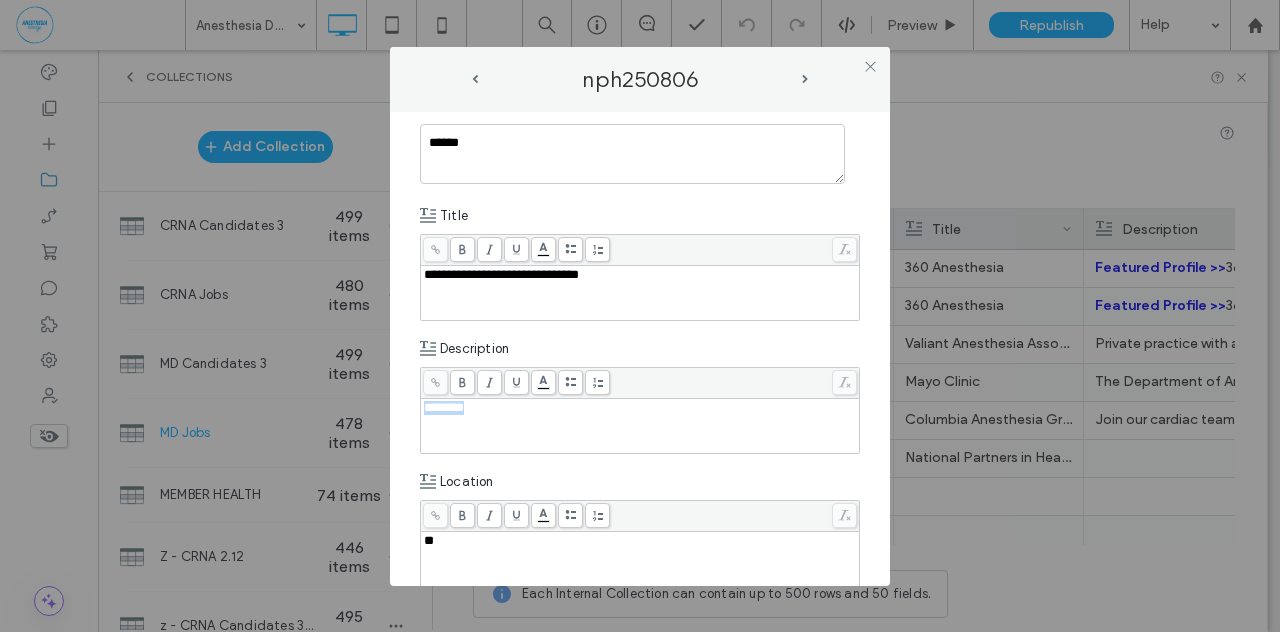 drag, startPoint x: 484, startPoint y: 409, endPoint x: 417, endPoint y: 399, distance: 67.74216 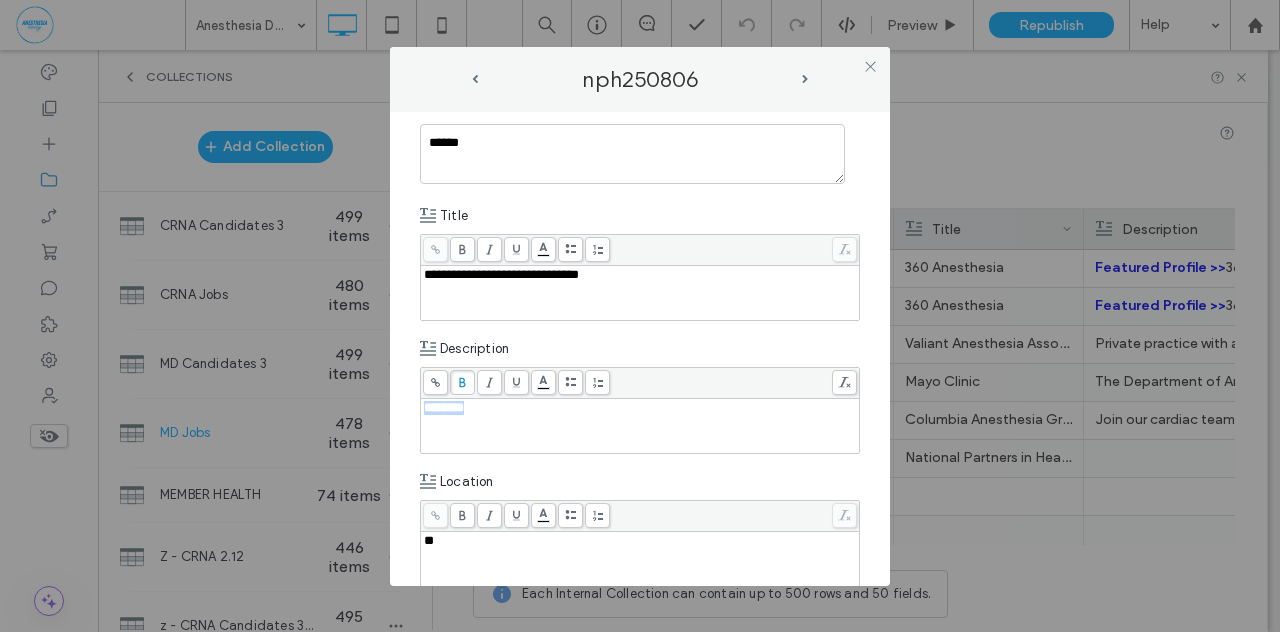 click 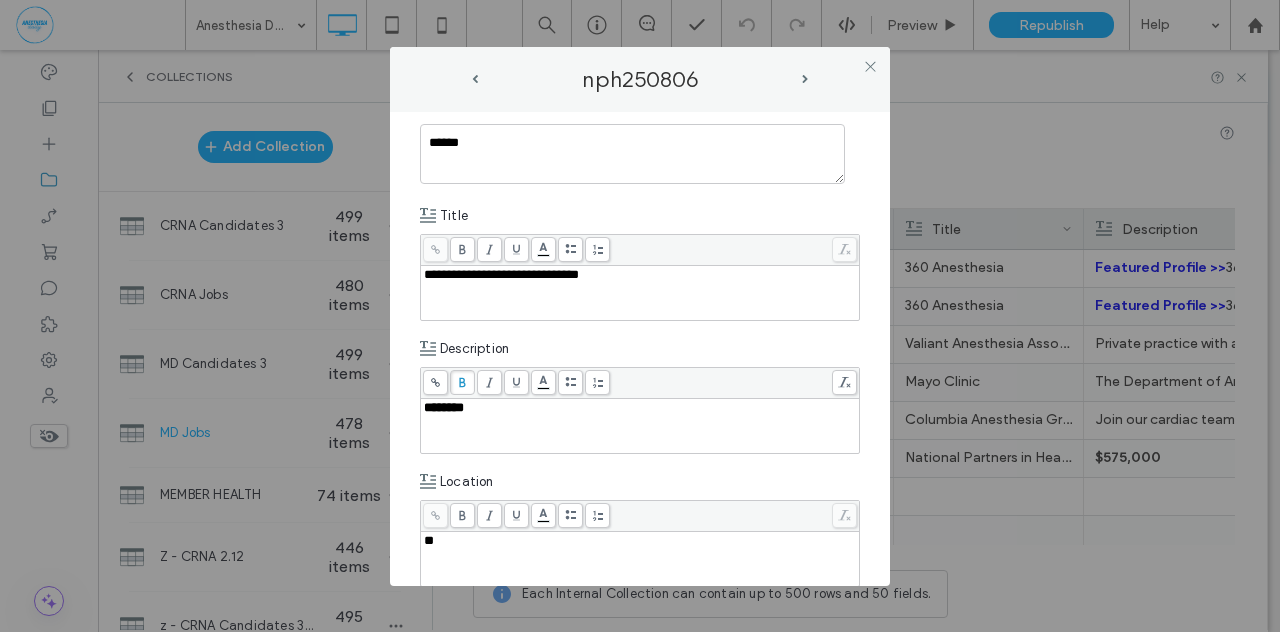 click on "**" at bounding box center (429, 540) 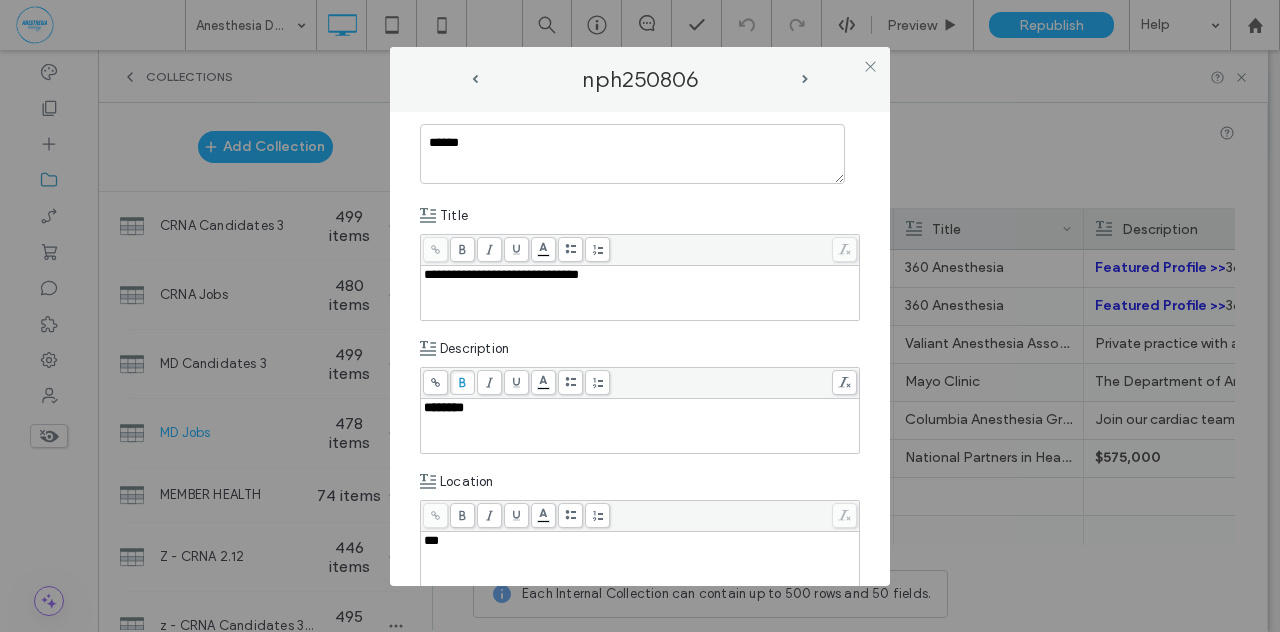 type 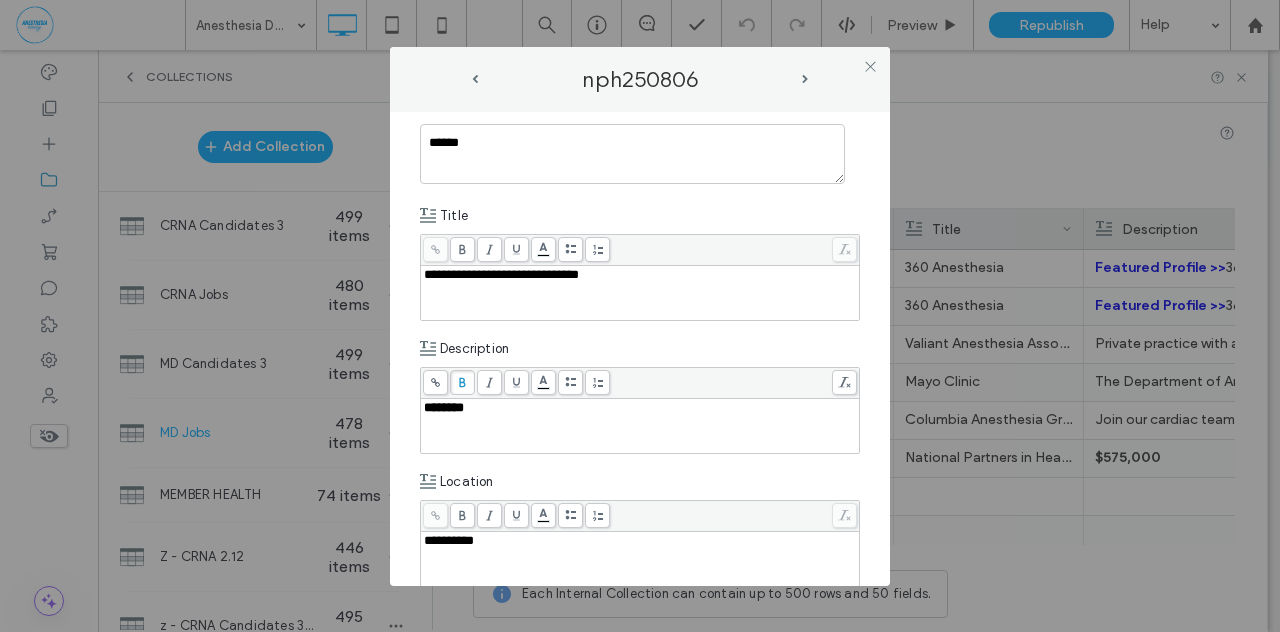 scroll, scrollTop: 438, scrollLeft: 0, axis: vertical 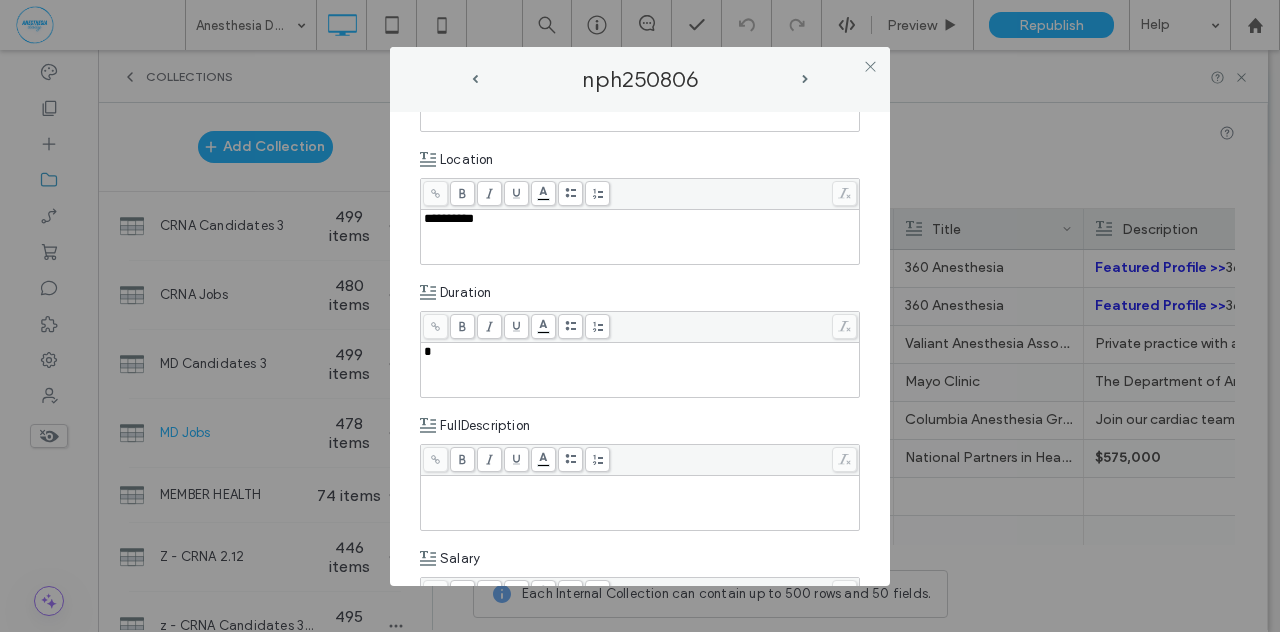 type 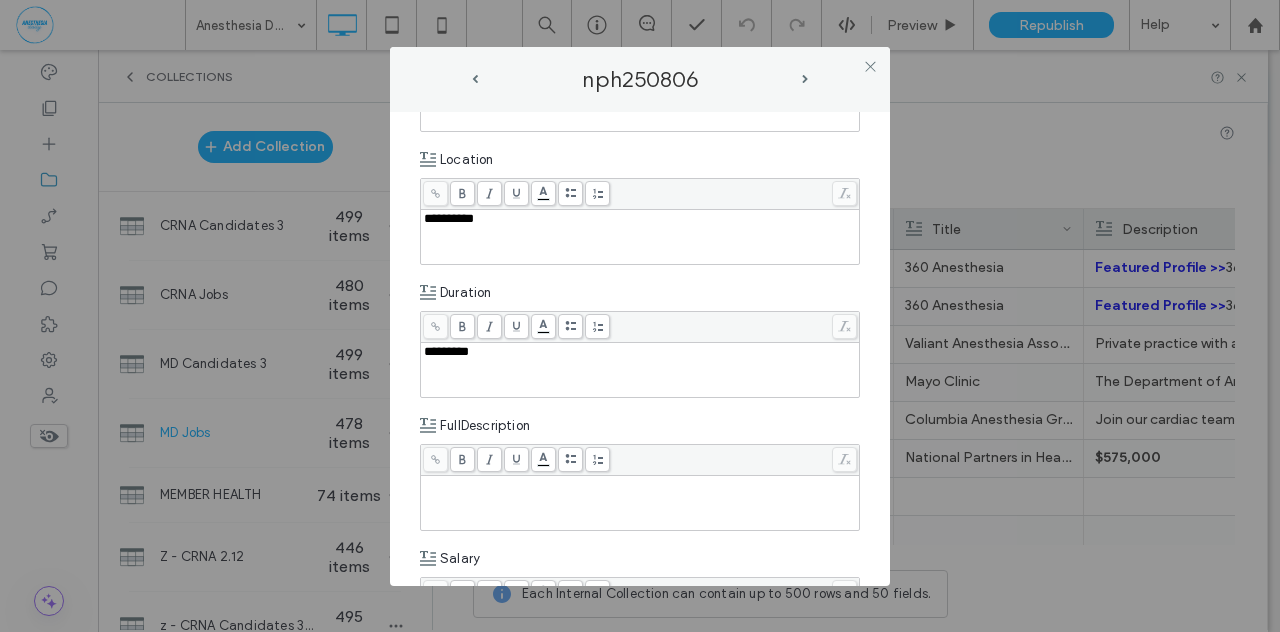 scroll, scrollTop: 702, scrollLeft: 0, axis: vertical 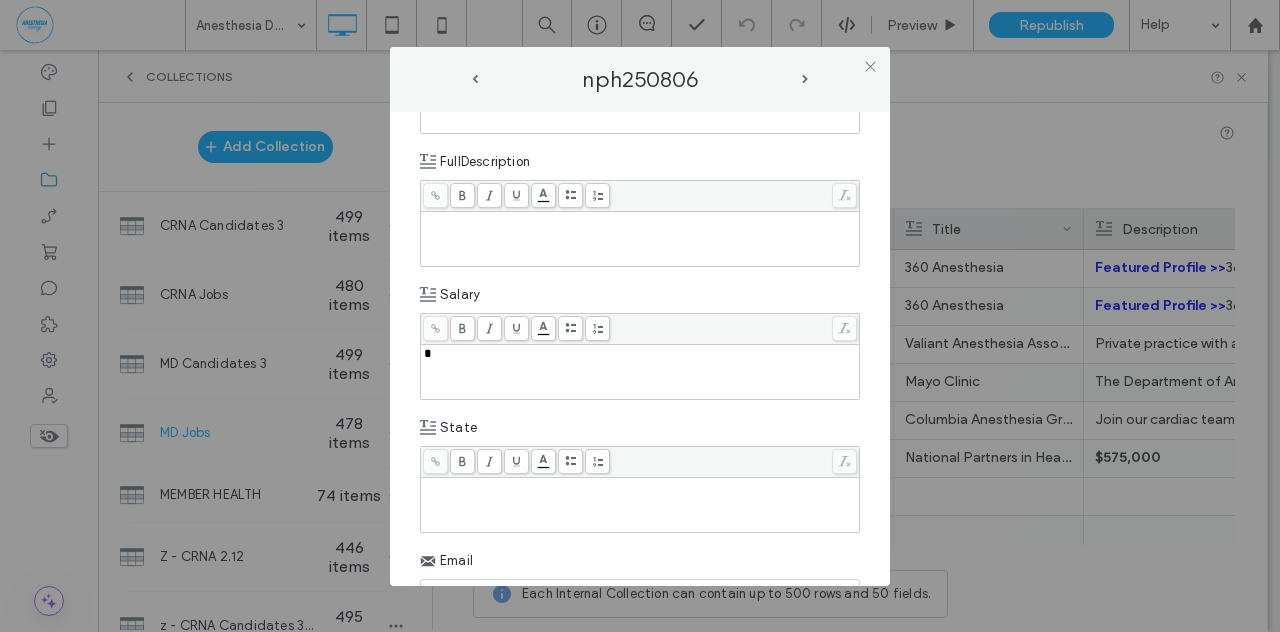 type 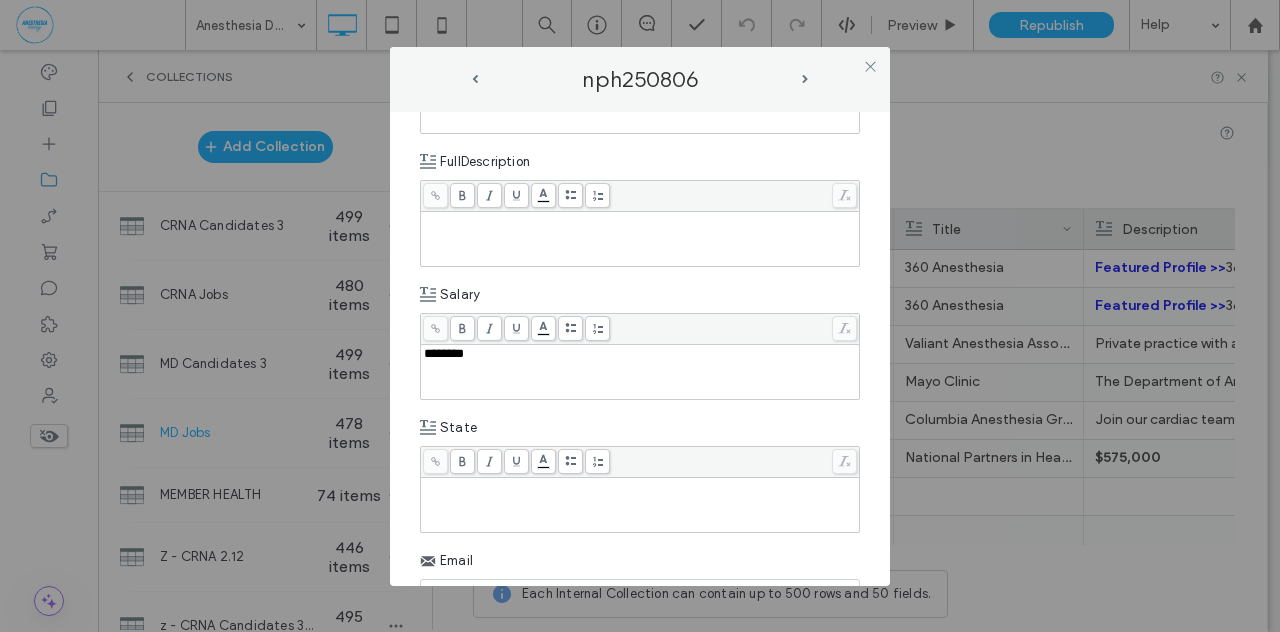 type 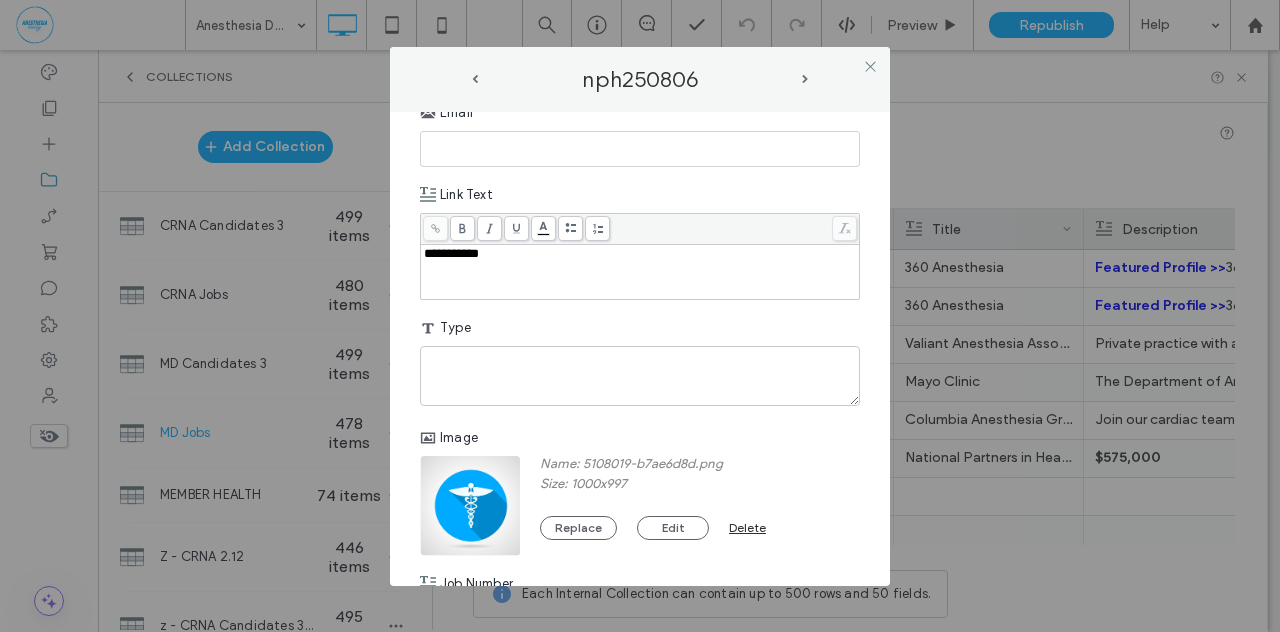scroll, scrollTop: 1153, scrollLeft: 0, axis: vertical 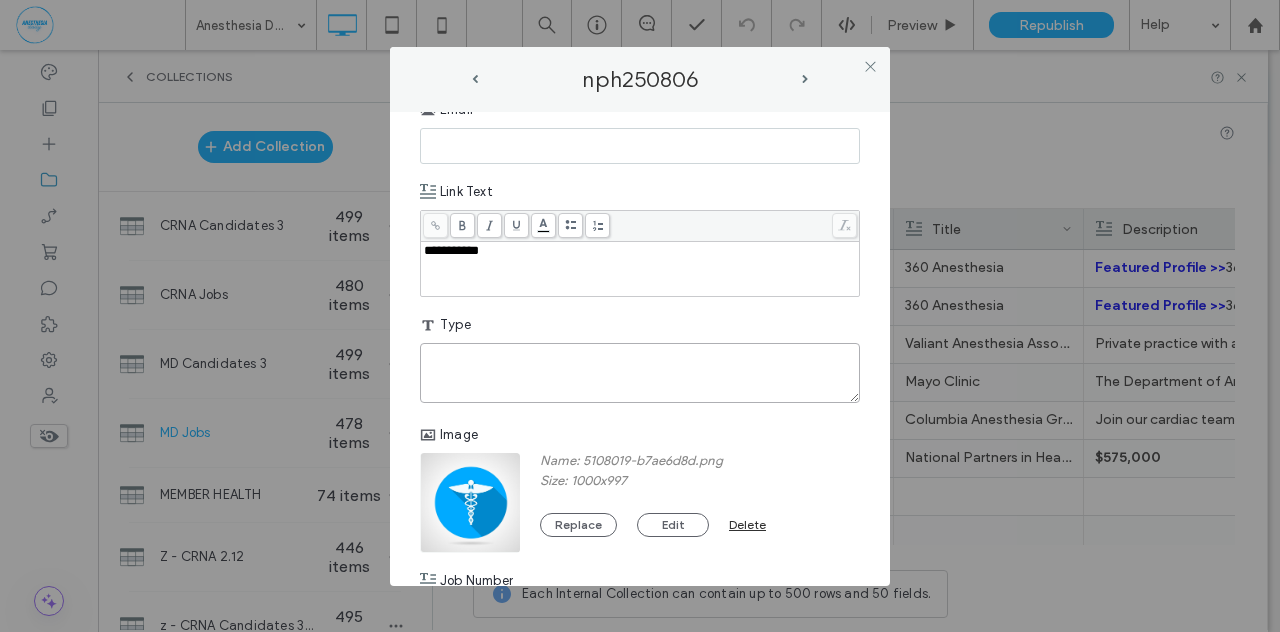click at bounding box center (640, 373) 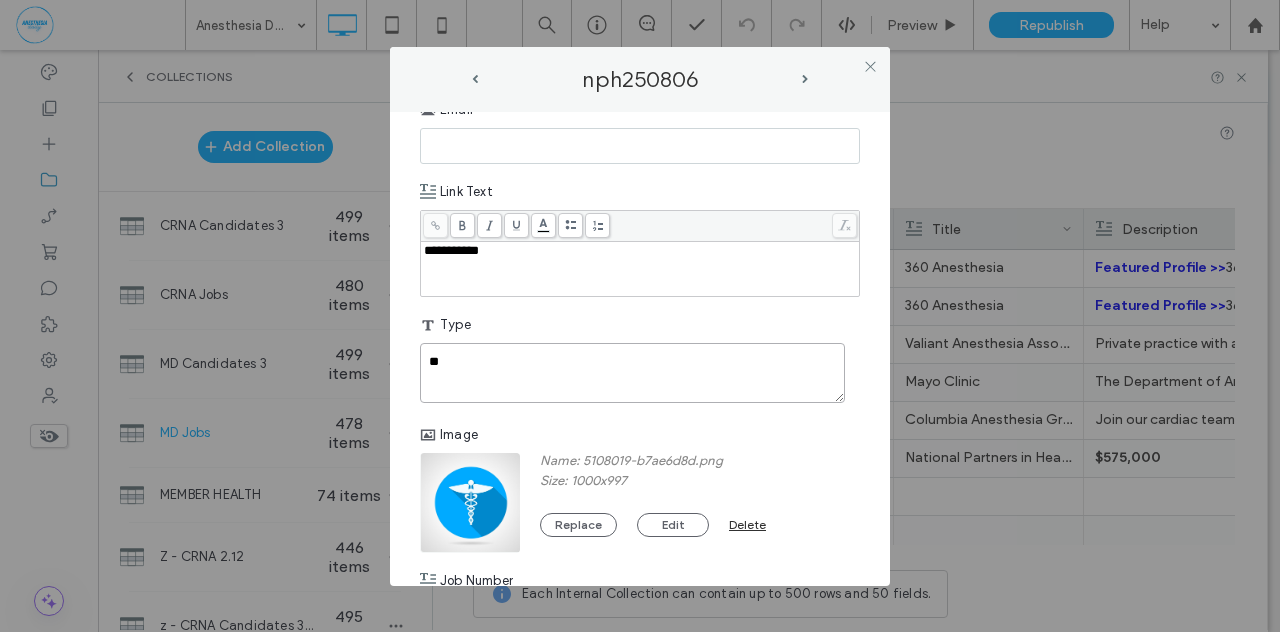 type on "*" 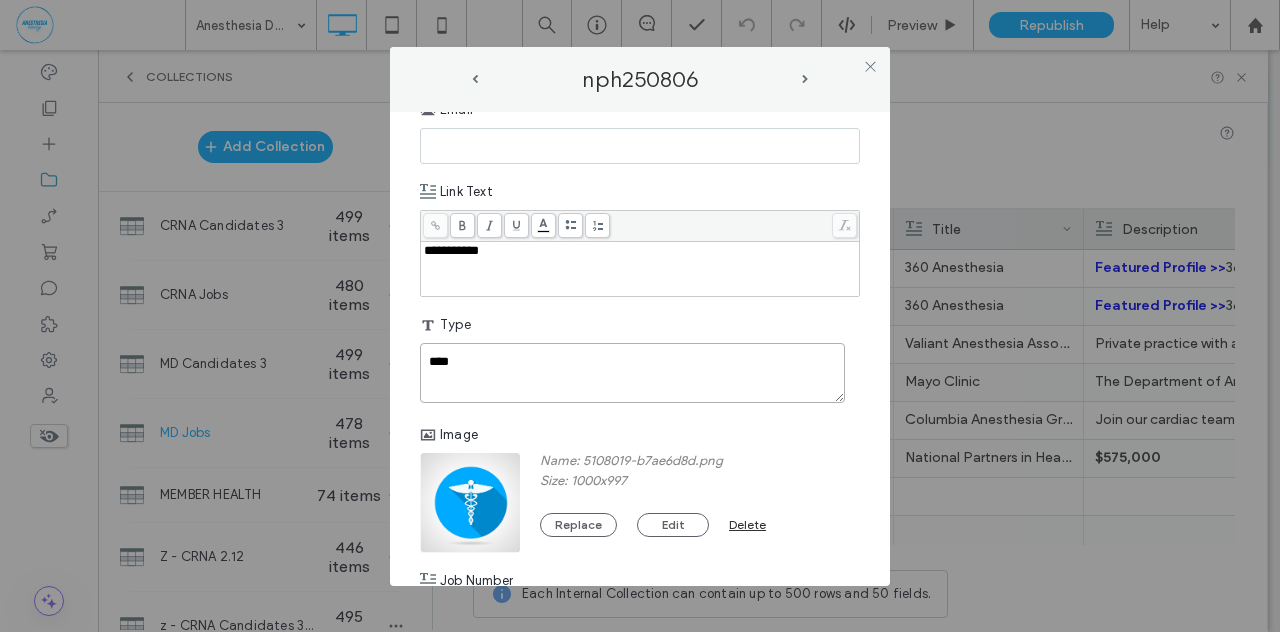 type on "****" 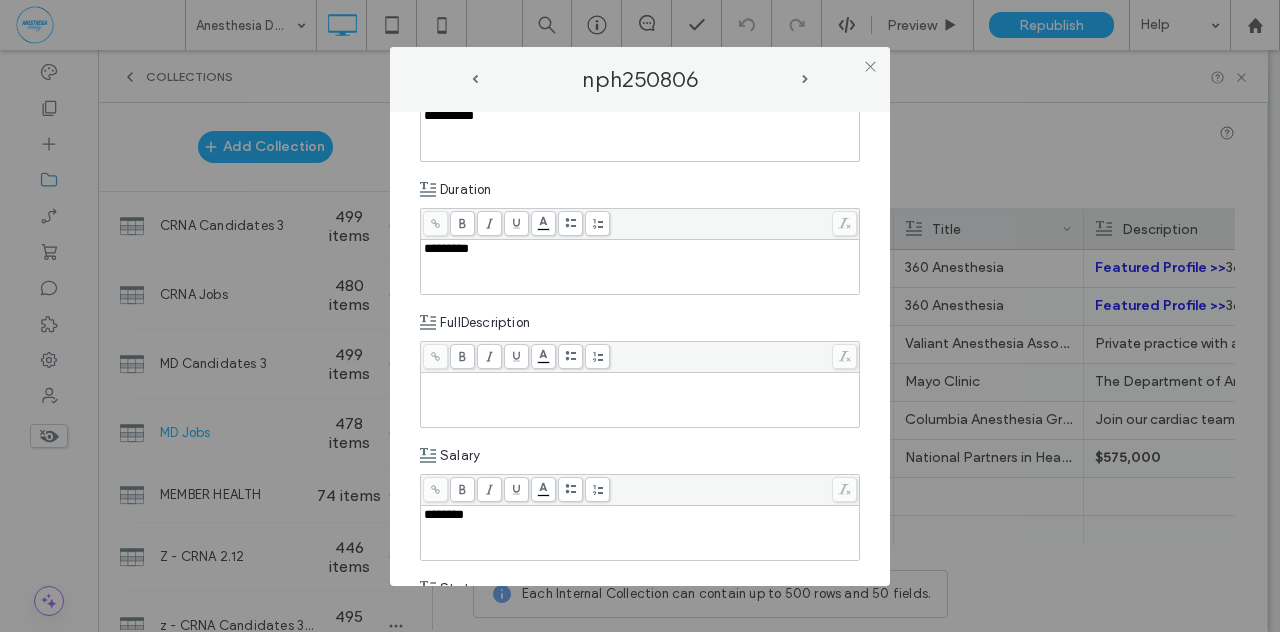 scroll, scrollTop: 638, scrollLeft: 0, axis: vertical 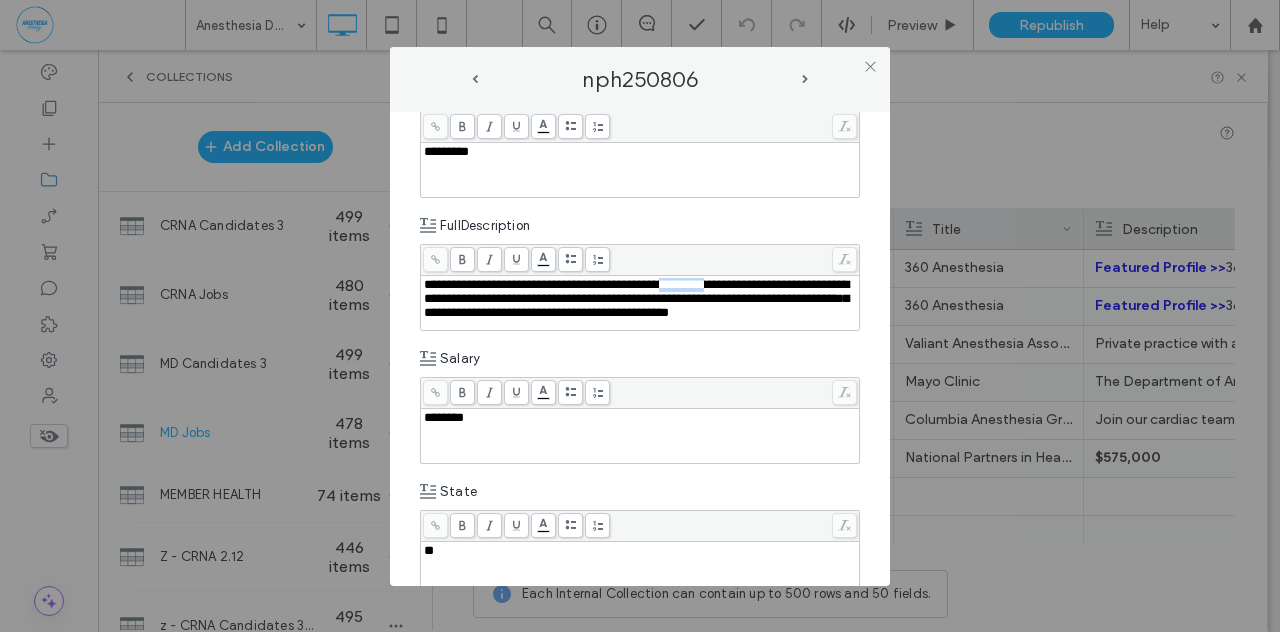 drag, startPoint x: 766, startPoint y: 278, endPoint x: 708, endPoint y: 278, distance: 58 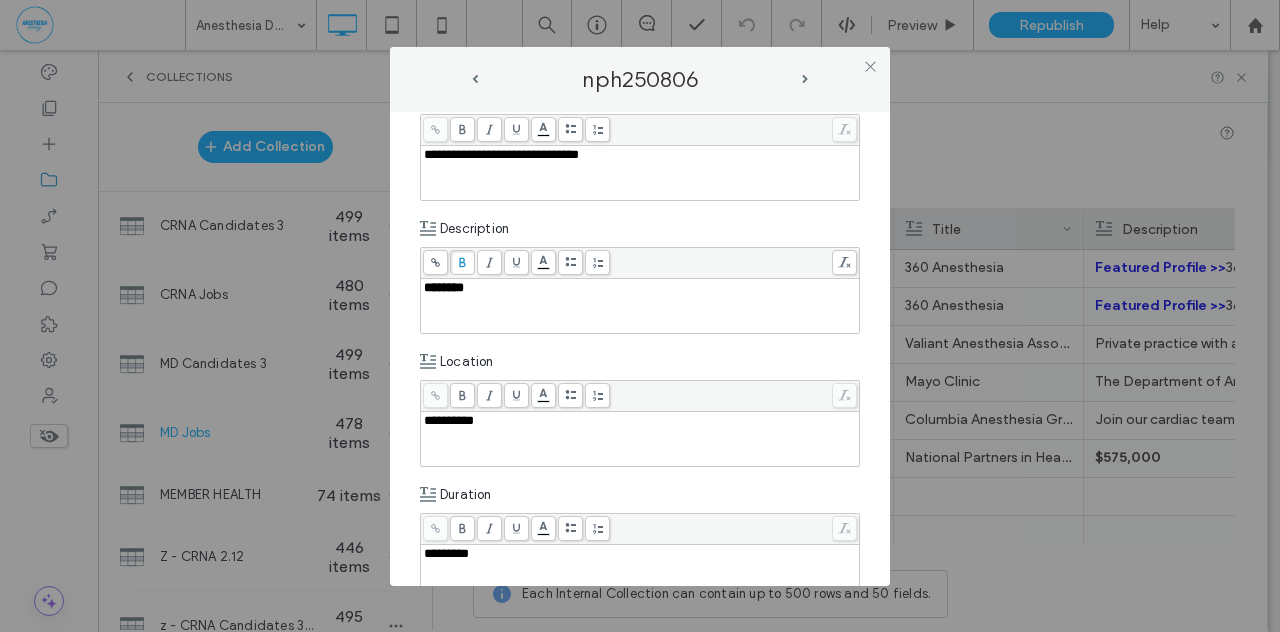 scroll, scrollTop: 218, scrollLeft: 0, axis: vertical 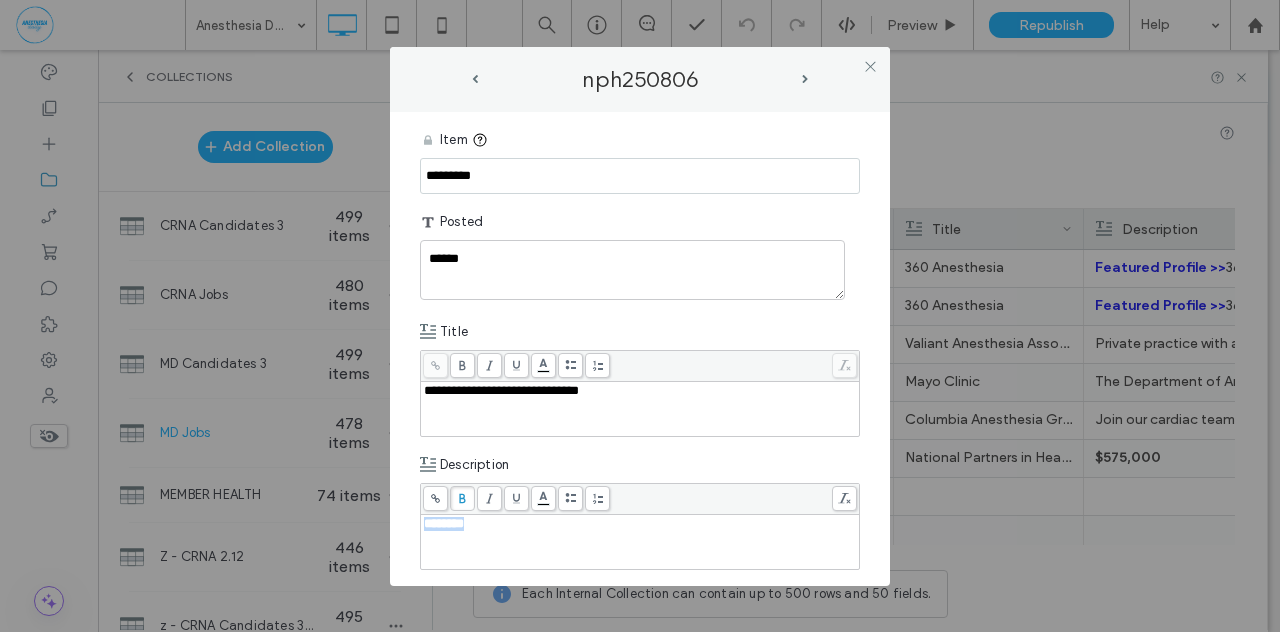 click on "********" at bounding box center [444, 523] 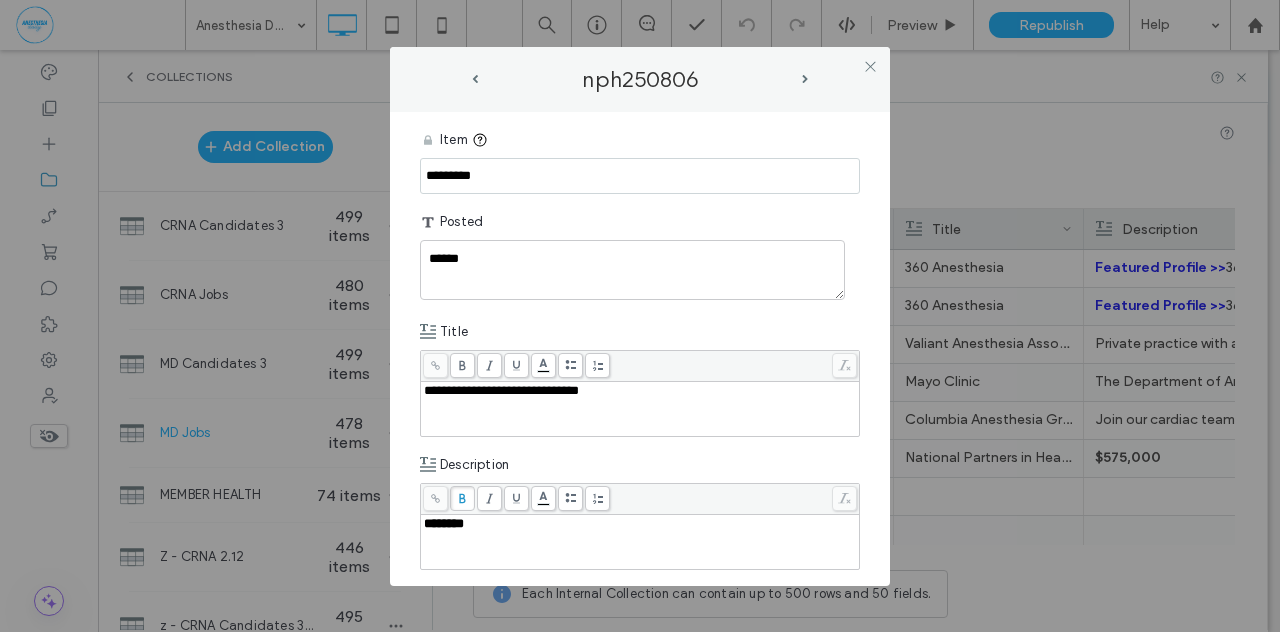 click 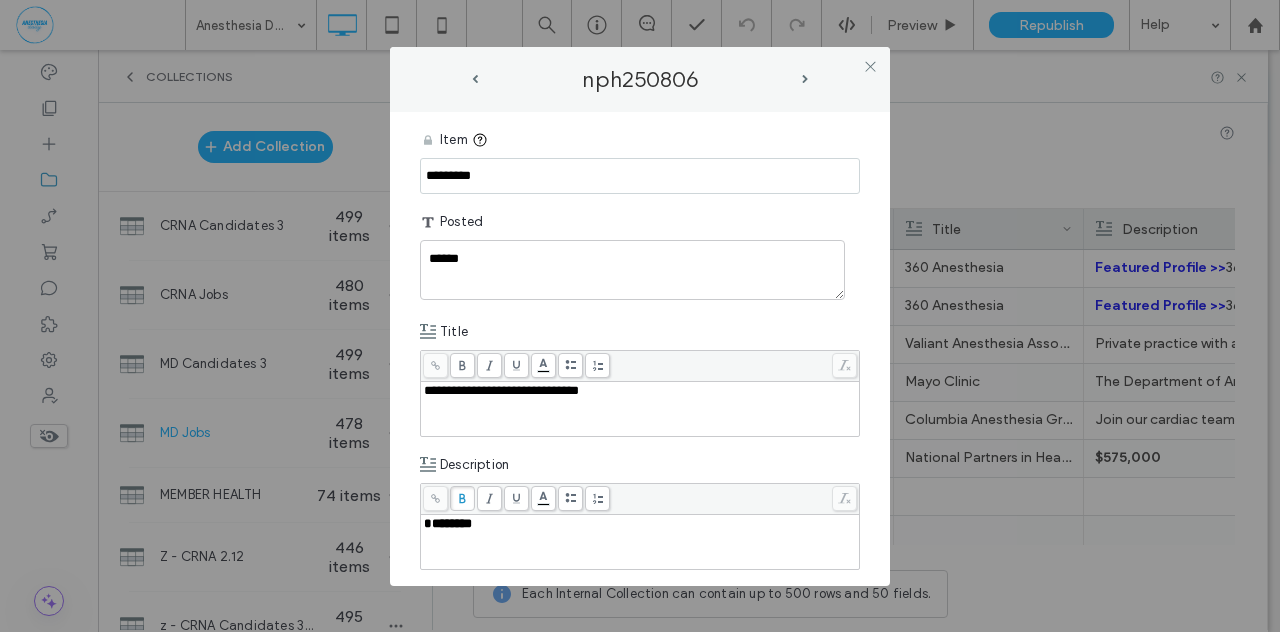 click 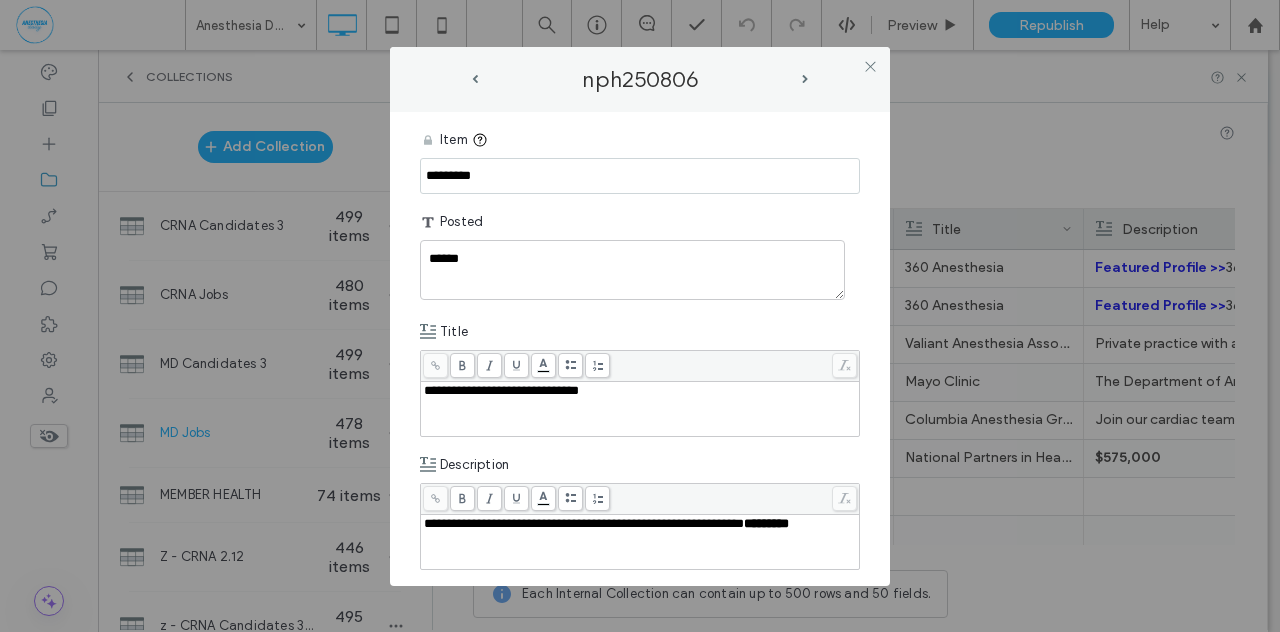 click on "********" at bounding box center (766, 523) 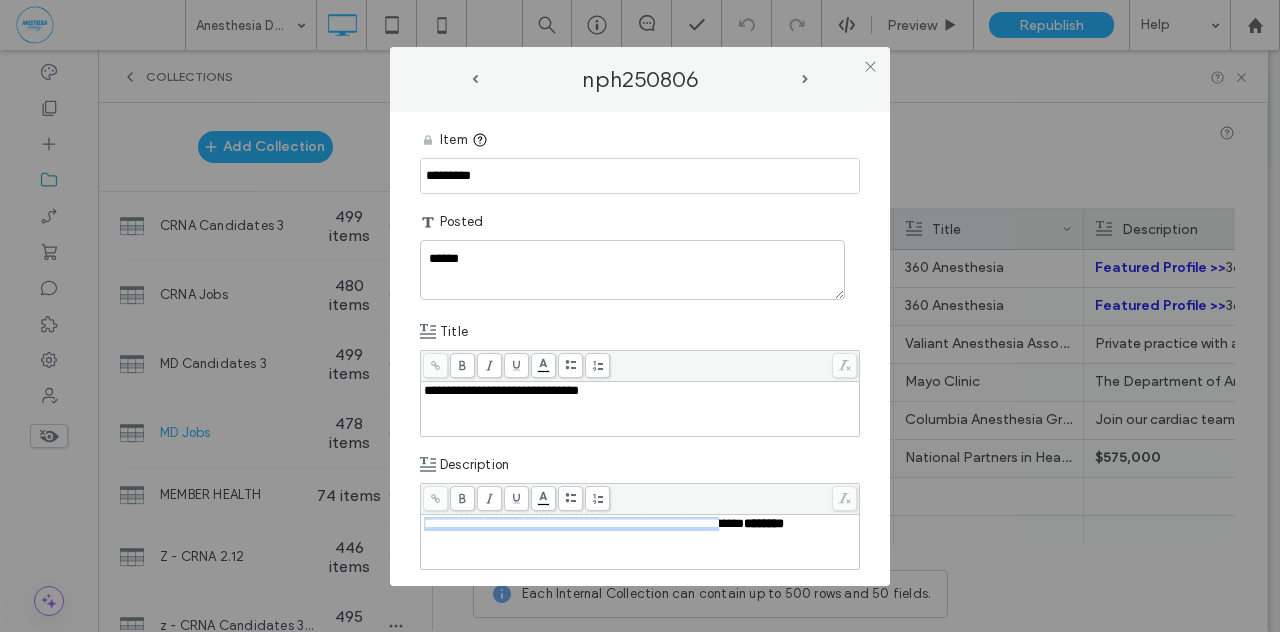 drag, startPoint x: 770, startPoint y: 523, endPoint x: 420, endPoint y: 524, distance: 350.00143 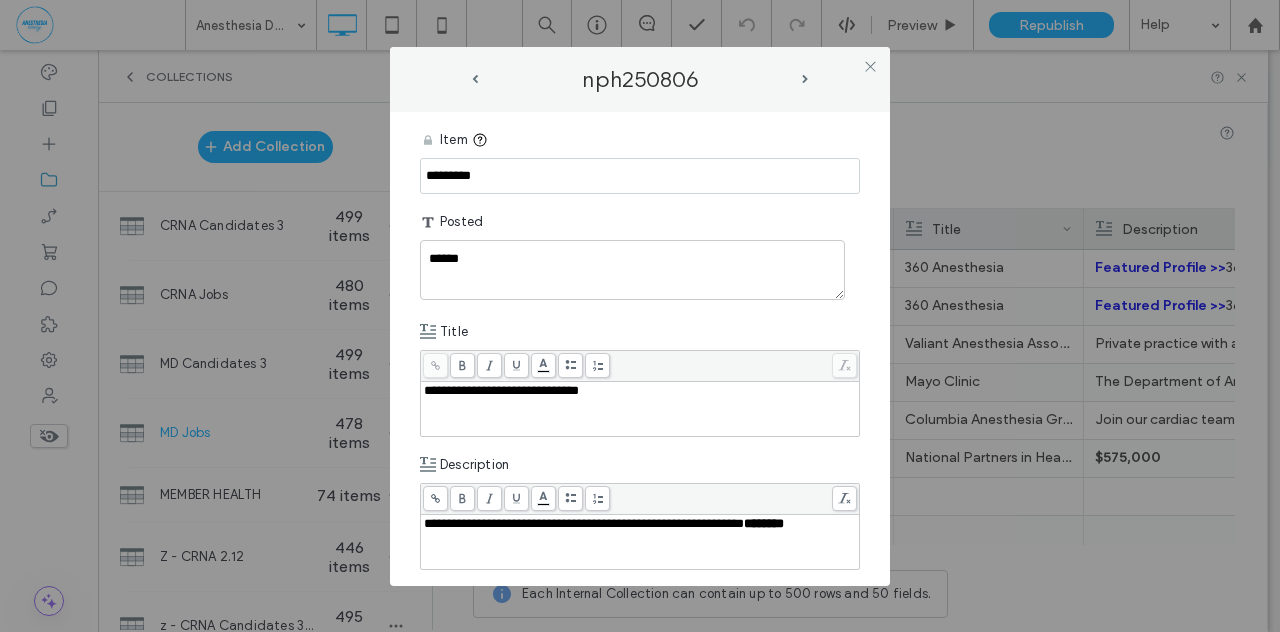 click on "**********" at bounding box center [640, 349] 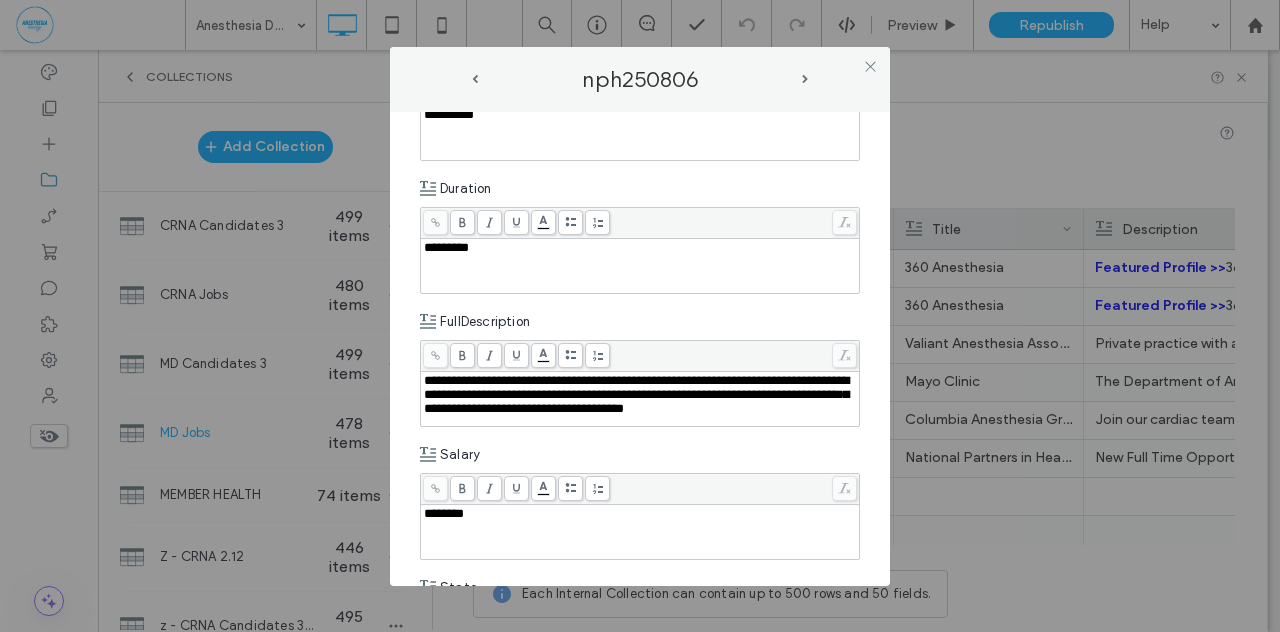 scroll, scrollTop: 544, scrollLeft: 0, axis: vertical 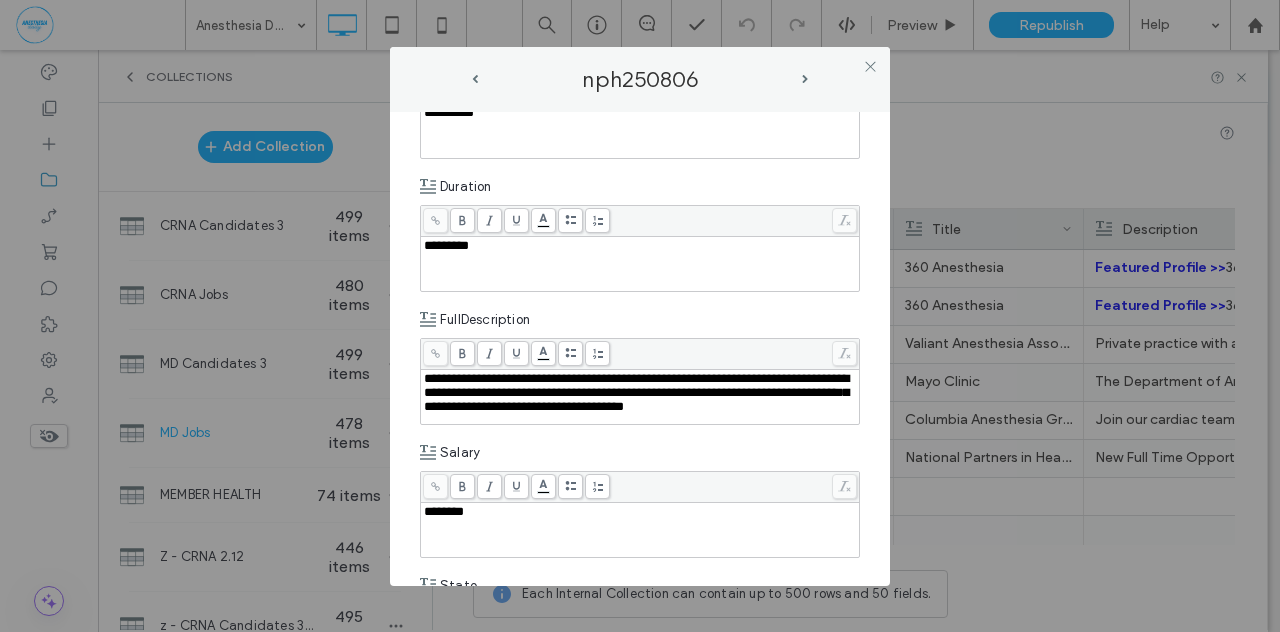 click on "**********" at bounding box center (636, 392) 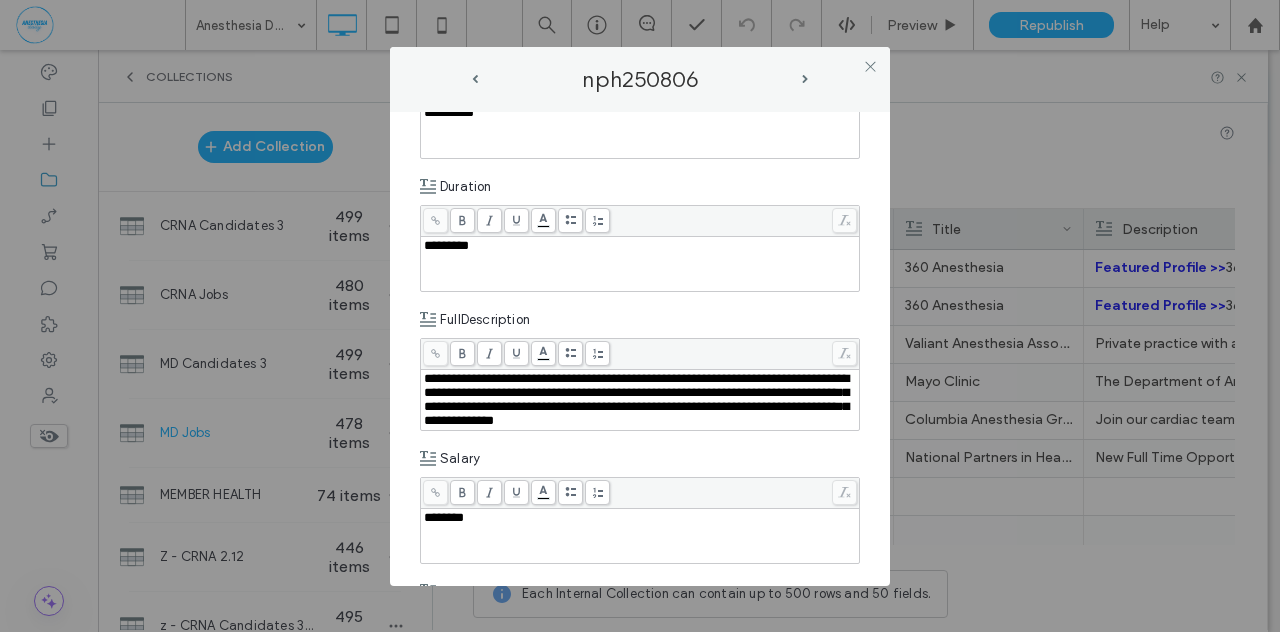 type 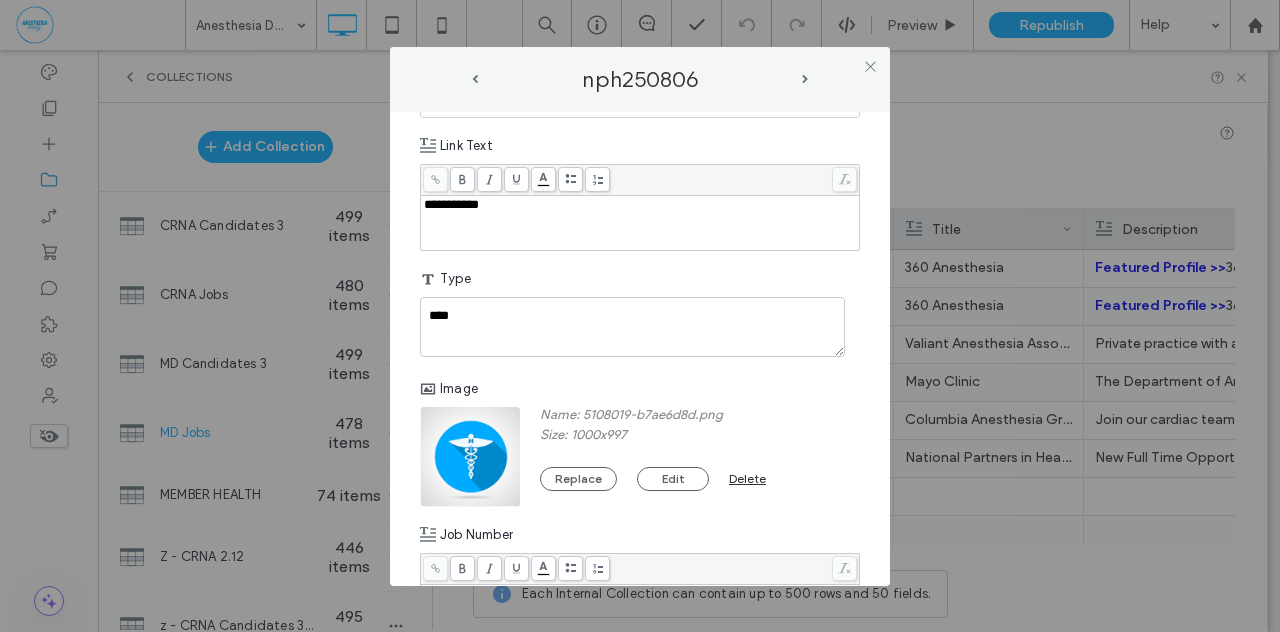 scroll, scrollTop: 1286, scrollLeft: 0, axis: vertical 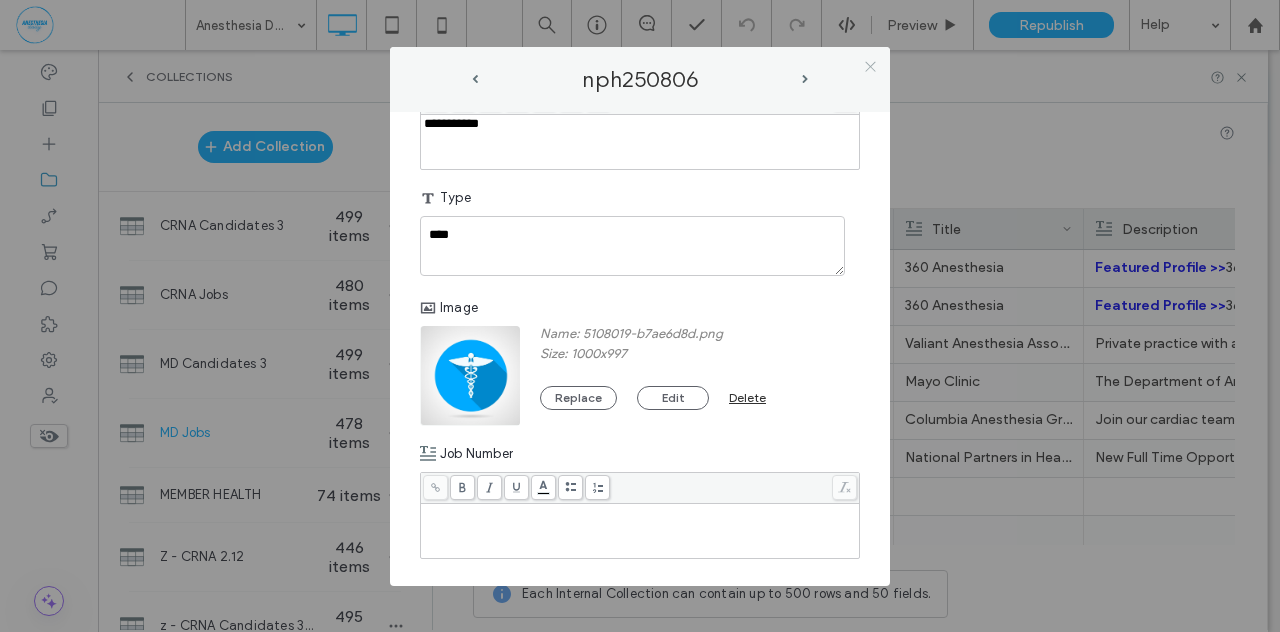 click 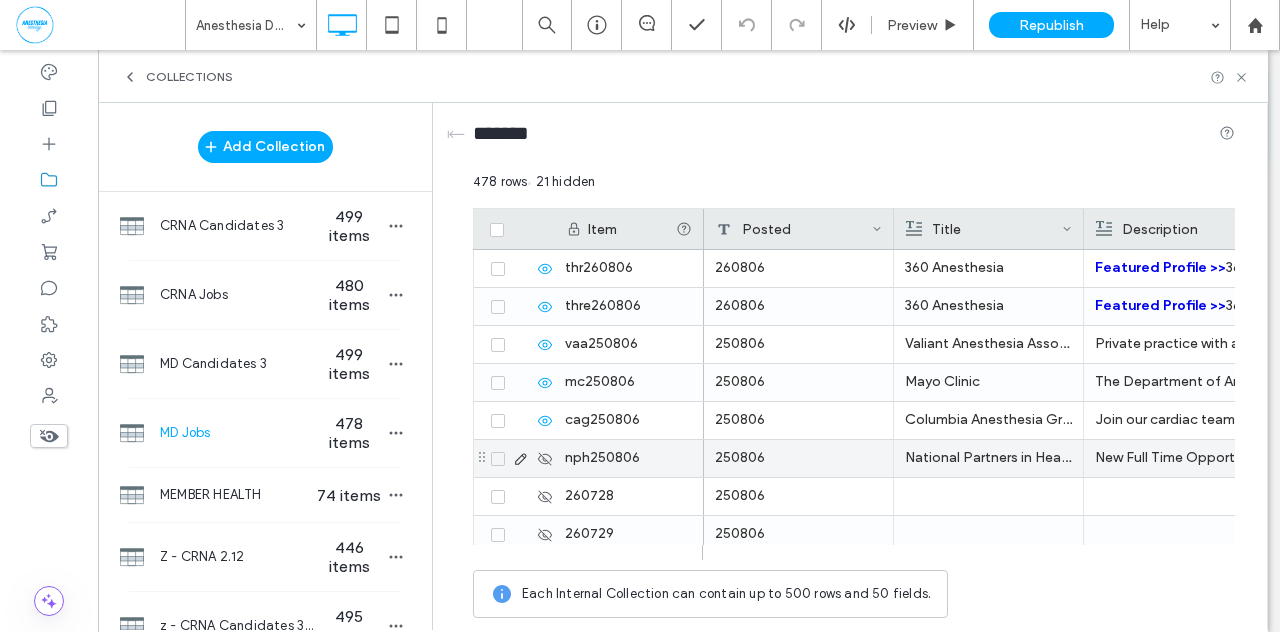 click 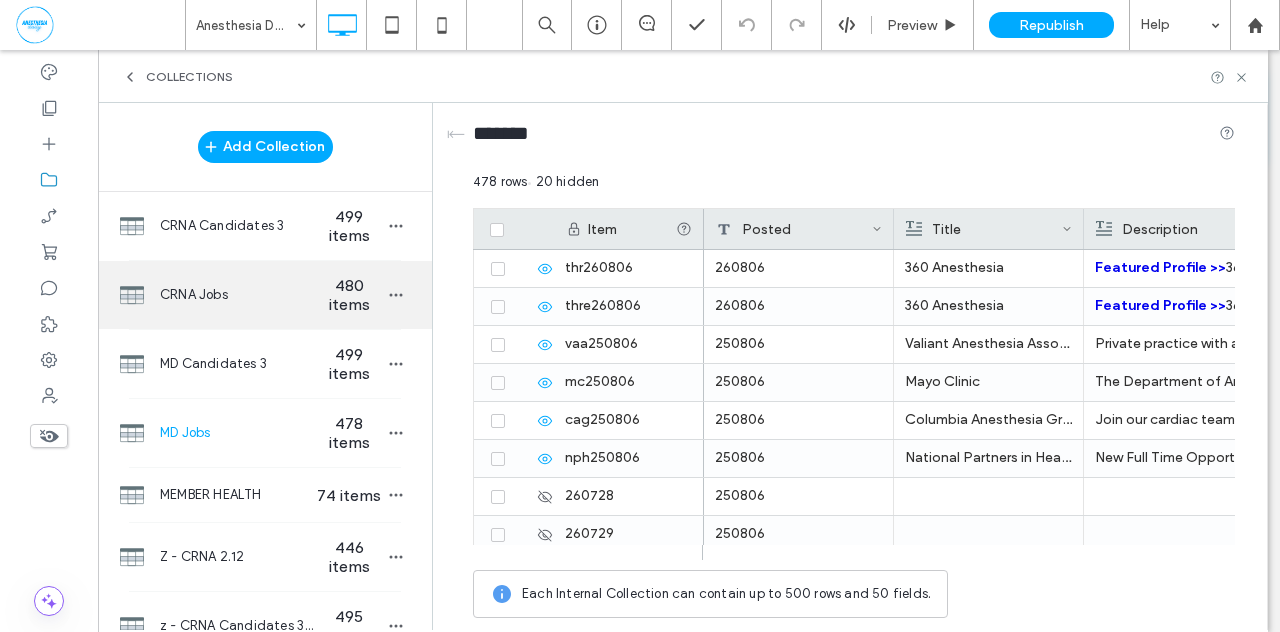 click on "480 items" at bounding box center (349, 295) 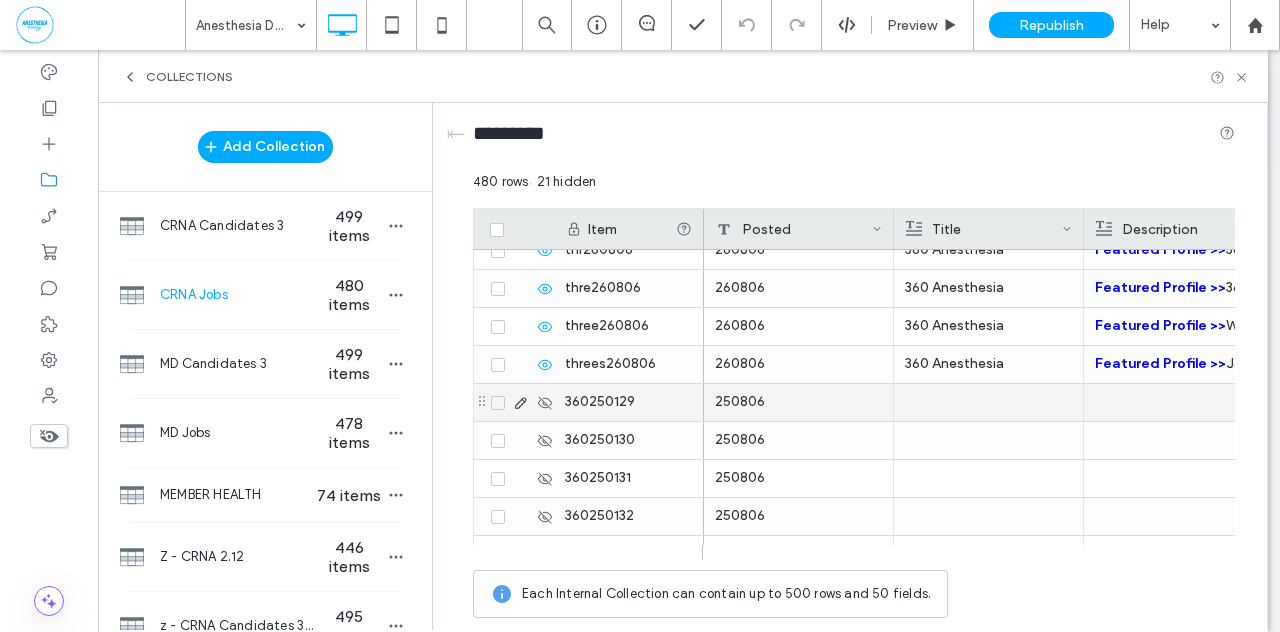 scroll, scrollTop: 17732, scrollLeft: 0, axis: vertical 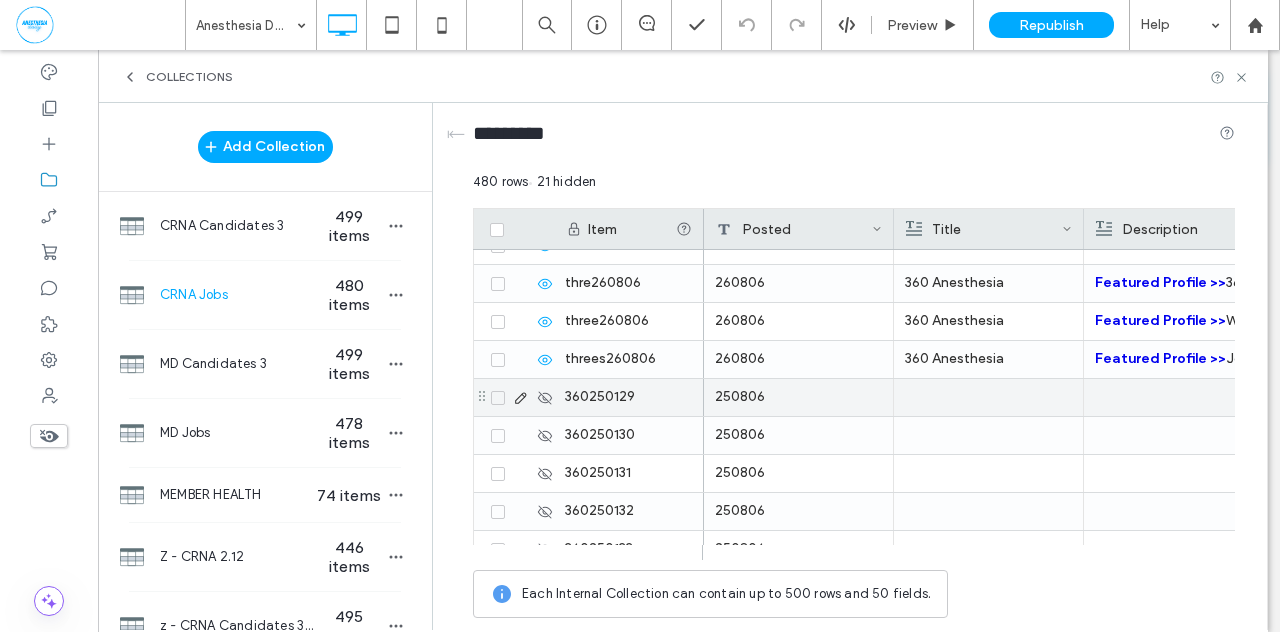 click 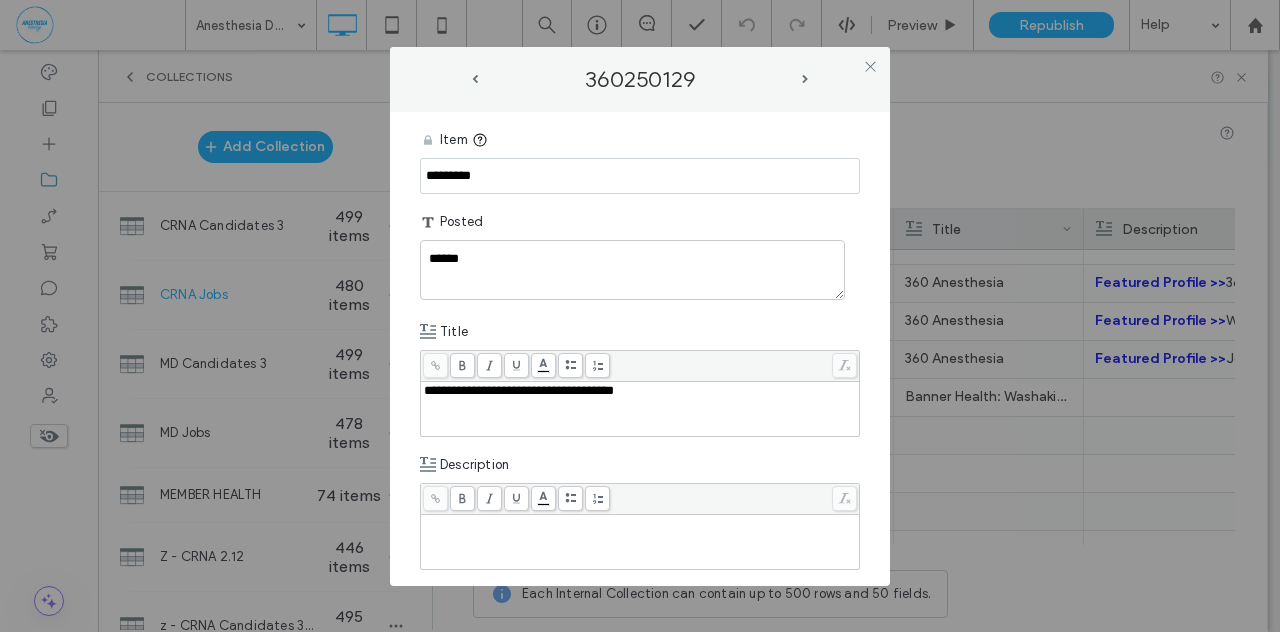 drag, startPoint x: 500, startPoint y: 173, endPoint x: 406, endPoint y: 170, distance: 94.04786 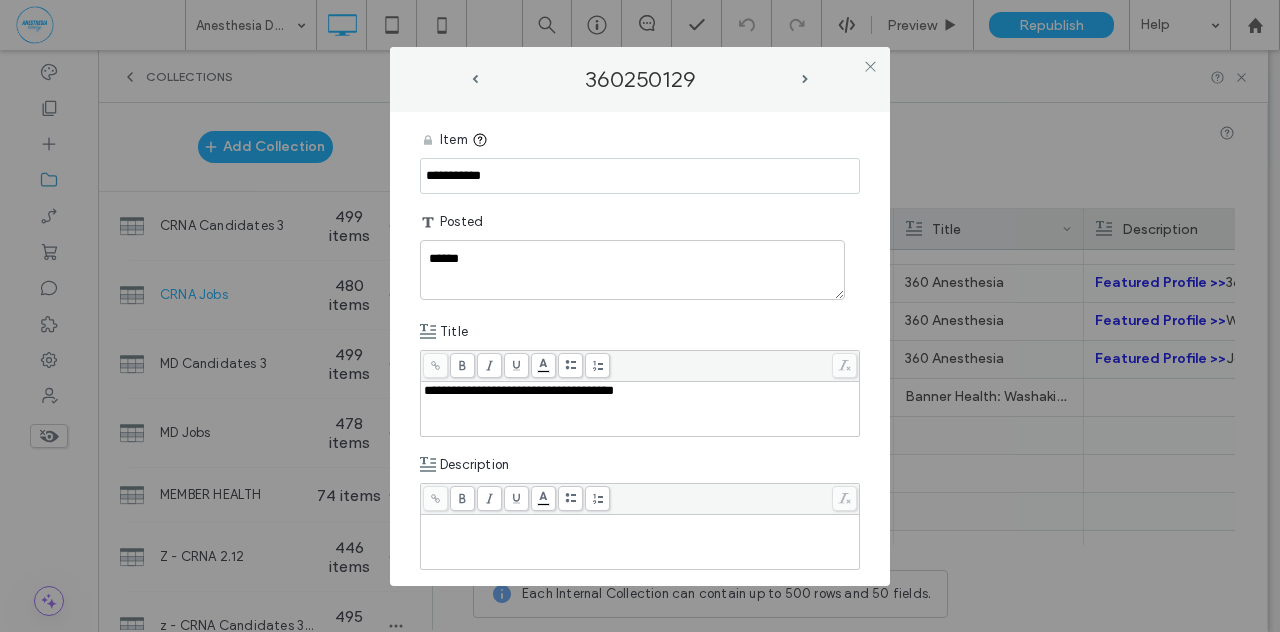 click on "**********" at bounding box center [640, 176] 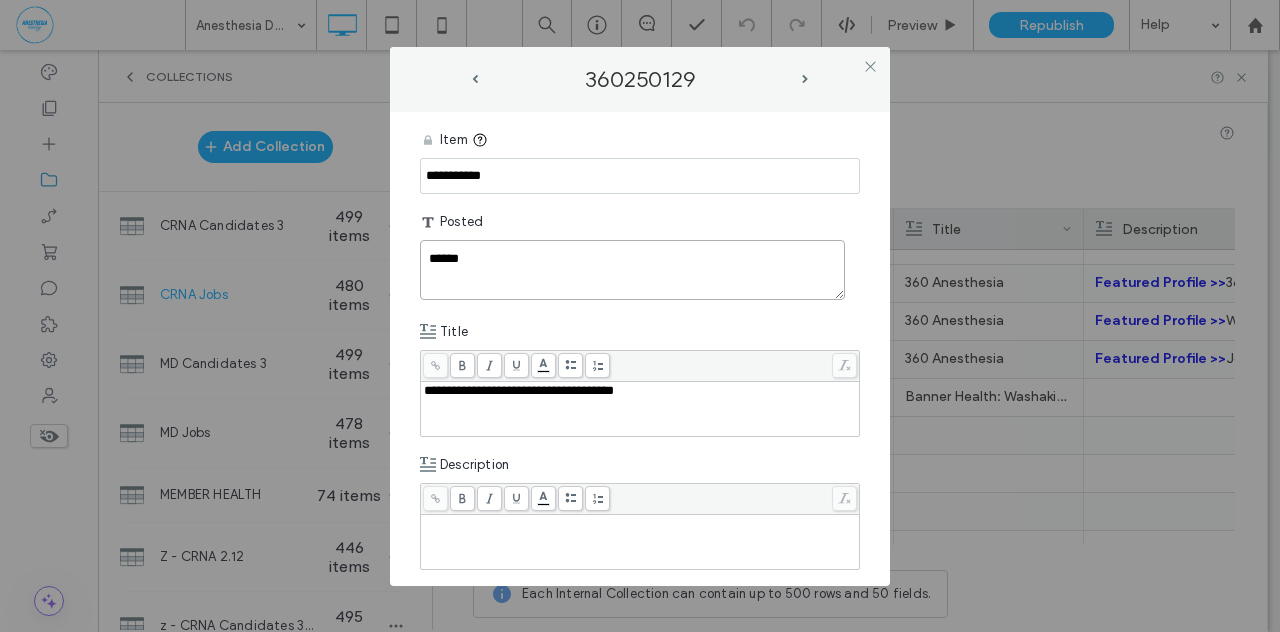click on "******" at bounding box center (632, 270) 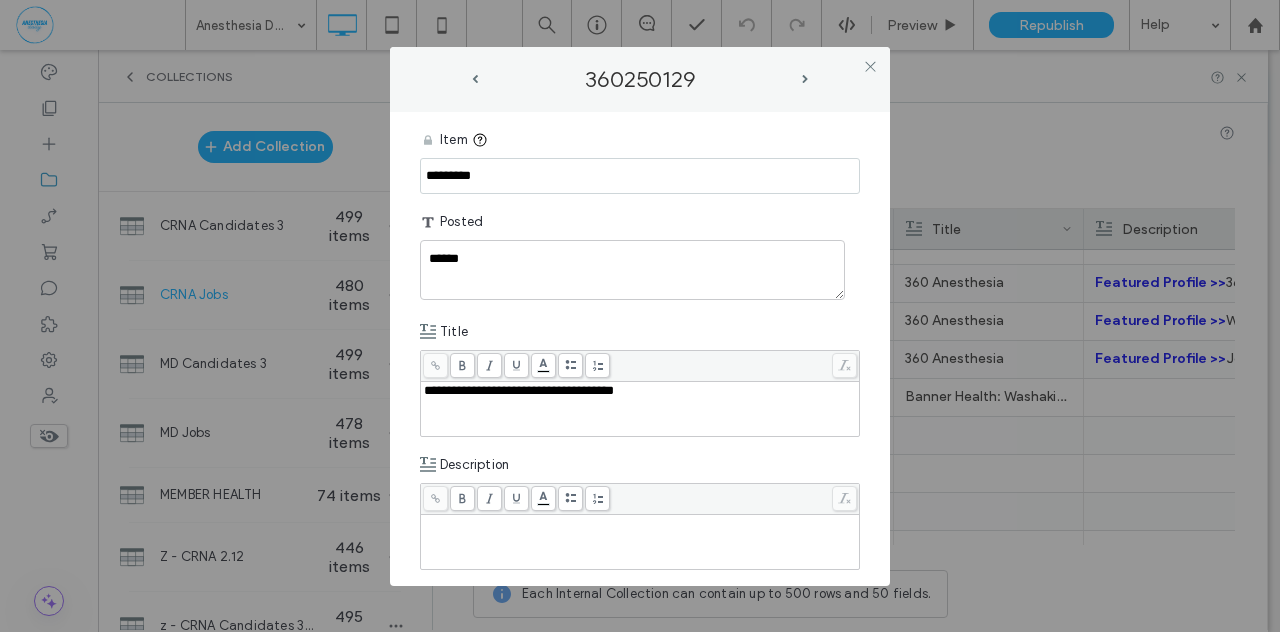 drag, startPoint x: 520, startPoint y: 177, endPoint x: 358, endPoint y: 168, distance: 162.2498 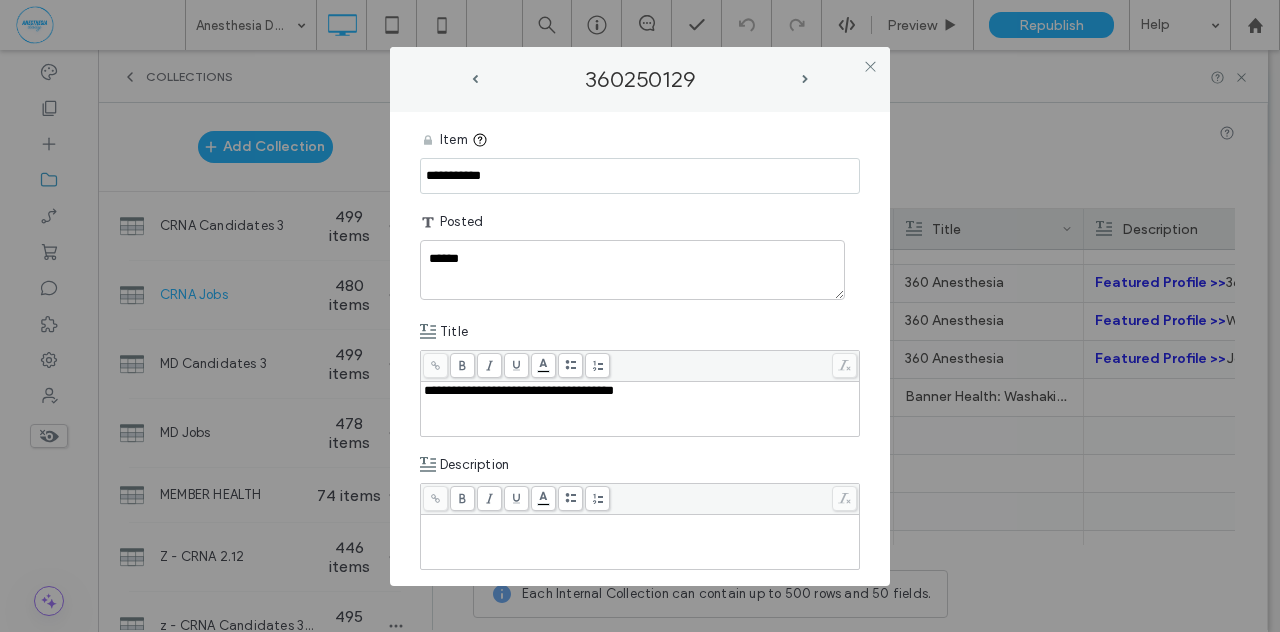 type on "**********" 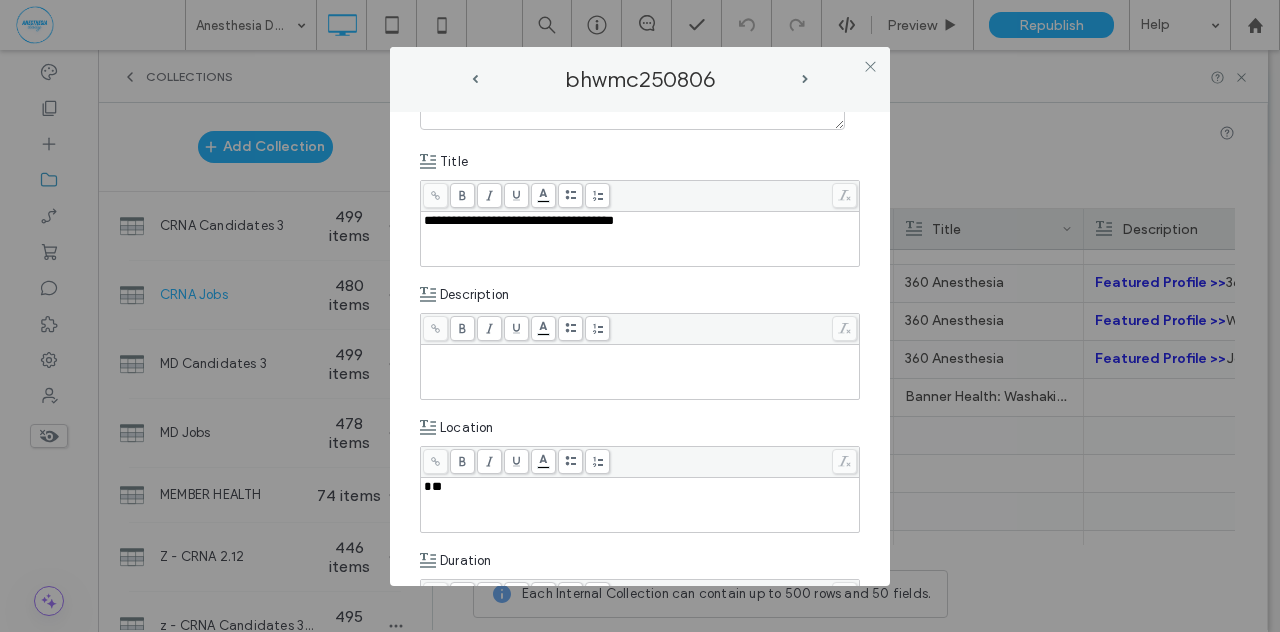 scroll, scrollTop: 171, scrollLeft: 0, axis: vertical 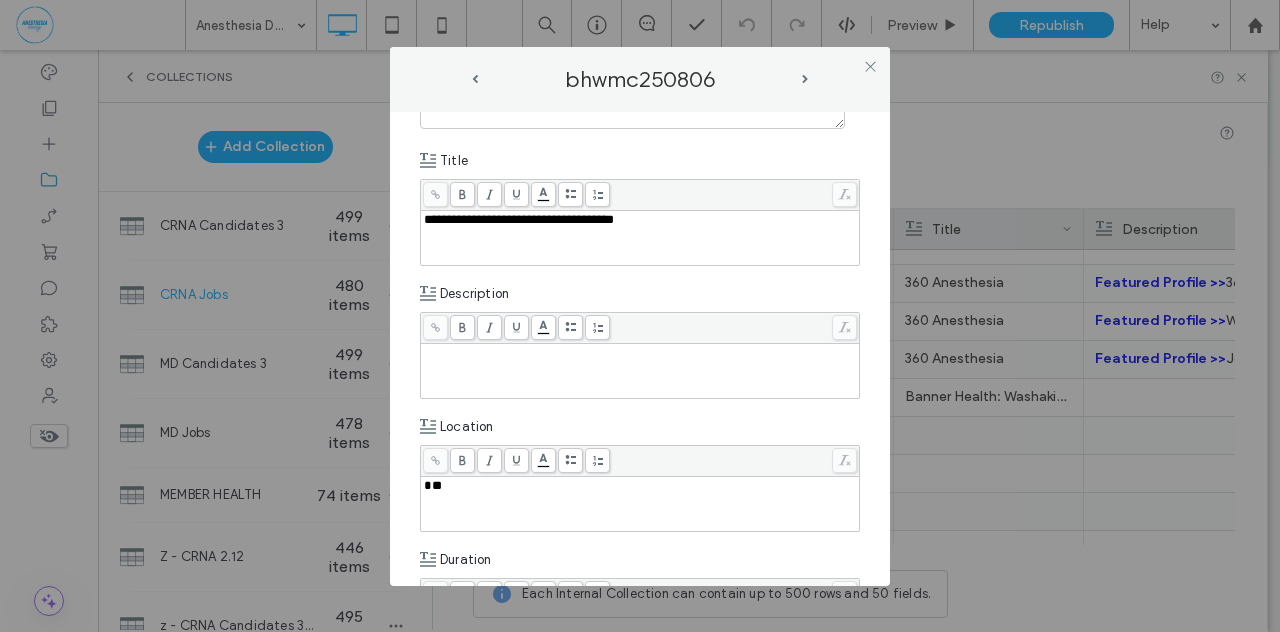 click at bounding box center (640, 353) 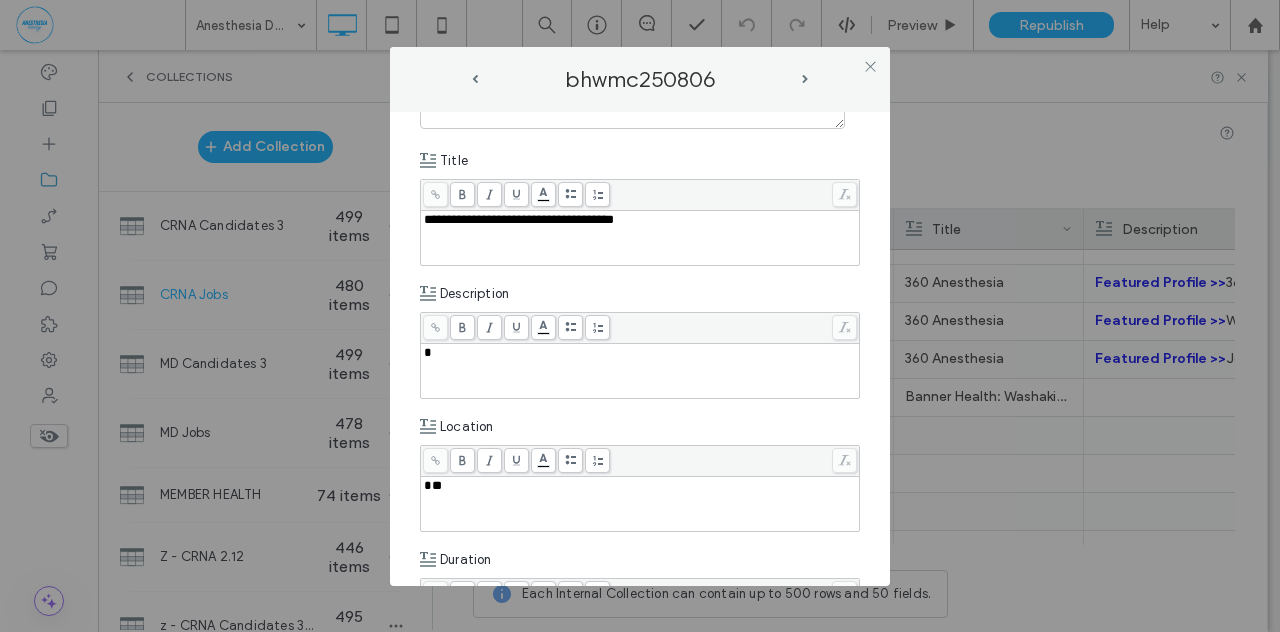 type 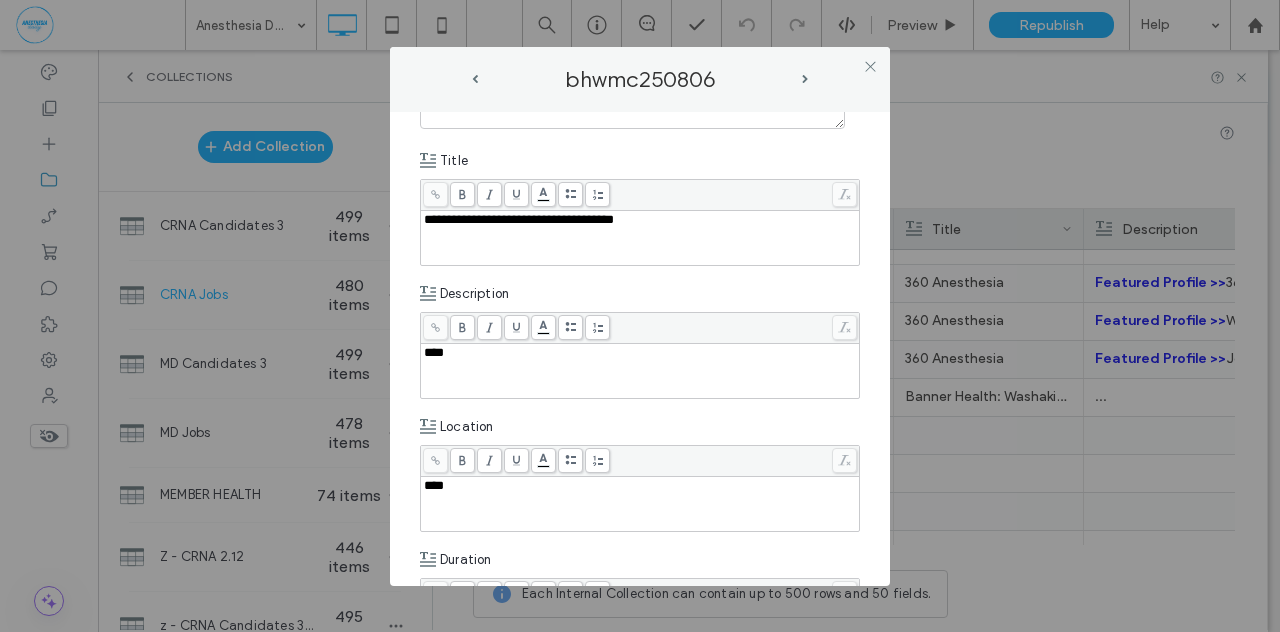 type 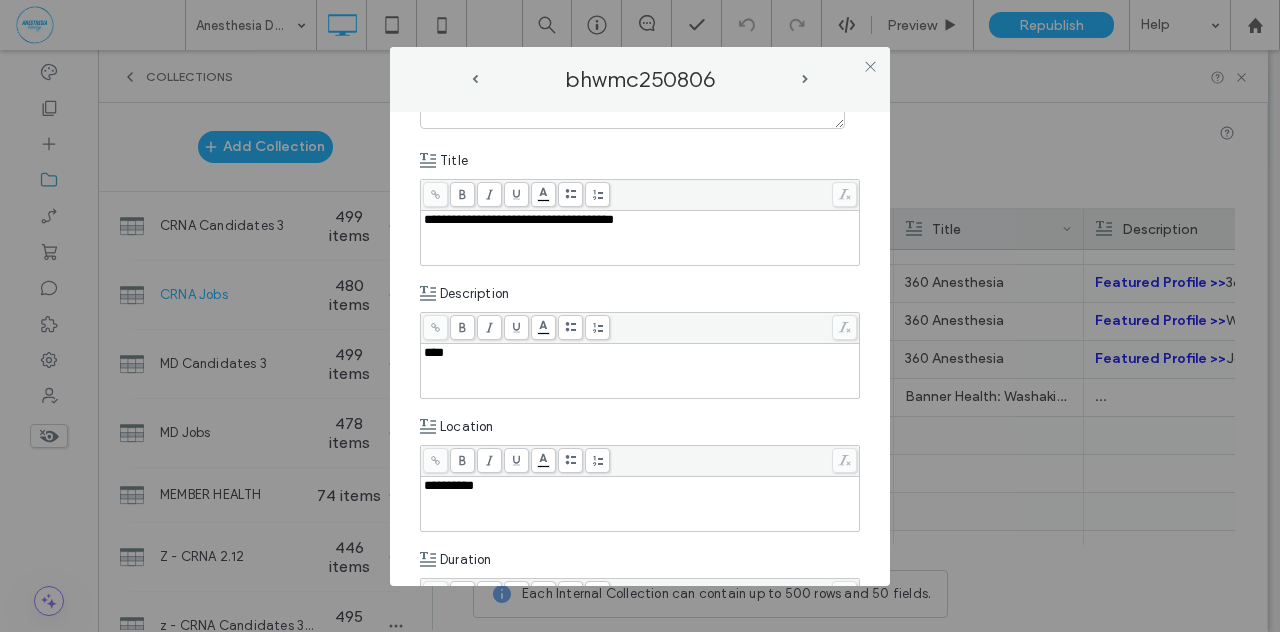 scroll, scrollTop: 438, scrollLeft: 0, axis: vertical 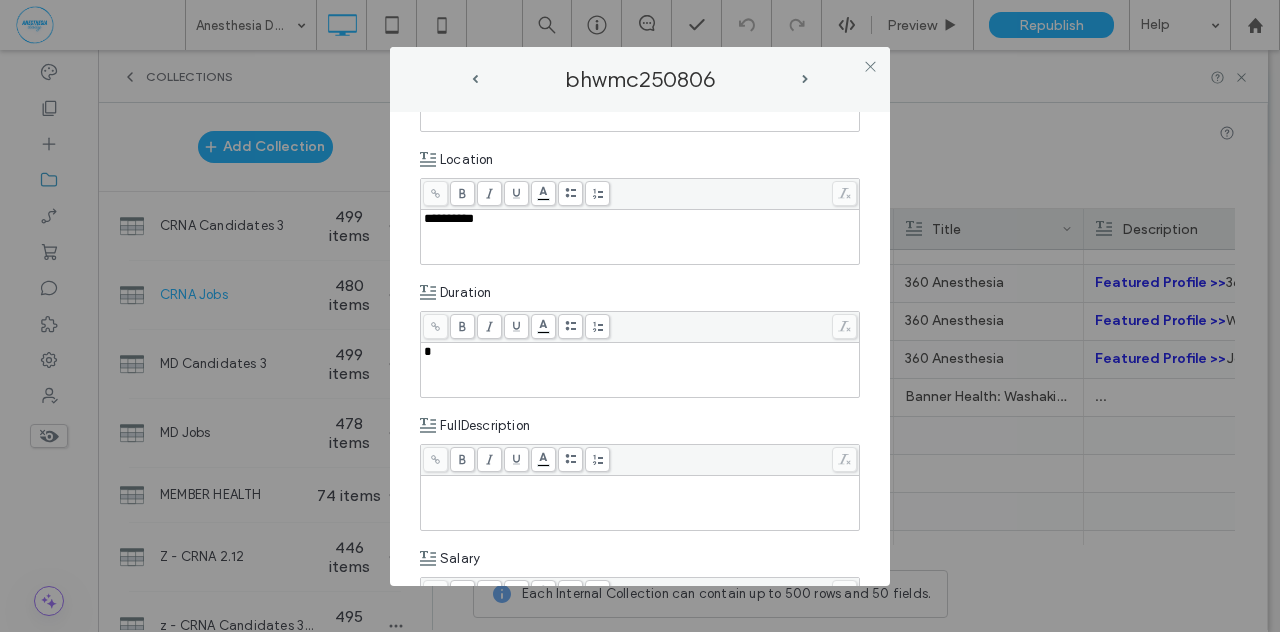 type 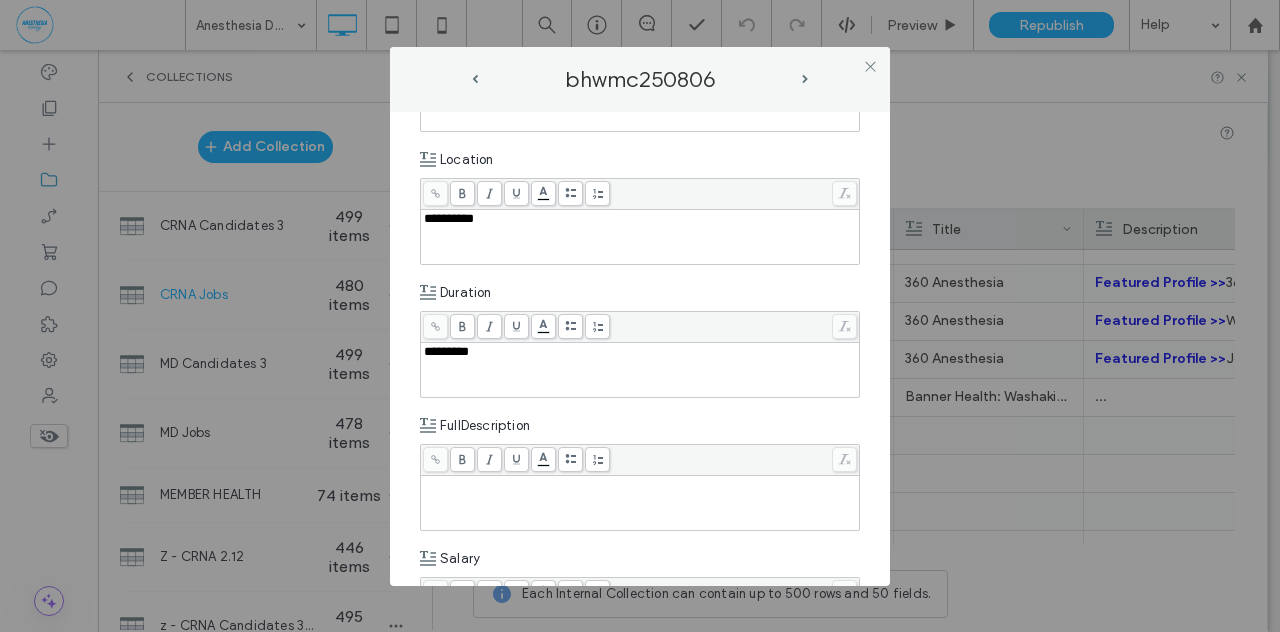 scroll, scrollTop: 702, scrollLeft: 0, axis: vertical 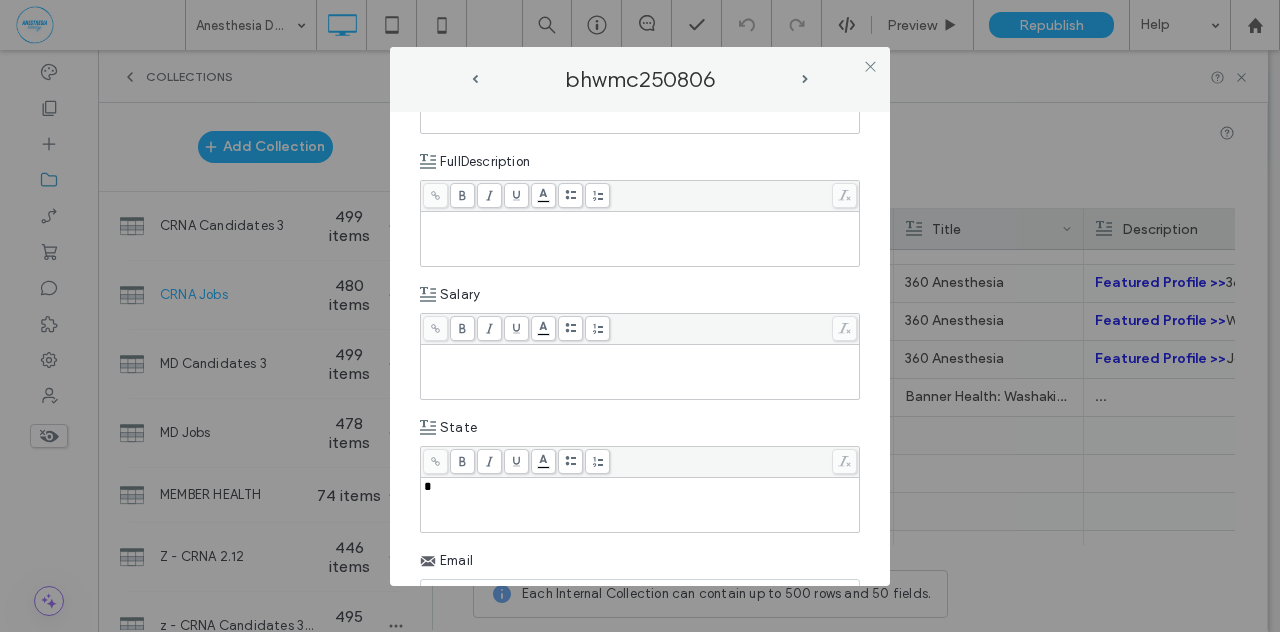 type 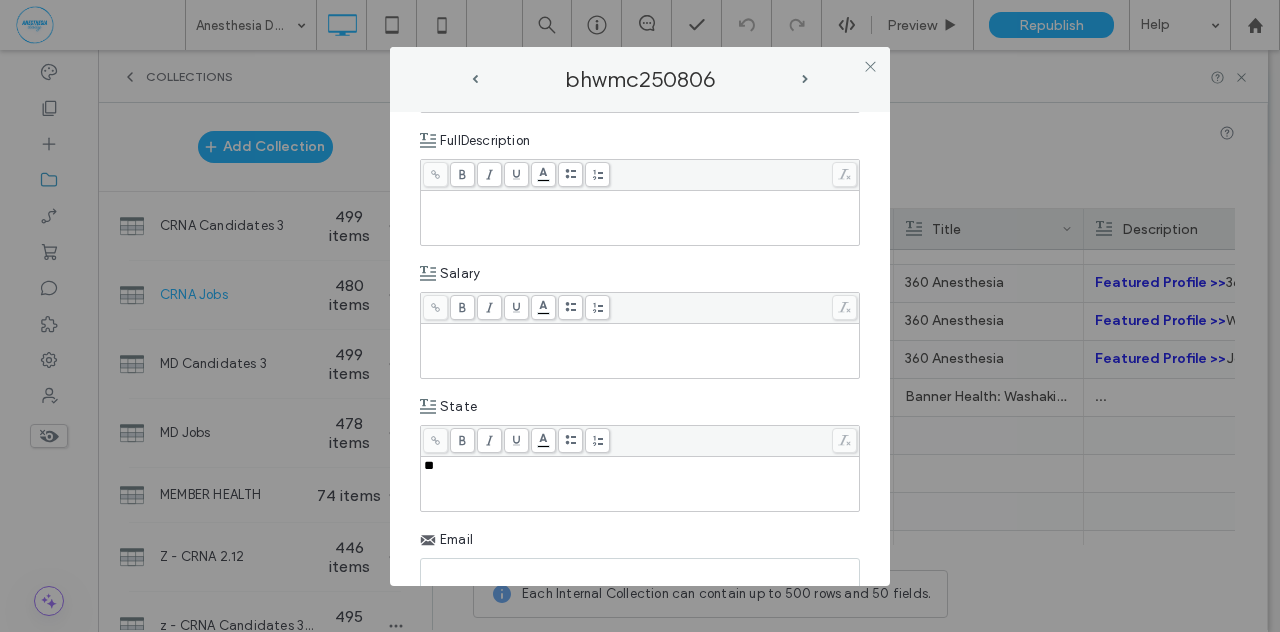 scroll, scrollTop: 1048, scrollLeft: 0, axis: vertical 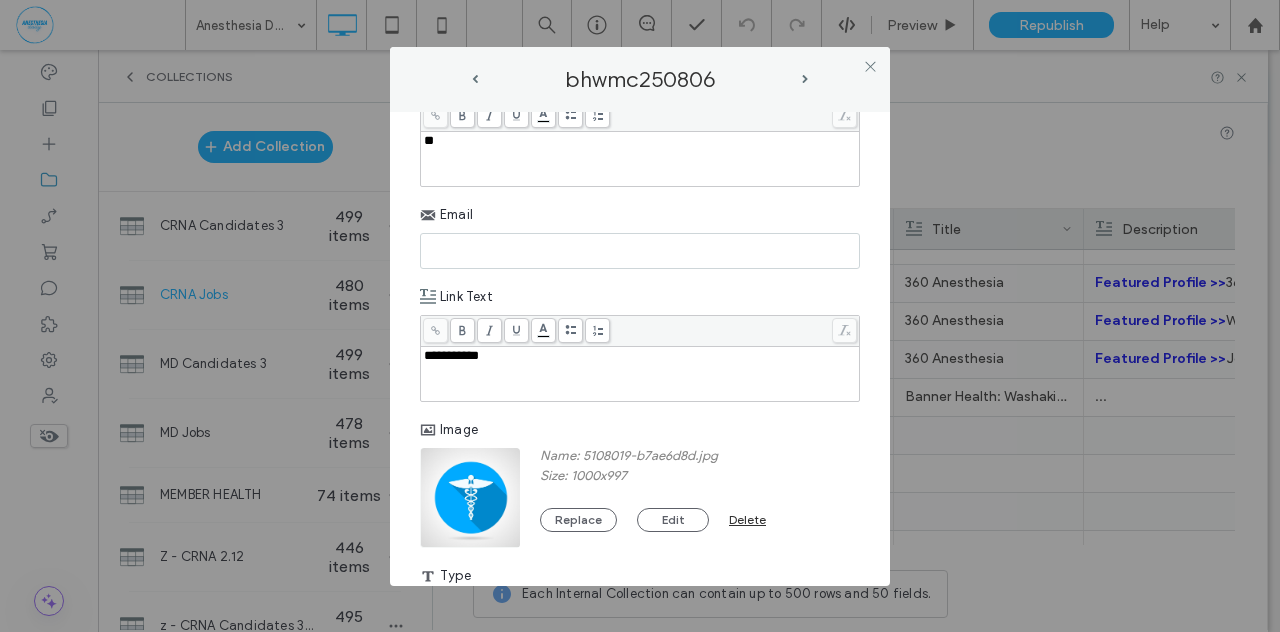 type 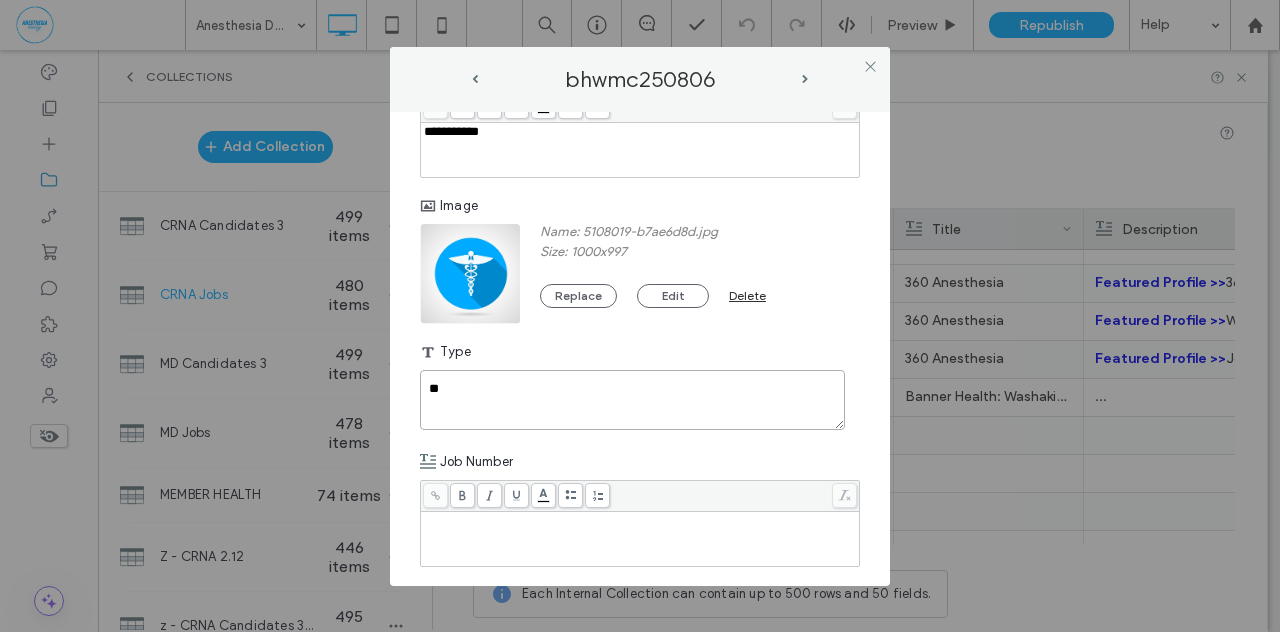 type on "**" 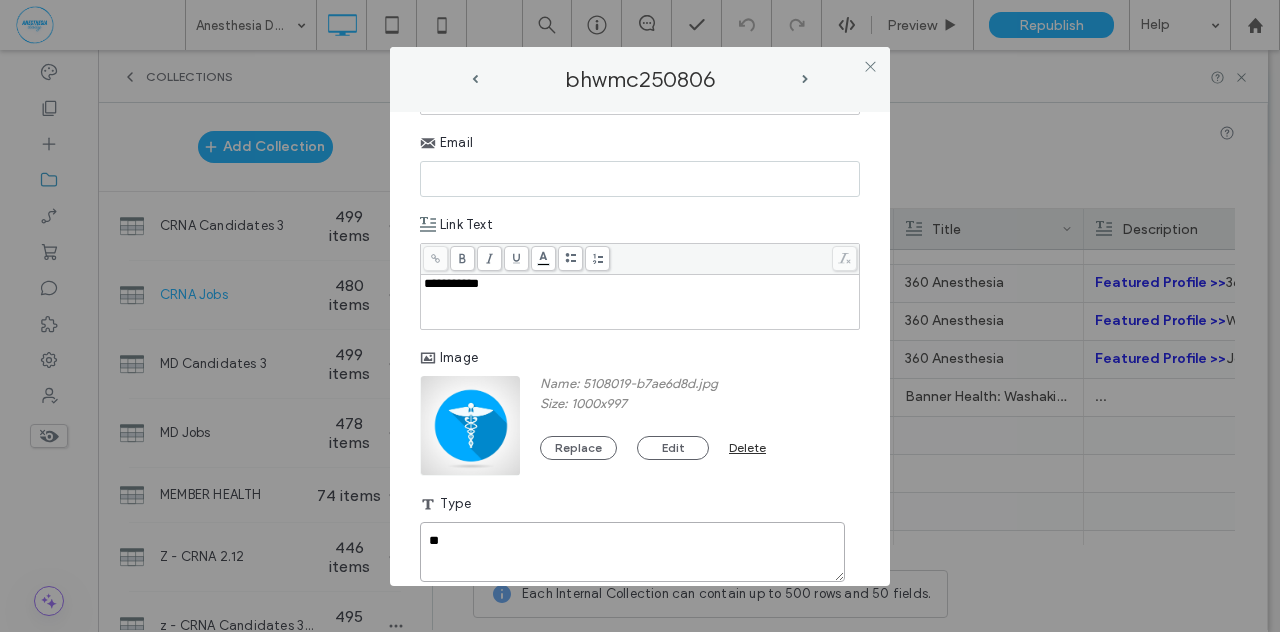 scroll, scrollTop: 1109, scrollLeft: 0, axis: vertical 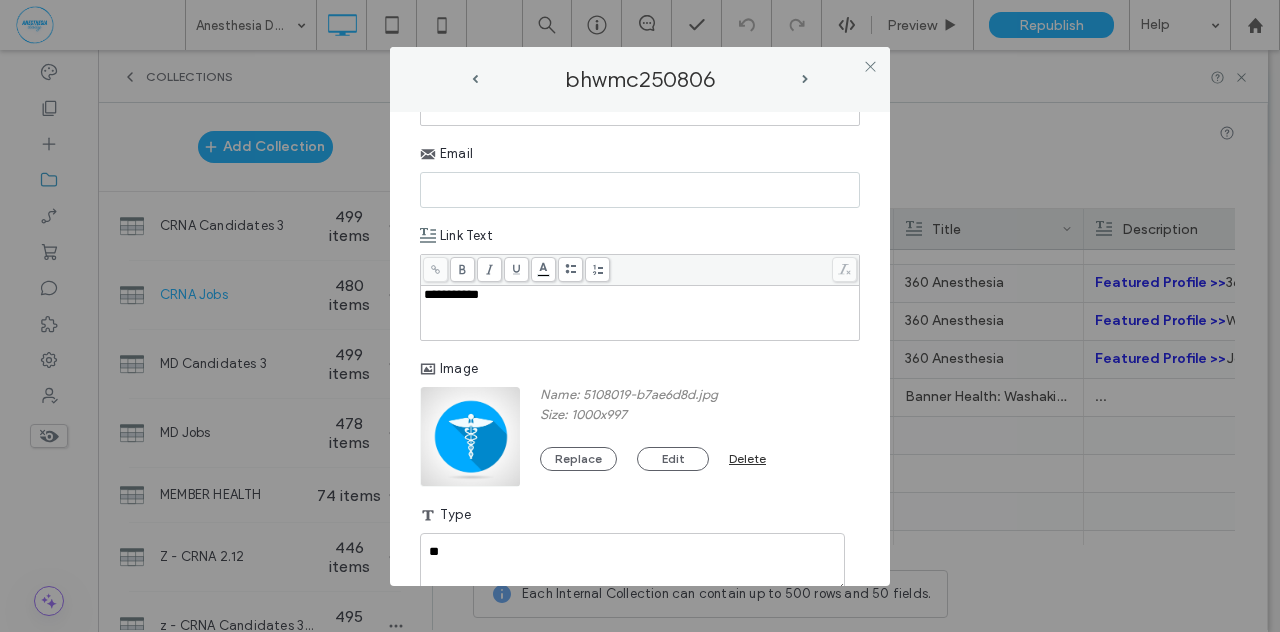 paste on "**********" 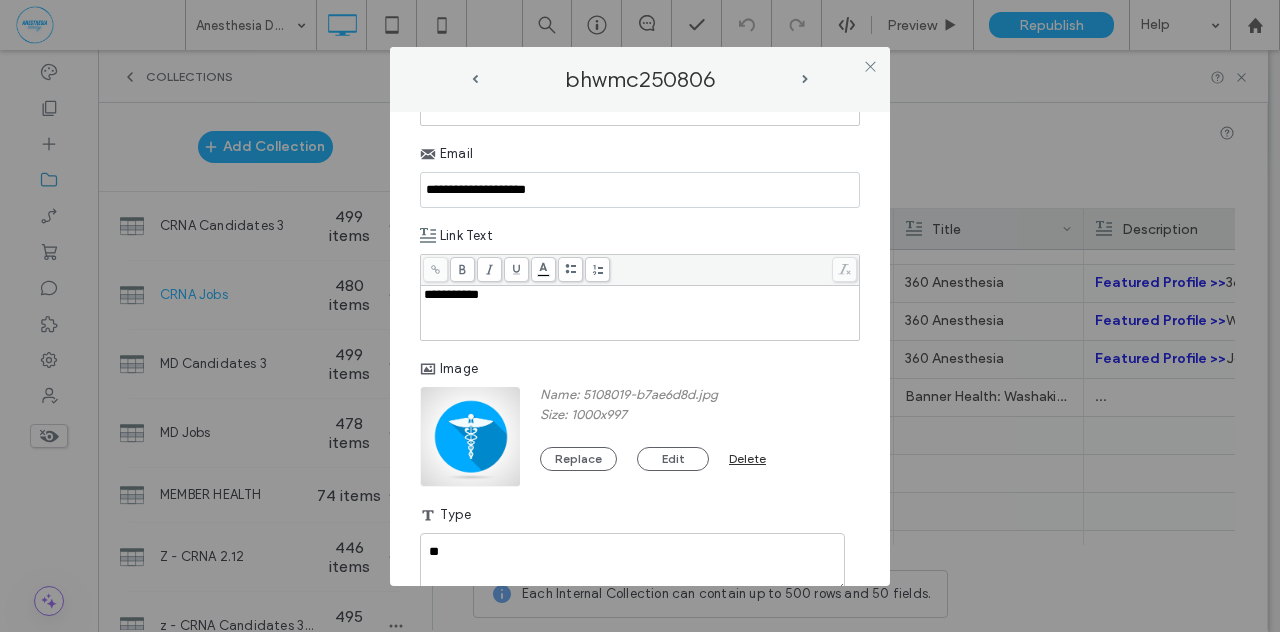 type on "**********" 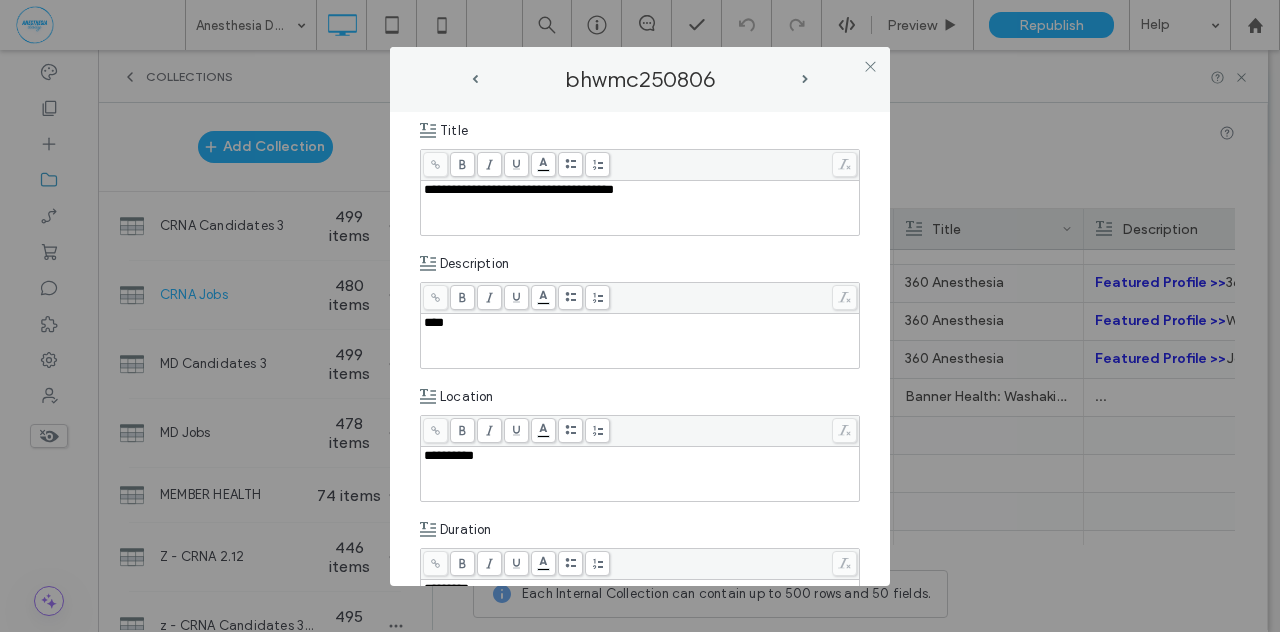 scroll, scrollTop: 199, scrollLeft: 0, axis: vertical 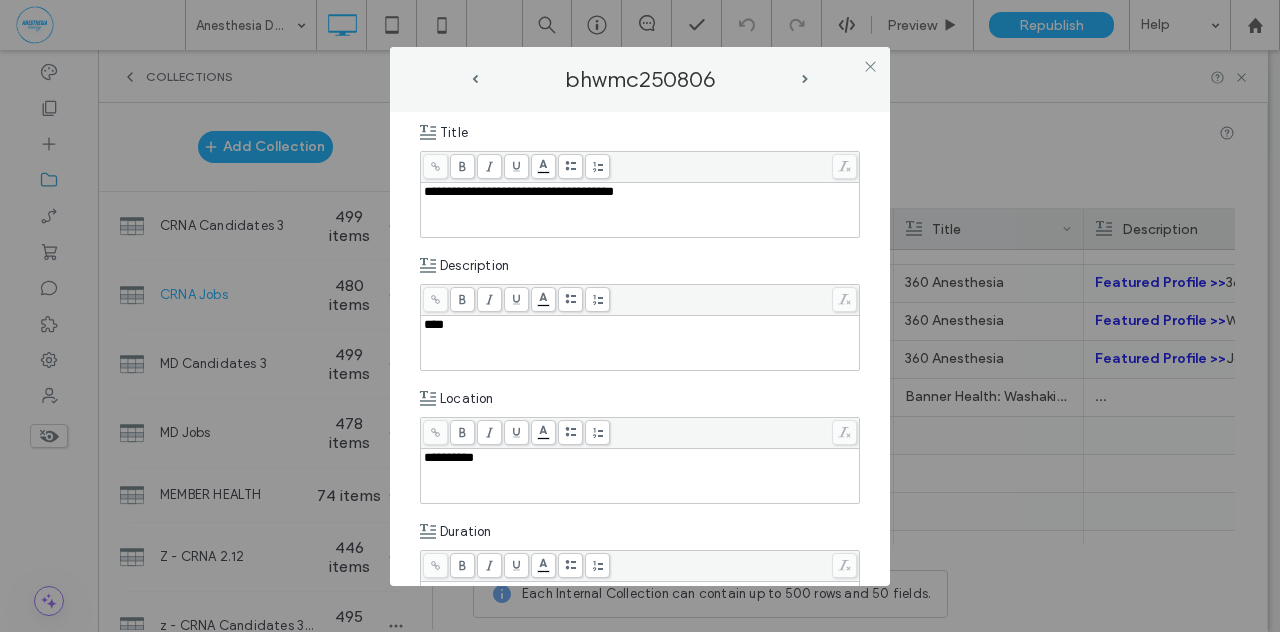 click on "***" at bounding box center (434, 324) 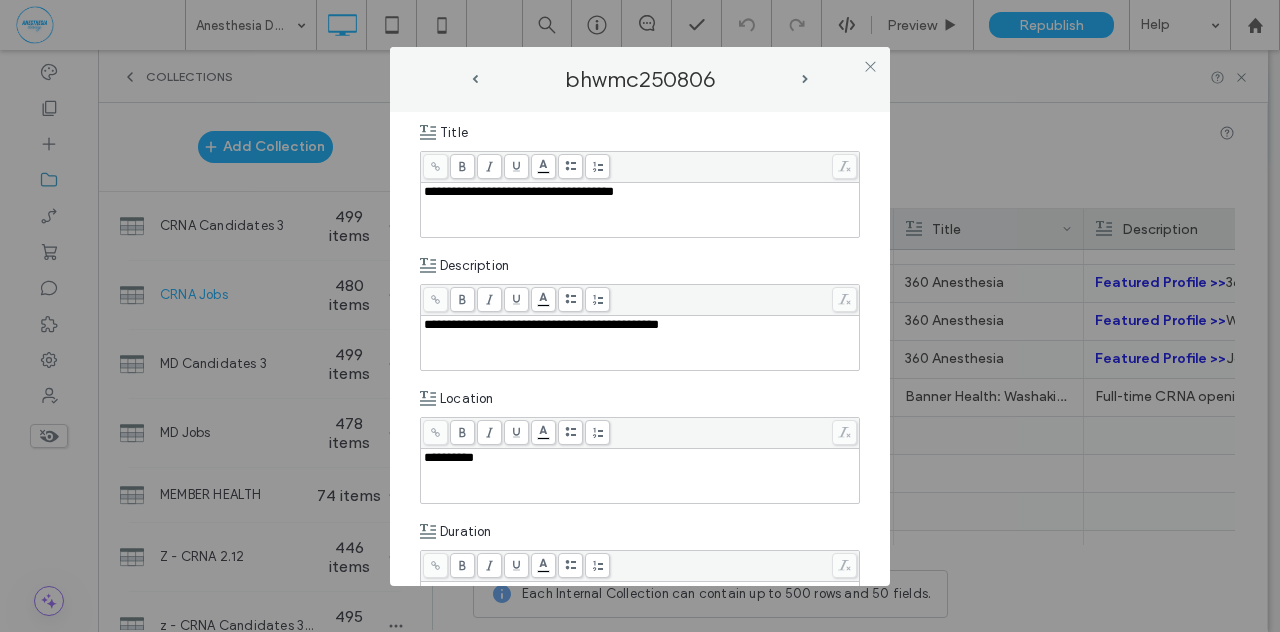 click on "**********" at bounding box center (640, 325) 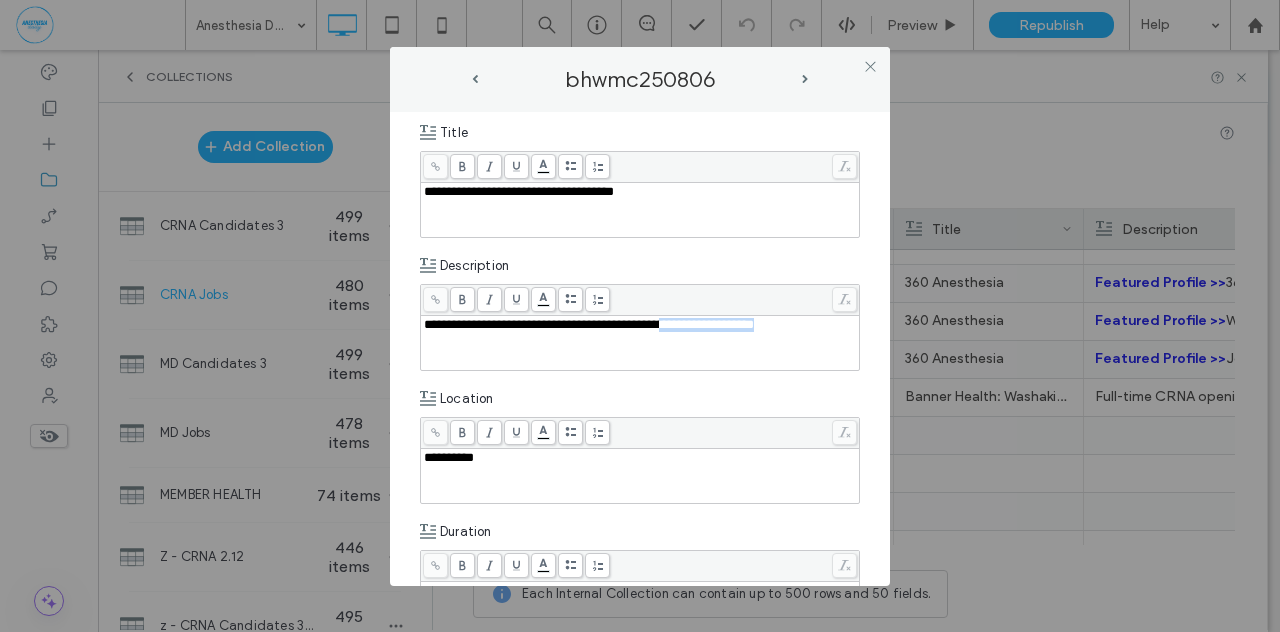 drag, startPoint x: 720, startPoint y: 324, endPoint x: 742, endPoint y: 336, distance: 25.059929 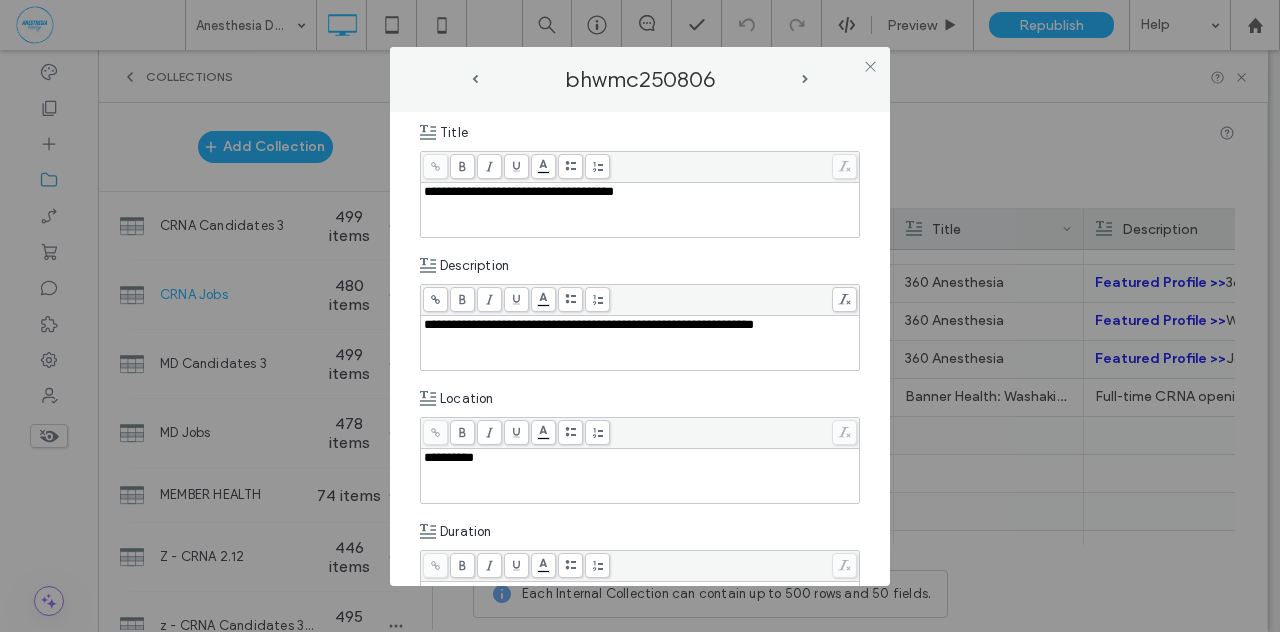 click 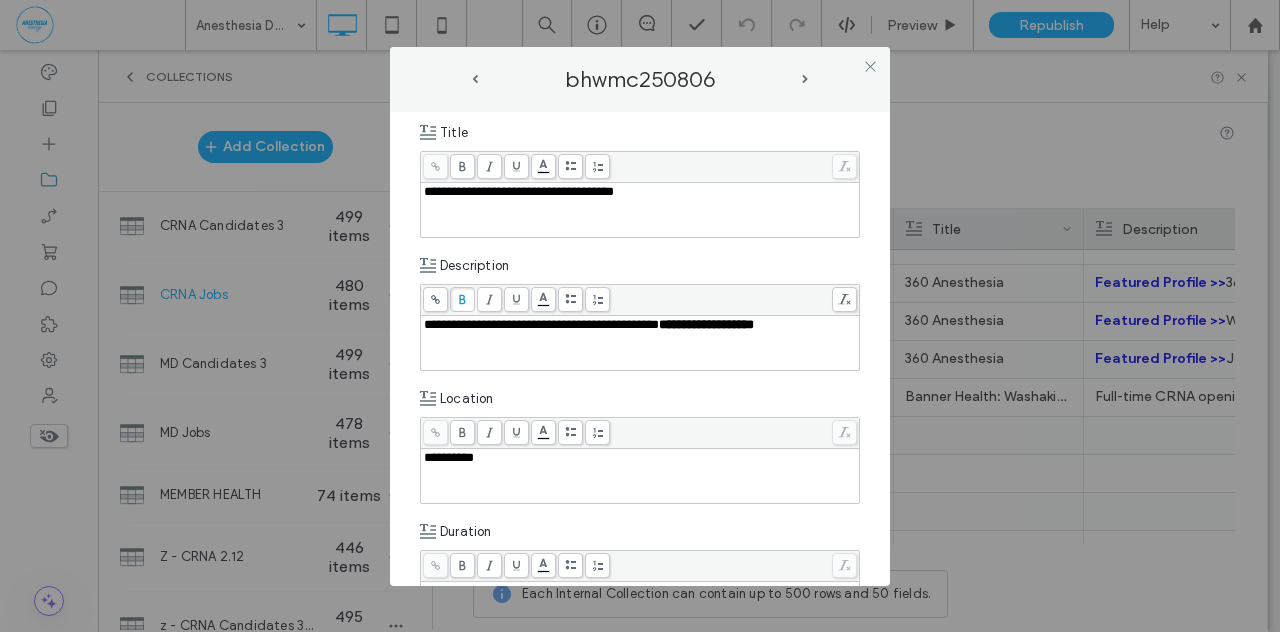 click on "**********" at bounding box center [640, 349] 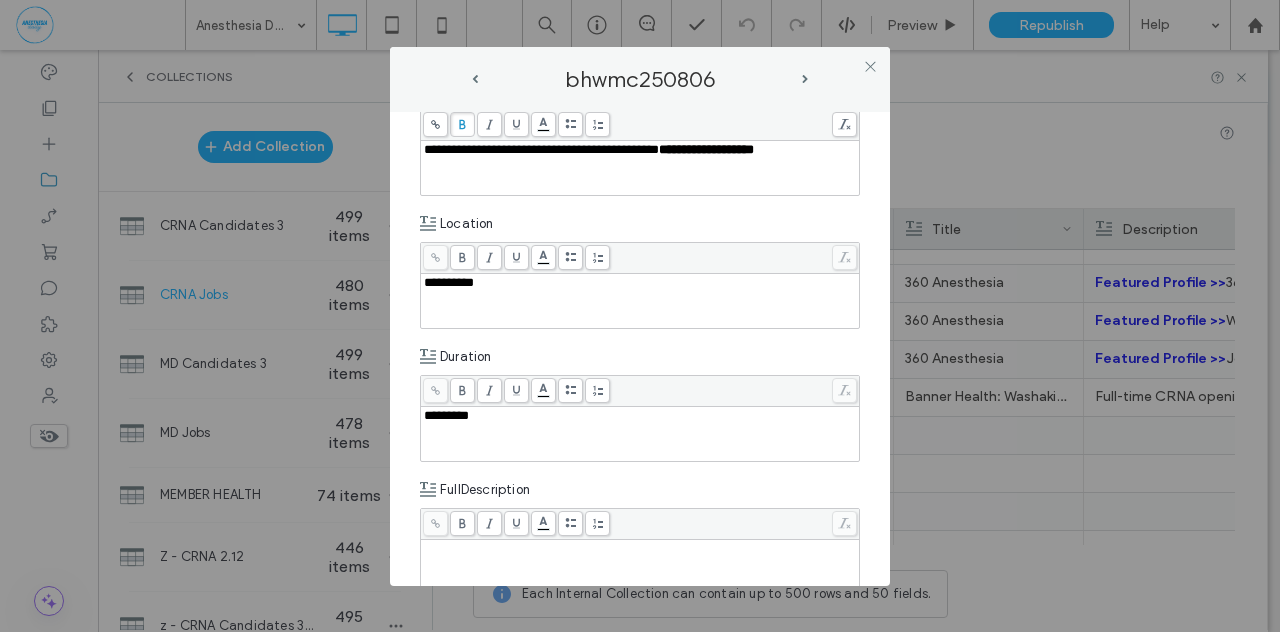 scroll, scrollTop: 572, scrollLeft: 0, axis: vertical 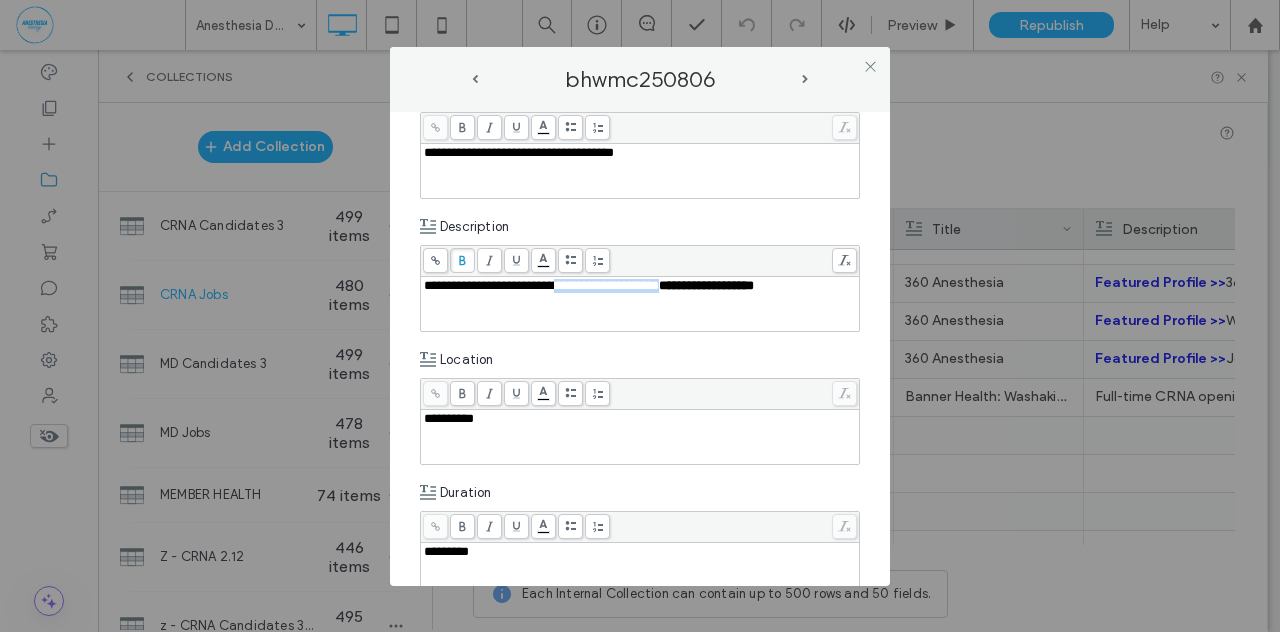 drag, startPoint x: 698, startPoint y: 283, endPoint x: 590, endPoint y: 276, distance: 108.226616 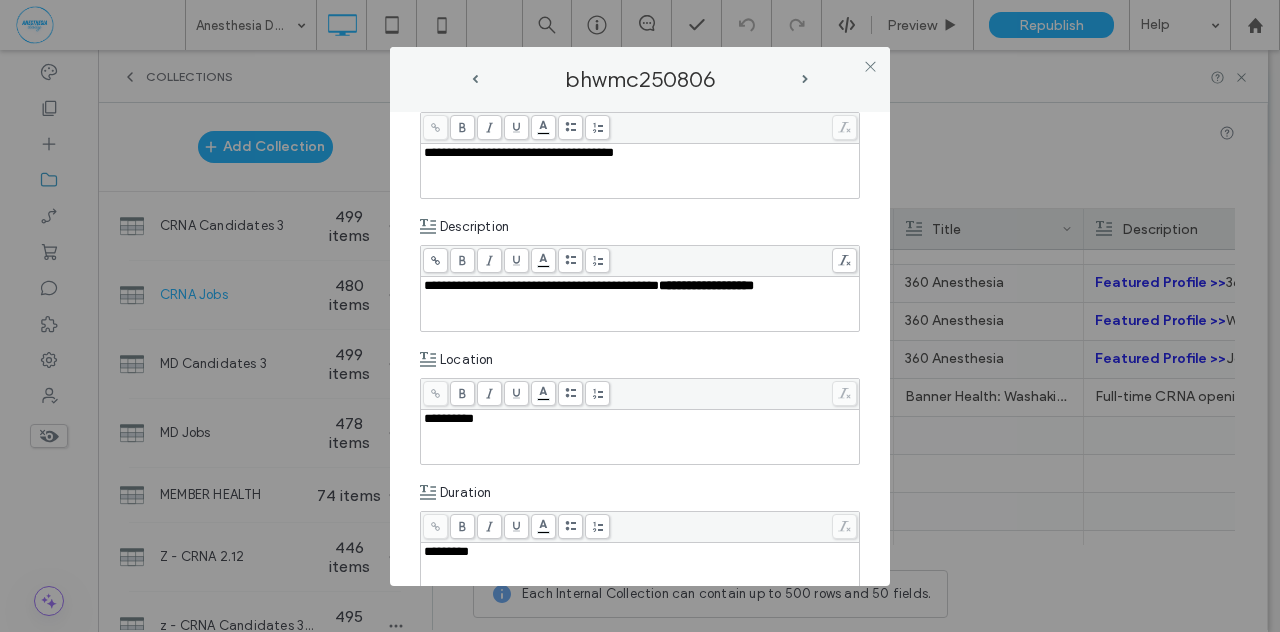 click on "**********" at bounding box center [640, 304] 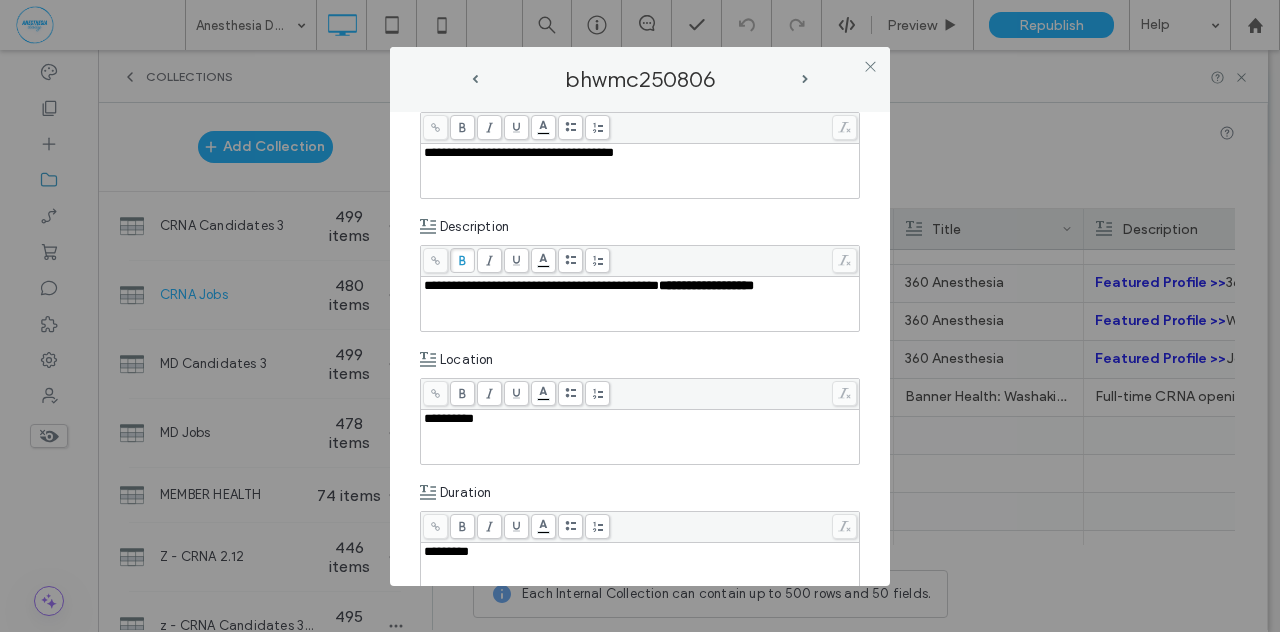 click on "**********" at bounding box center (541, 285) 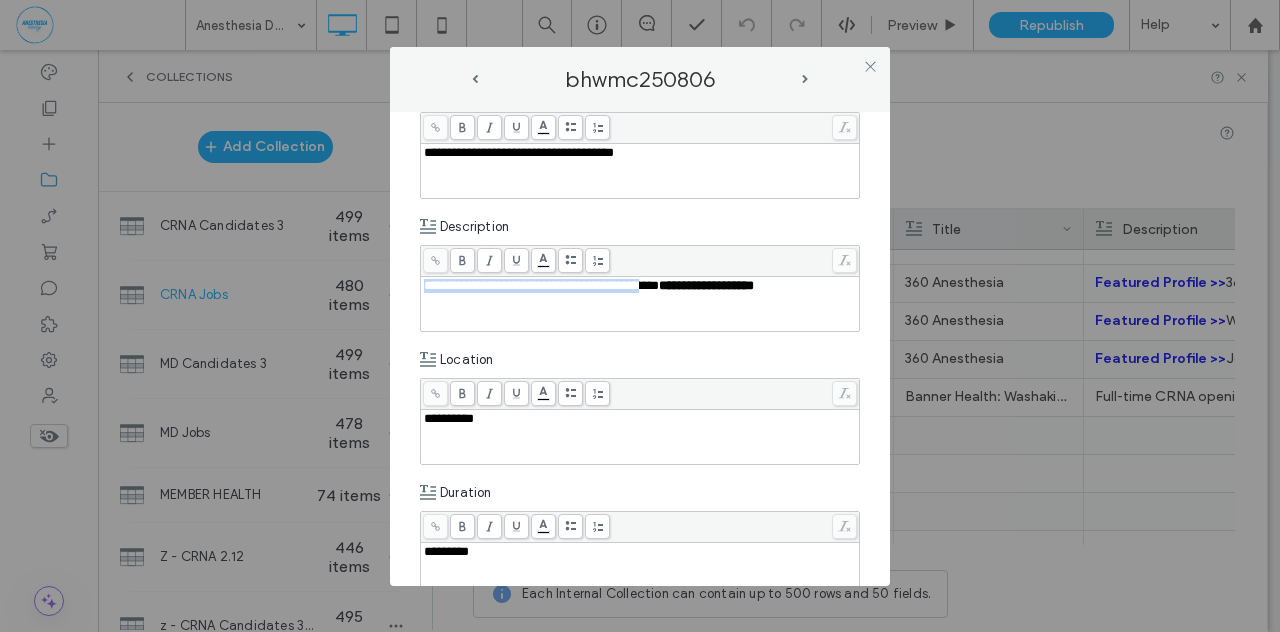 drag, startPoint x: 699, startPoint y: 285, endPoint x: 406, endPoint y: 283, distance: 293.00684 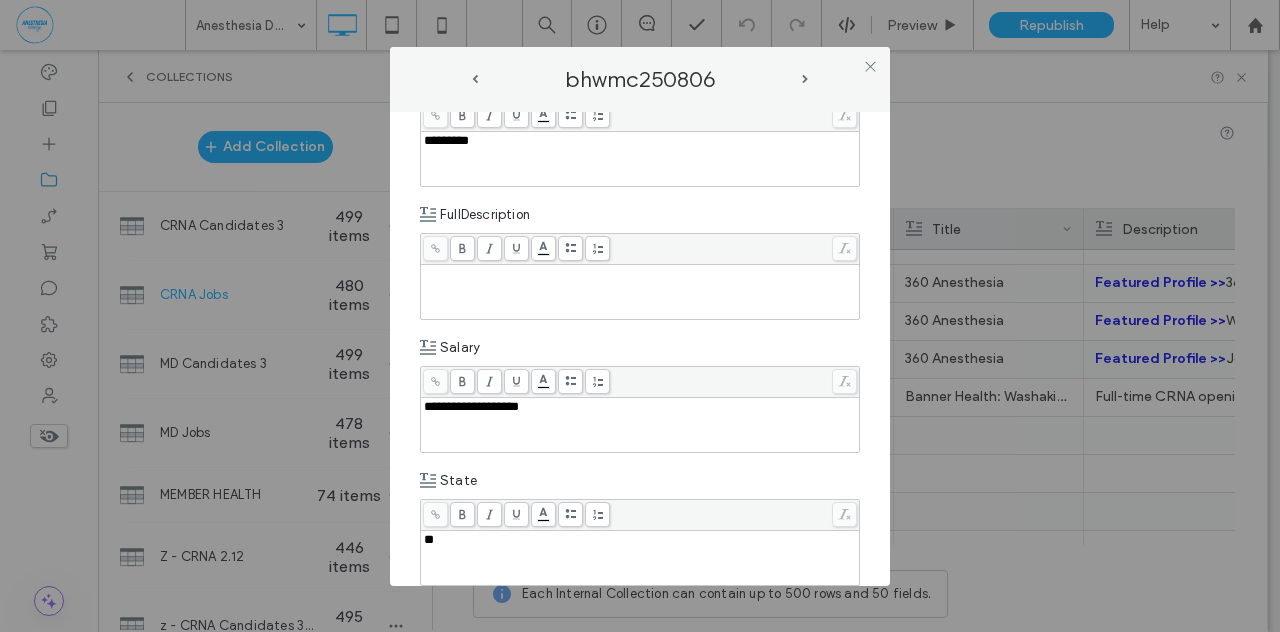 scroll, scrollTop: 650, scrollLeft: 0, axis: vertical 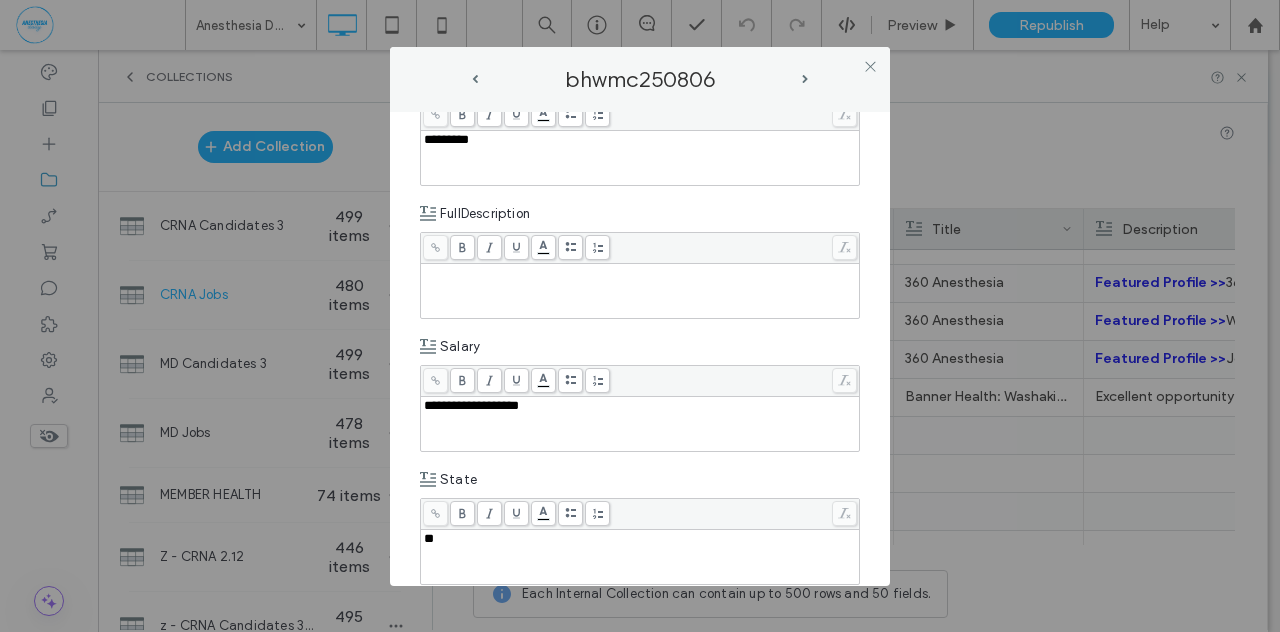 paste 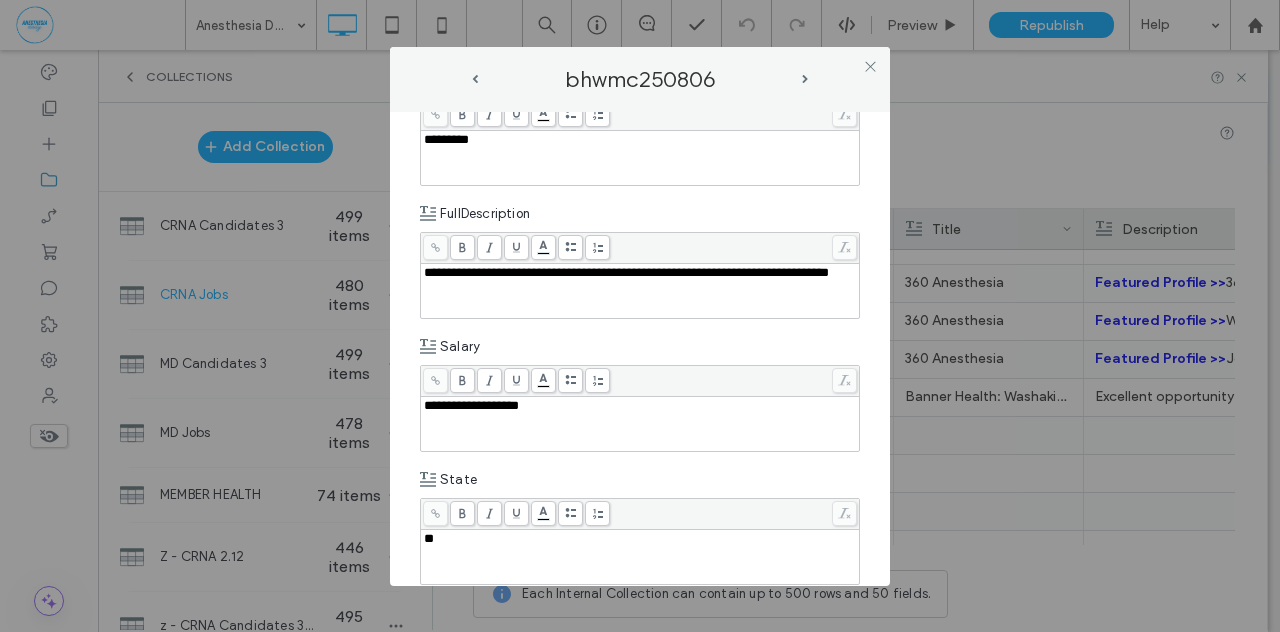 type 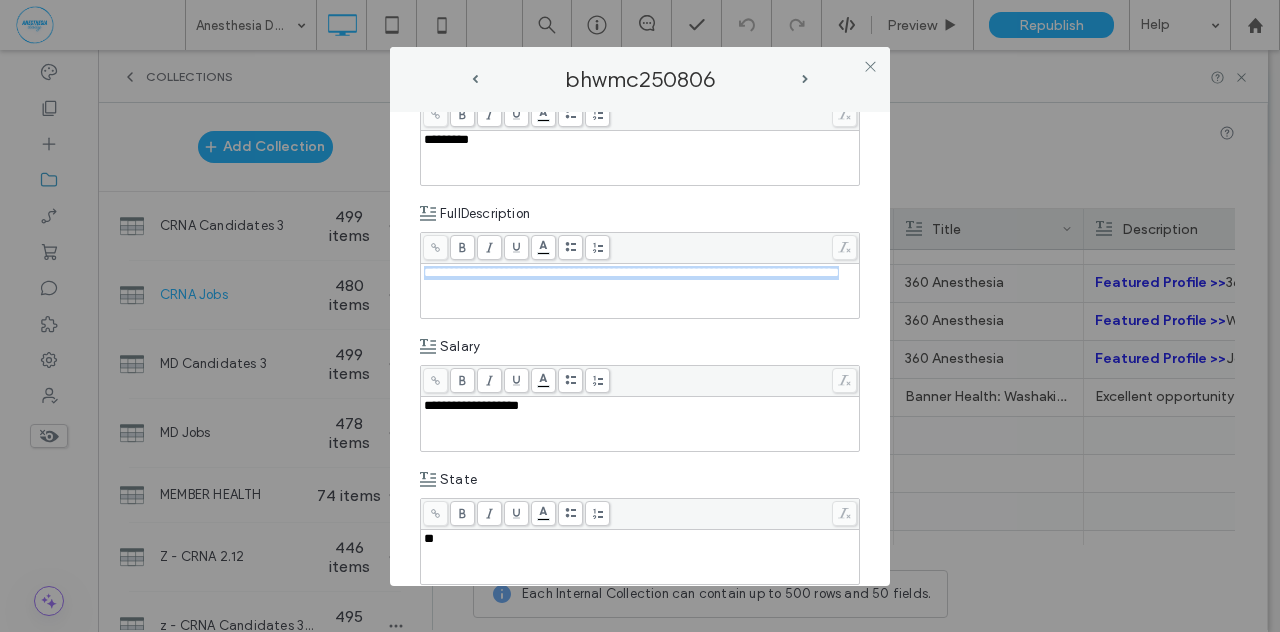 drag, startPoint x: 508, startPoint y: 281, endPoint x: 400, endPoint y: 261, distance: 109.83624 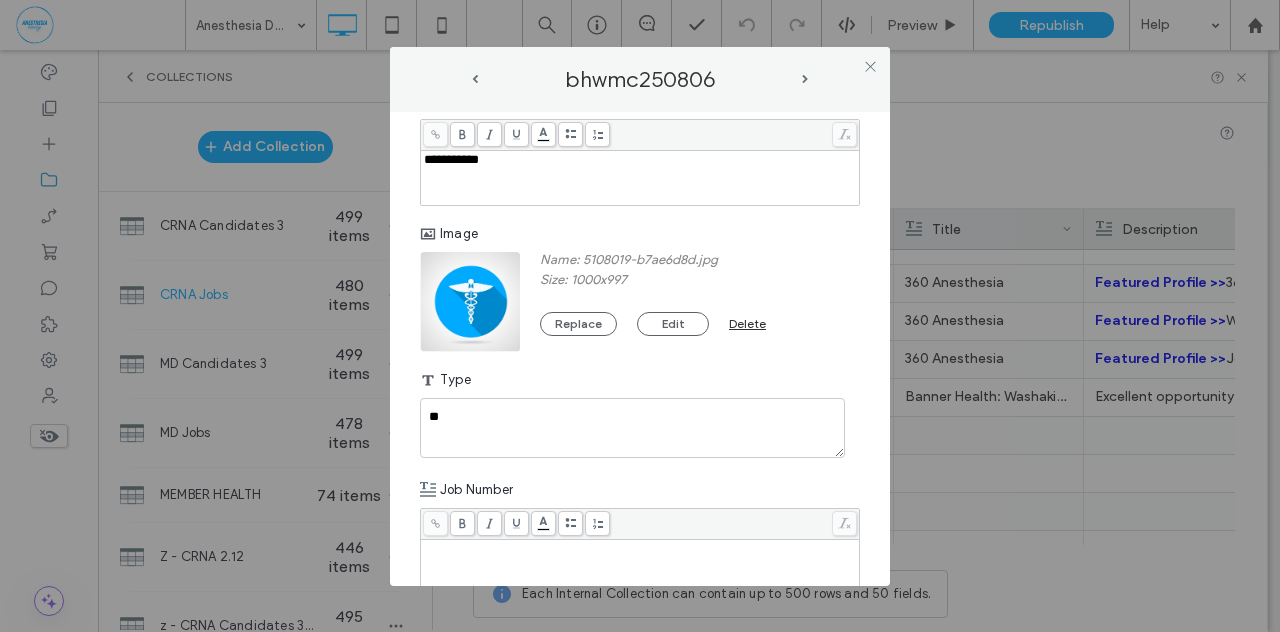 scroll, scrollTop: 1272, scrollLeft: 0, axis: vertical 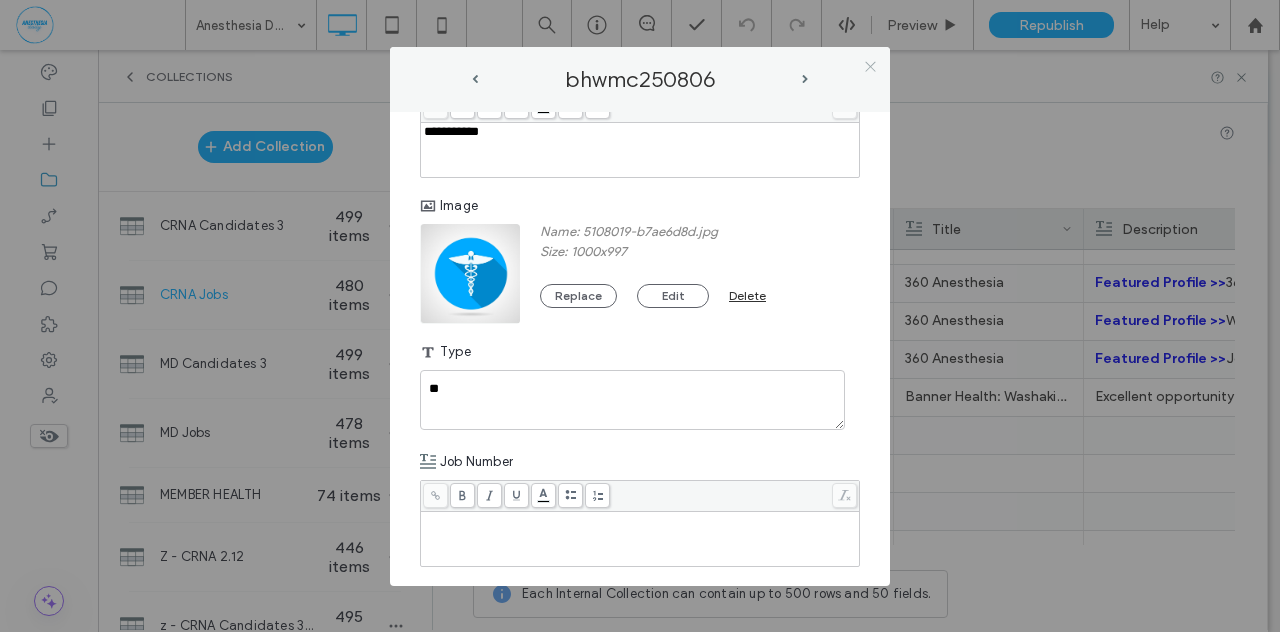click 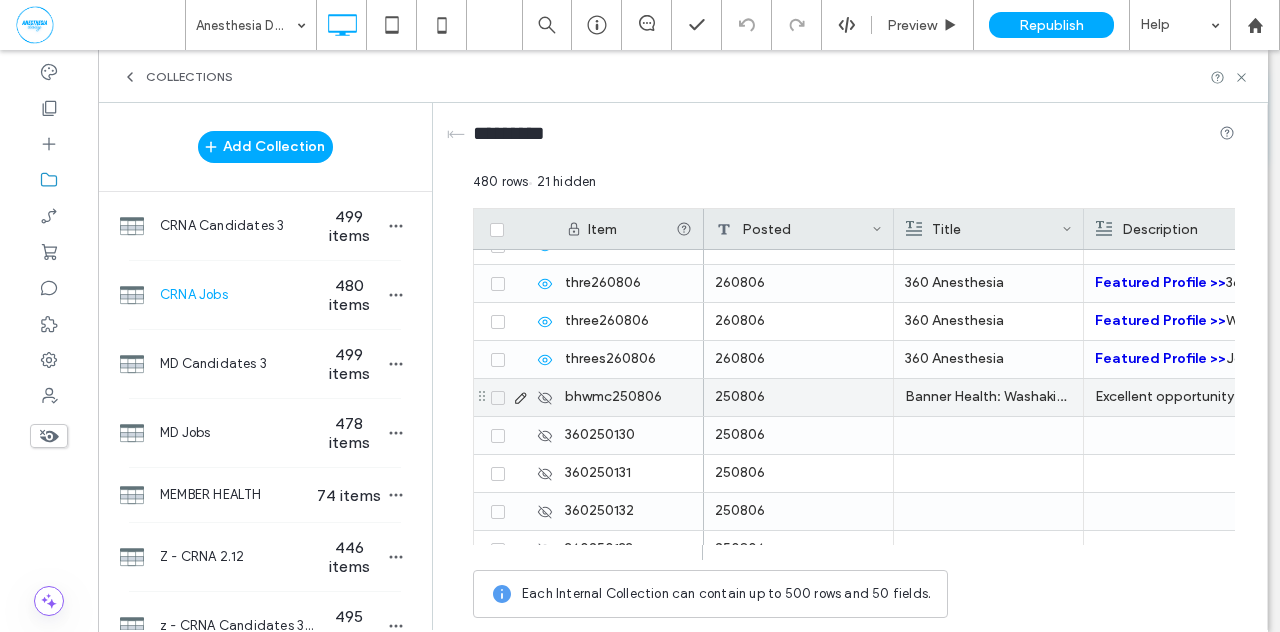 click 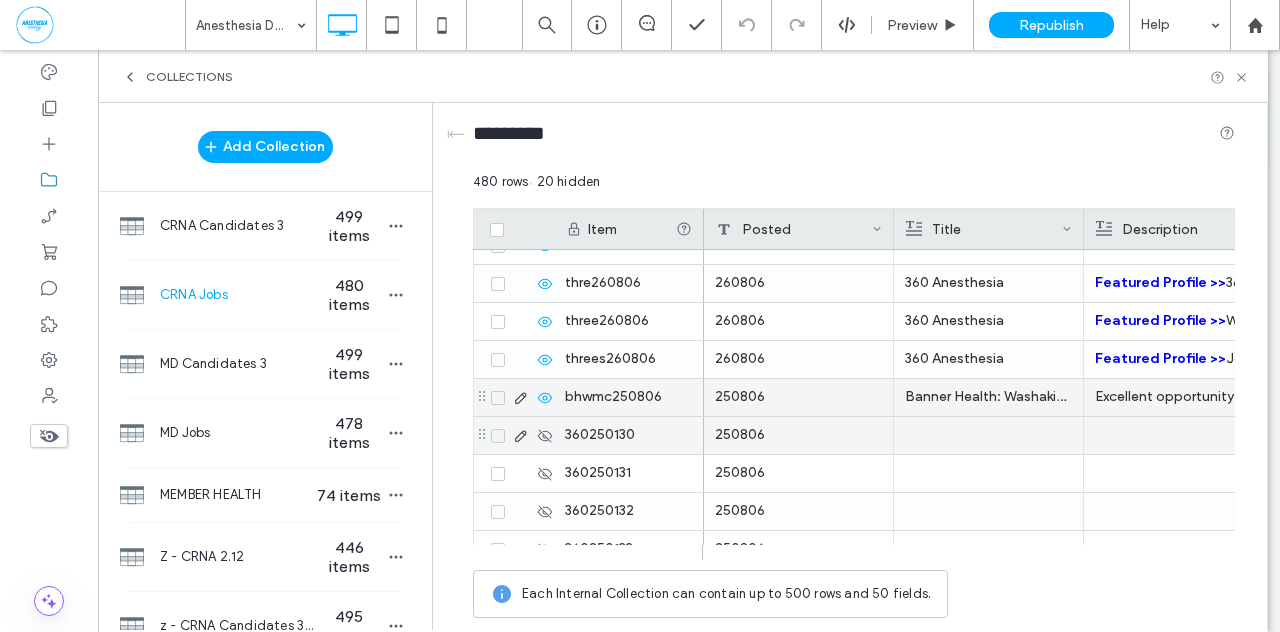 click 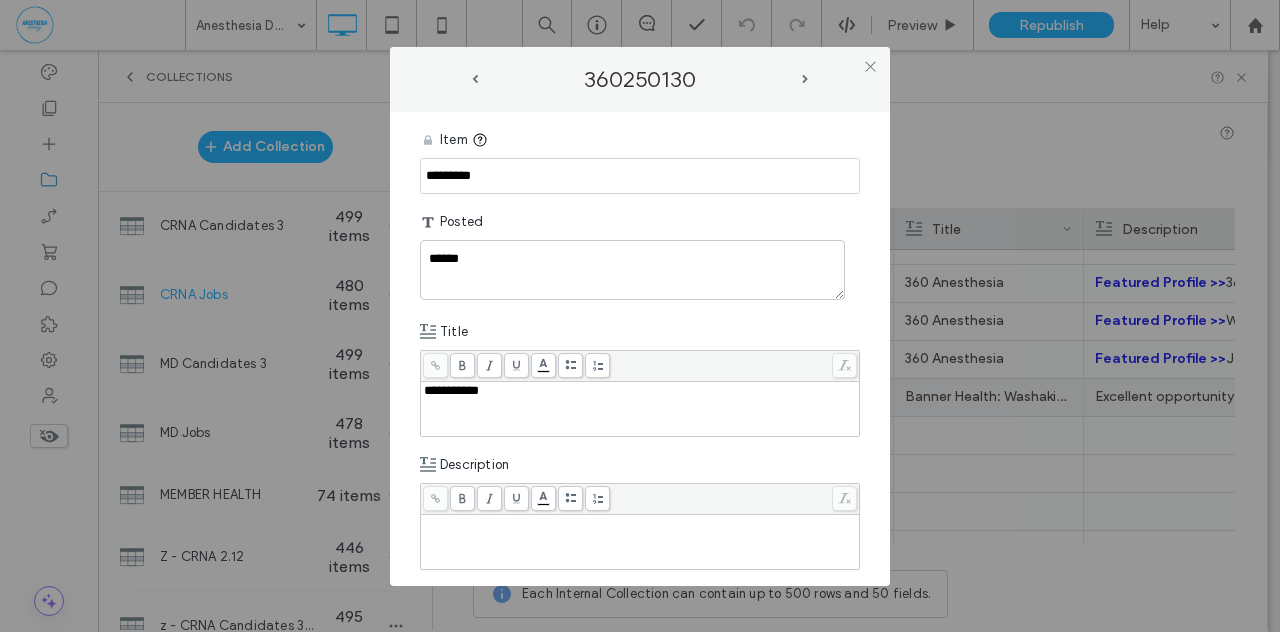 drag, startPoint x: 470, startPoint y: 177, endPoint x: 330, endPoint y: 173, distance: 140.05713 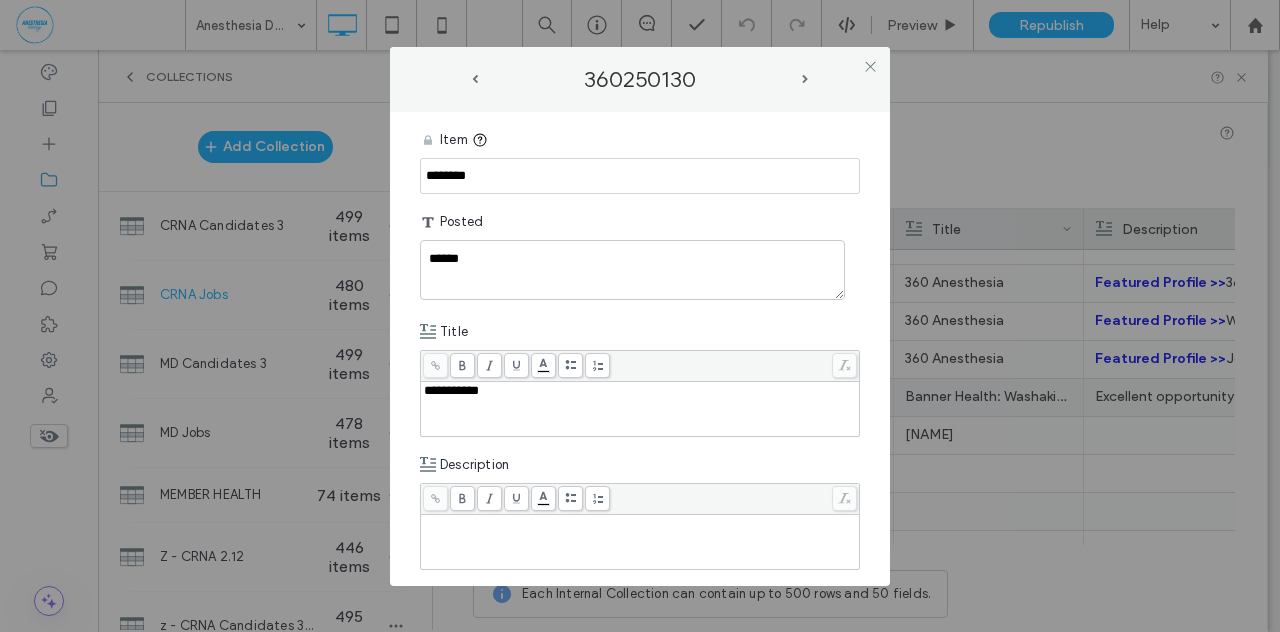 type on "********" 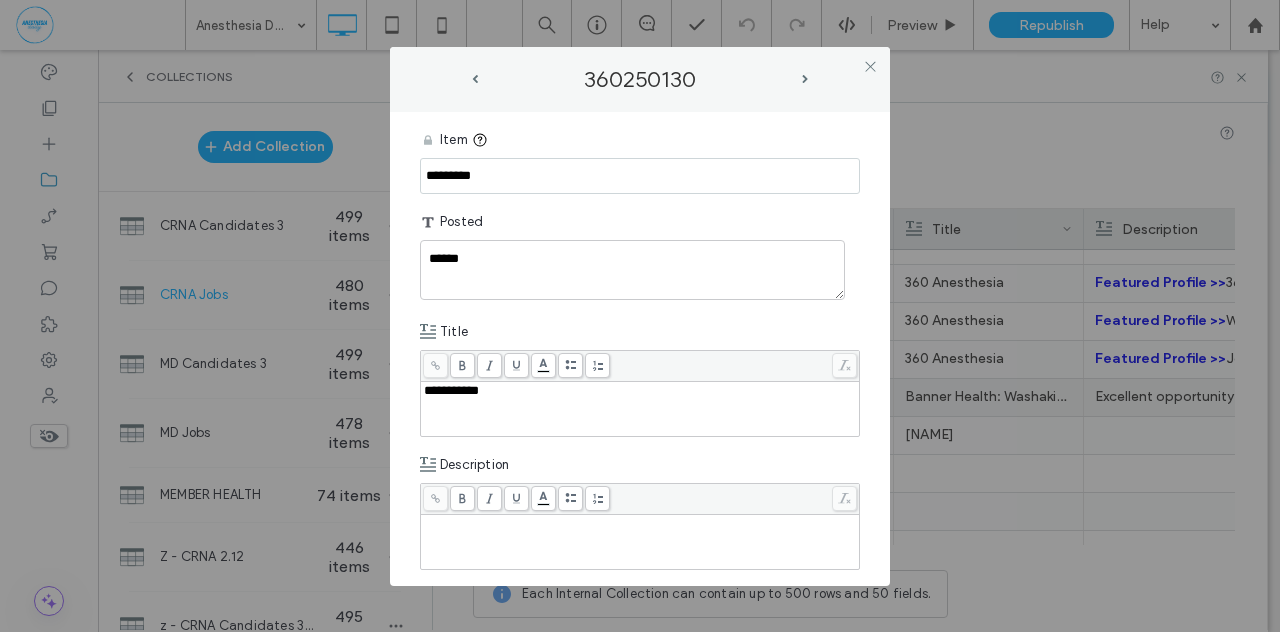 drag, startPoint x: 494, startPoint y: 170, endPoint x: 358, endPoint y: 159, distance: 136.44412 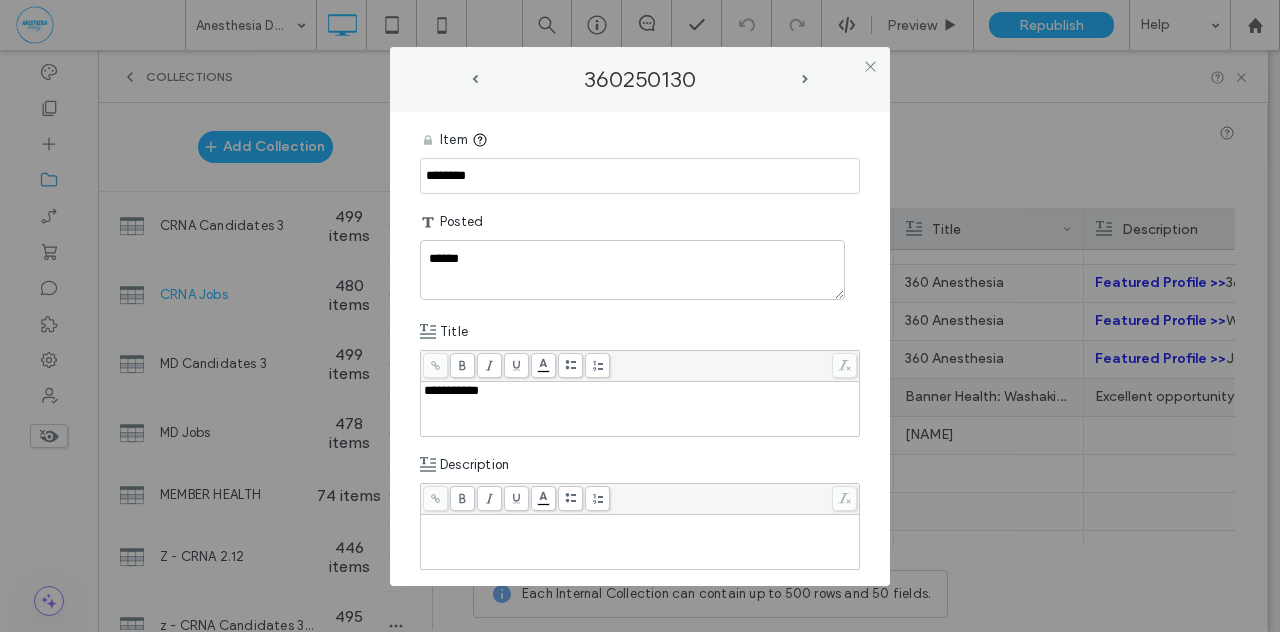 type on "********" 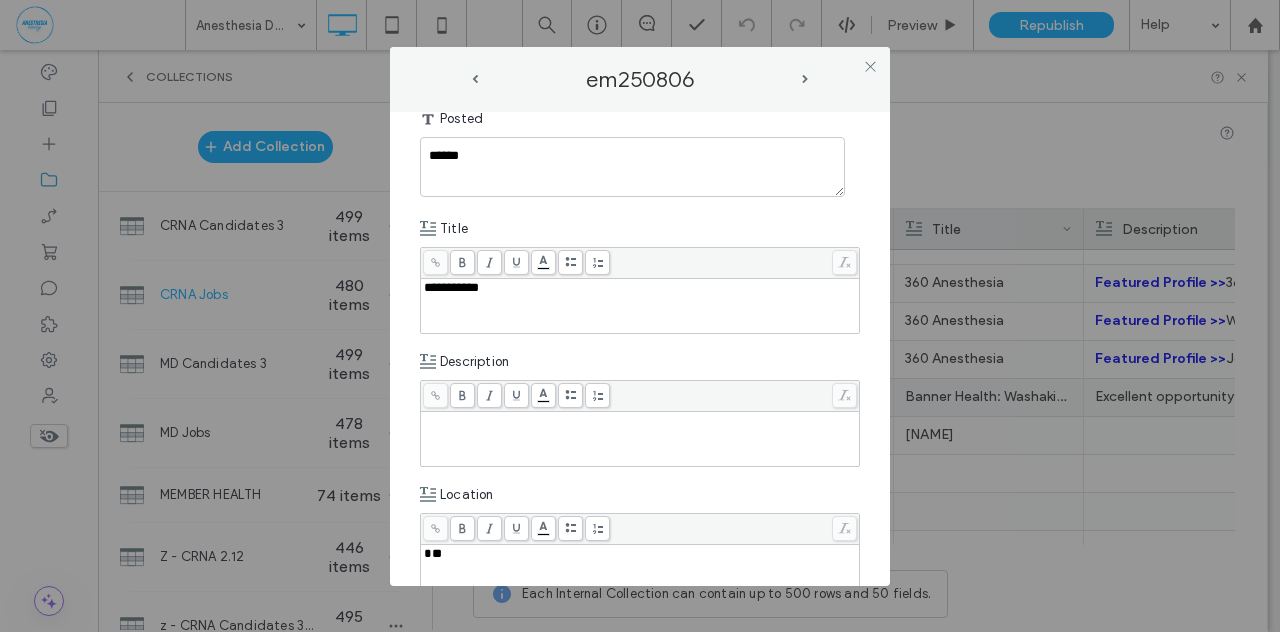 scroll, scrollTop: 178, scrollLeft: 0, axis: vertical 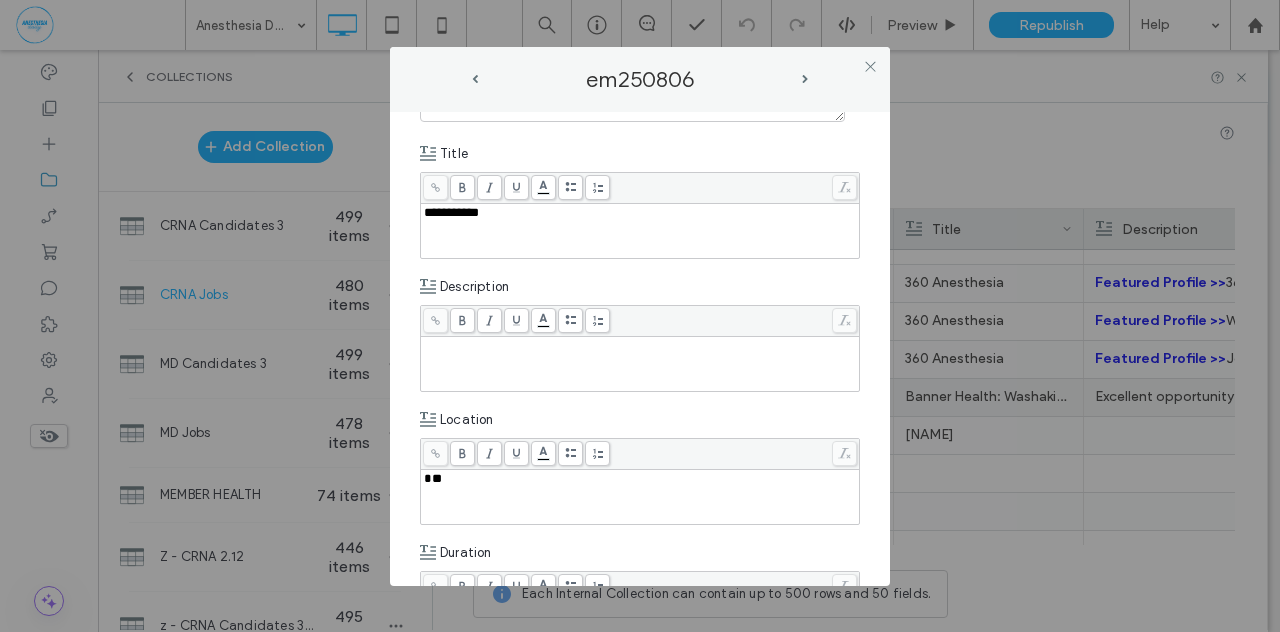 click at bounding box center (640, 346) 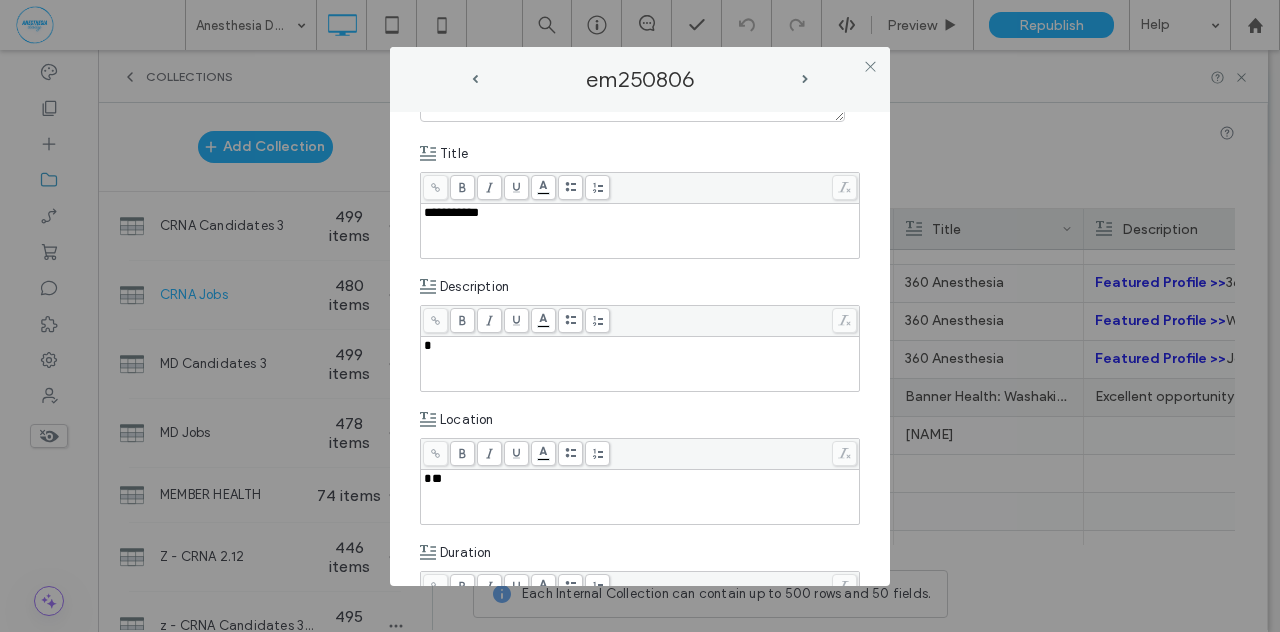 type 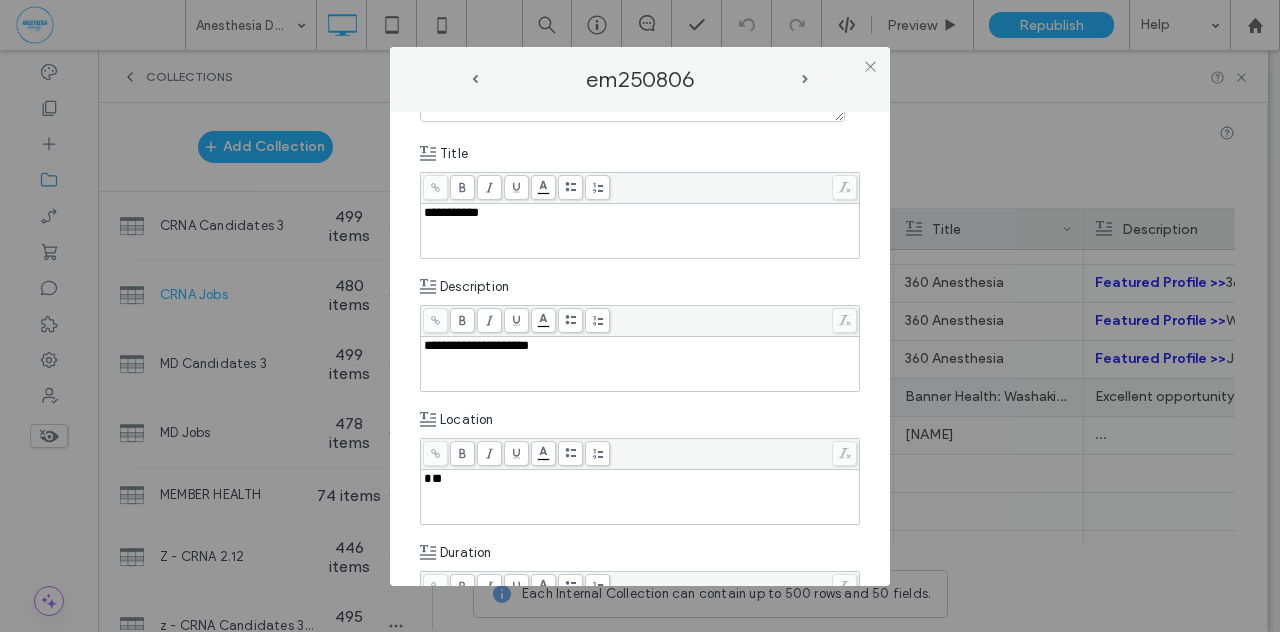 click on "**********" at bounding box center (476, 345) 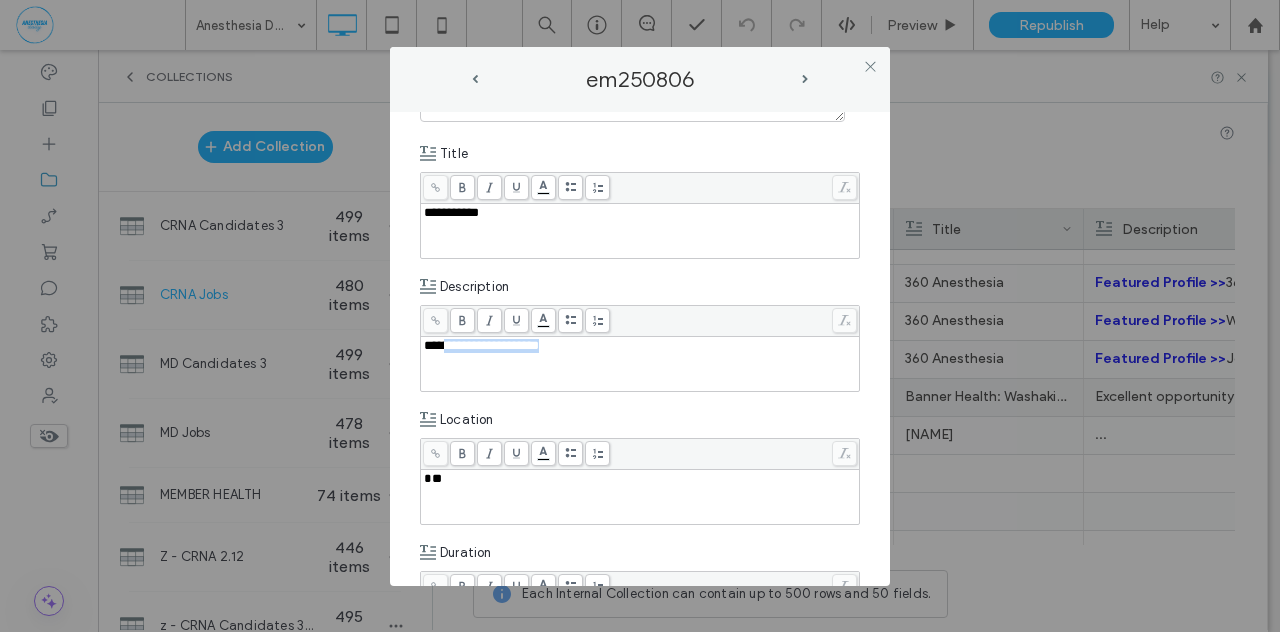 drag, startPoint x: 570, startPoint y: 343, endPoint x: 437, endPoint y: 341, distance: 133.01503 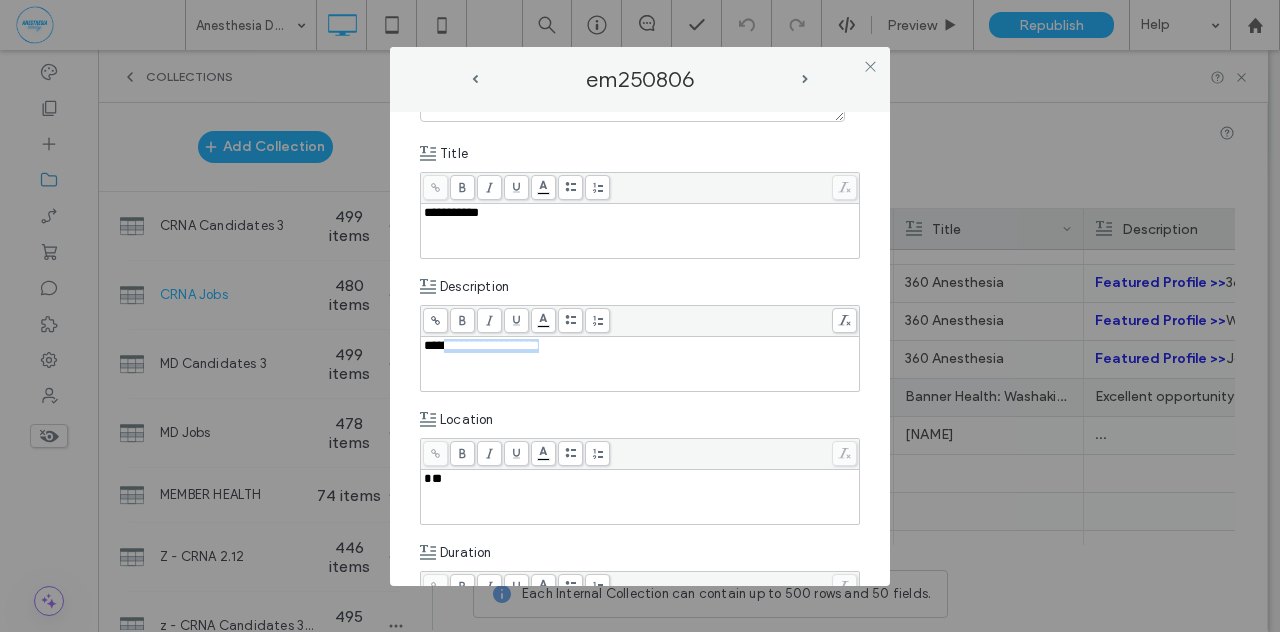 copy on "**********" 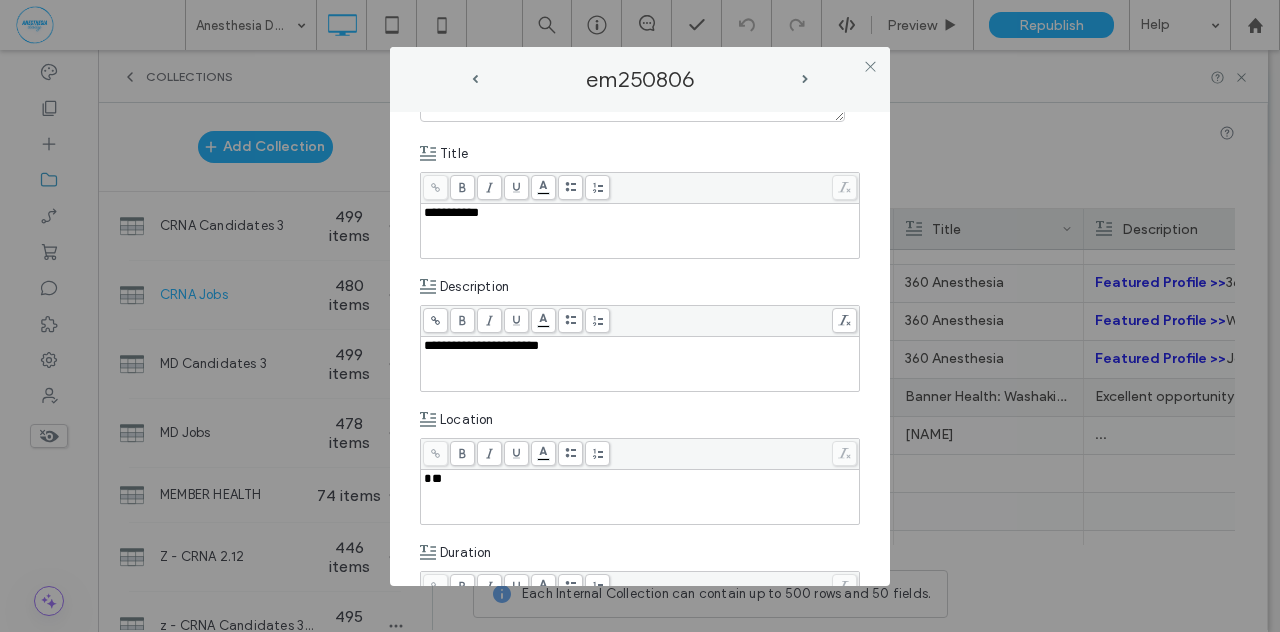 click 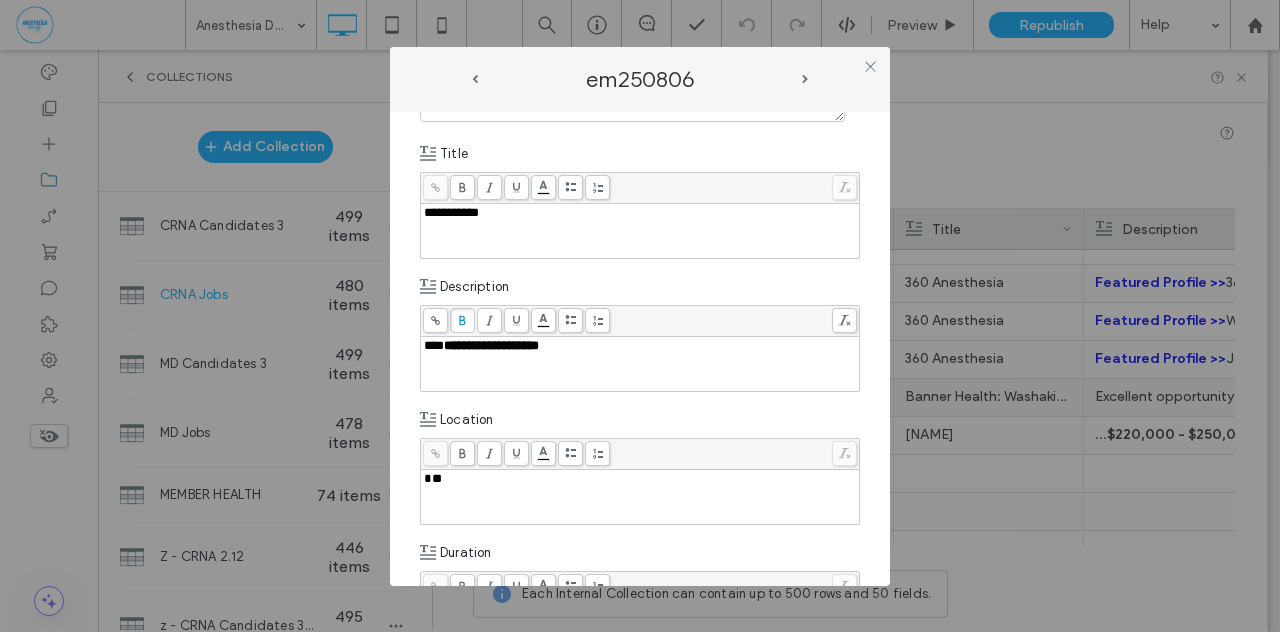 click on "**" at bounding box center (433, 478) 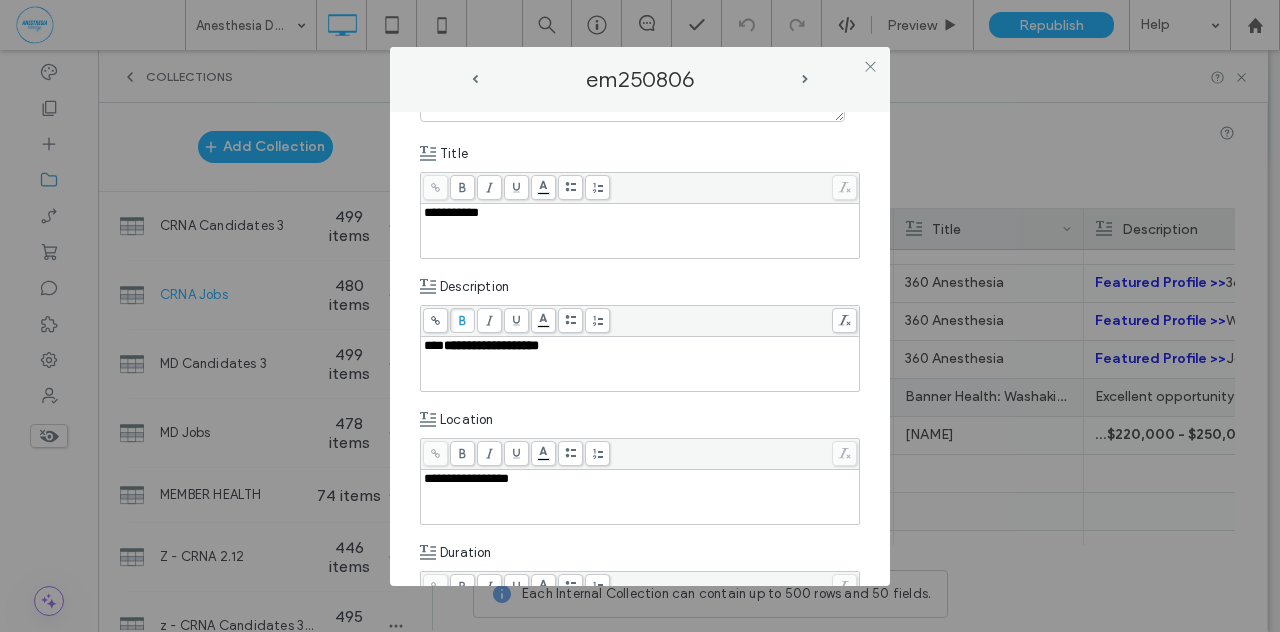 scroll, scrollTop: 438, scrollLeft: 0, axis: vertical 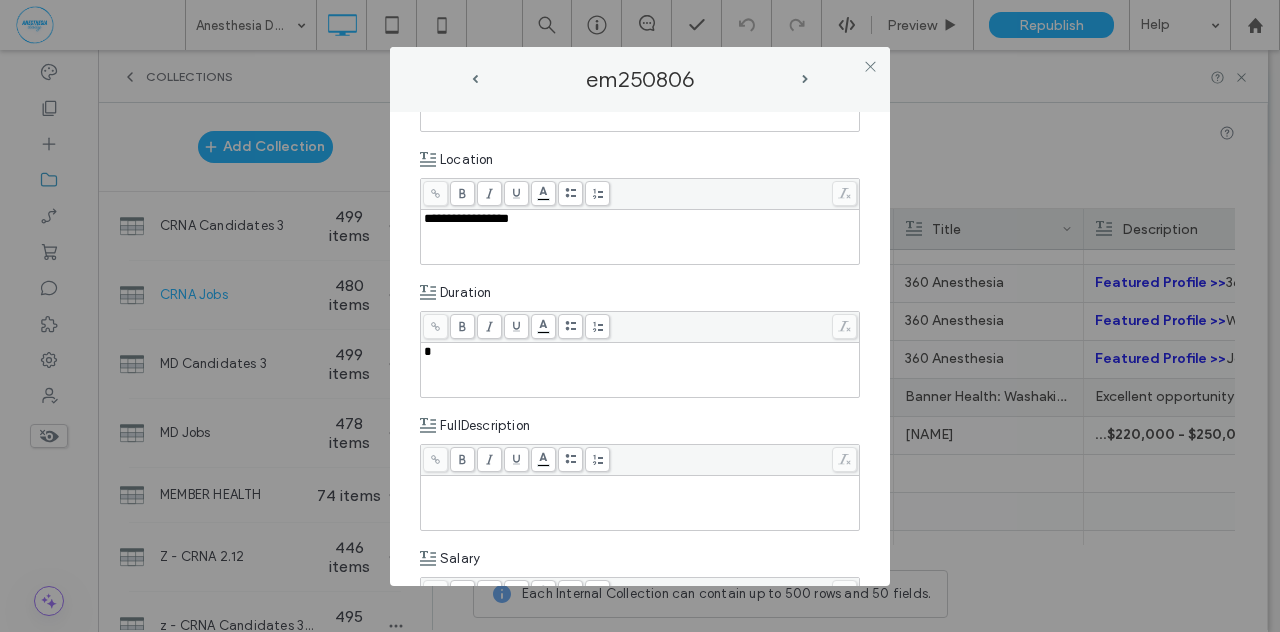 type 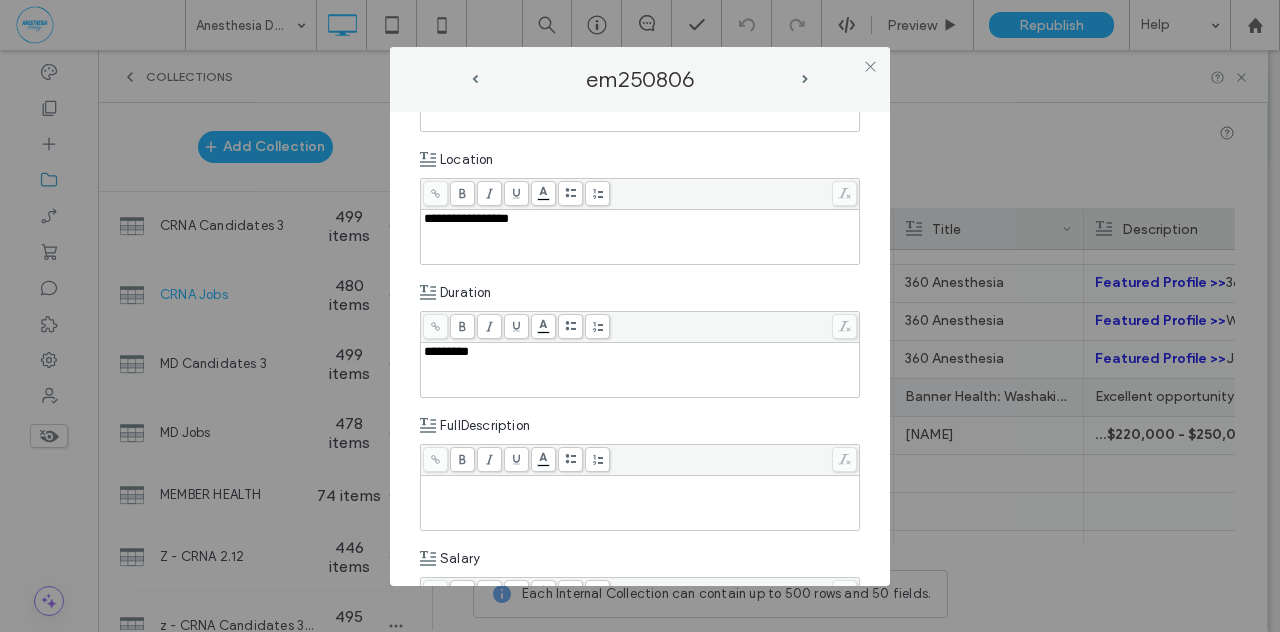 scroll, scrollTop: 702, scrollLeft: 0, axis: vertical 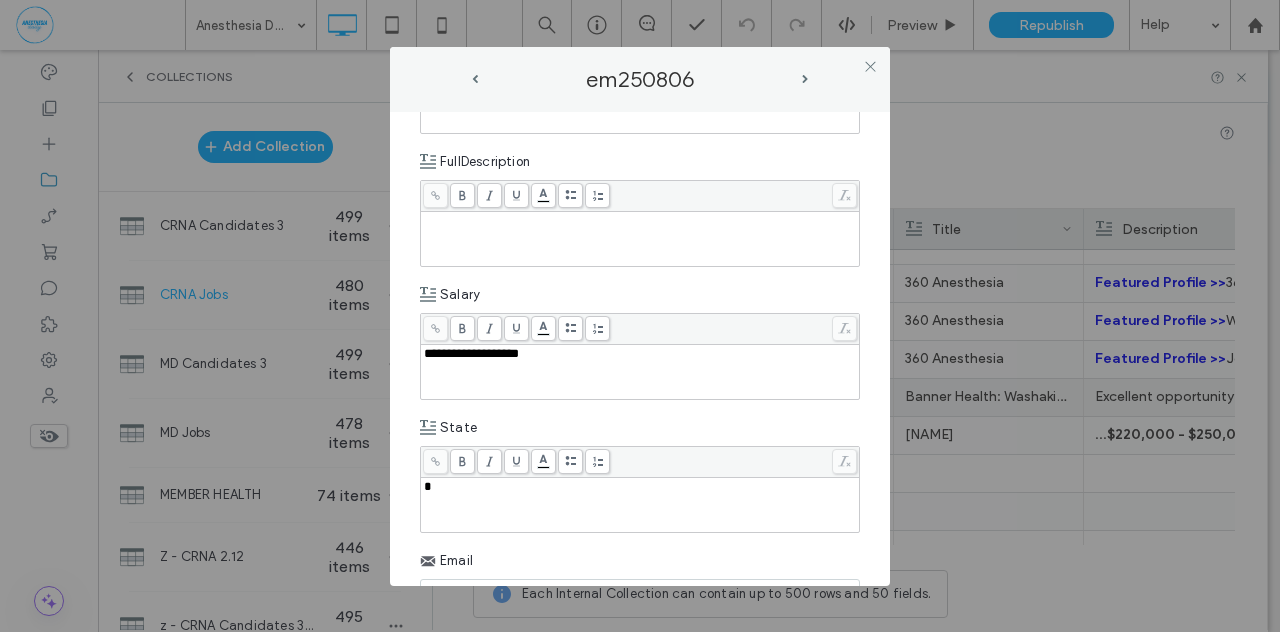 type 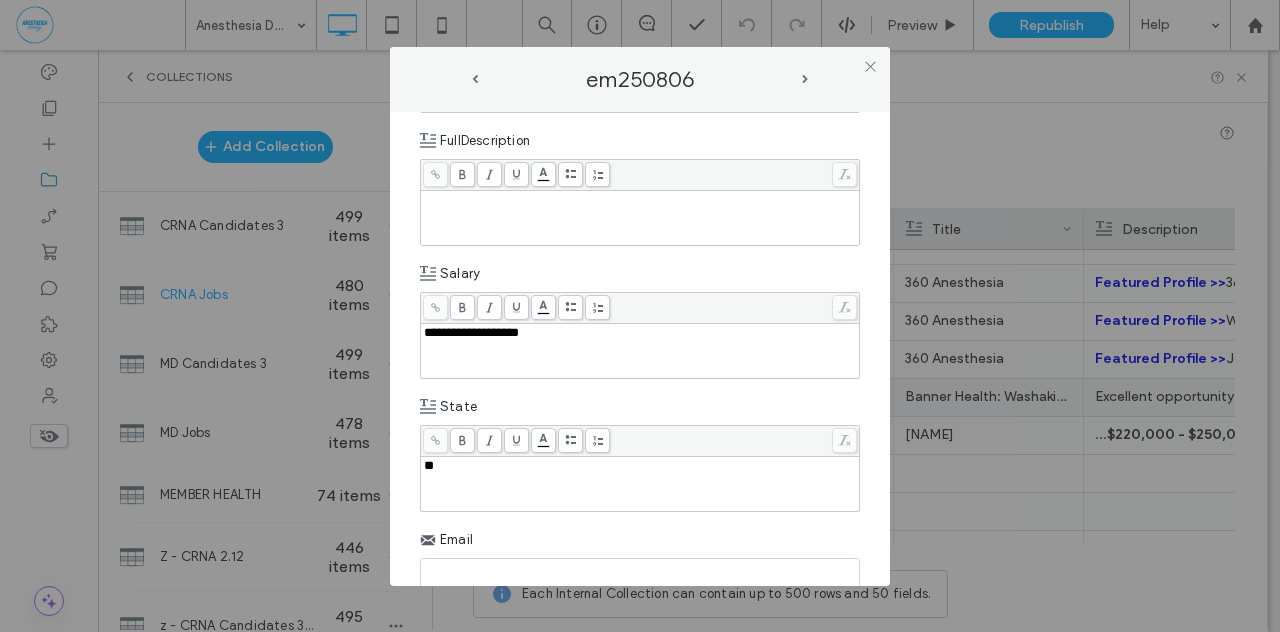 scroll, scrollTop: 1048, scrollLeft: 0, axis: vertical 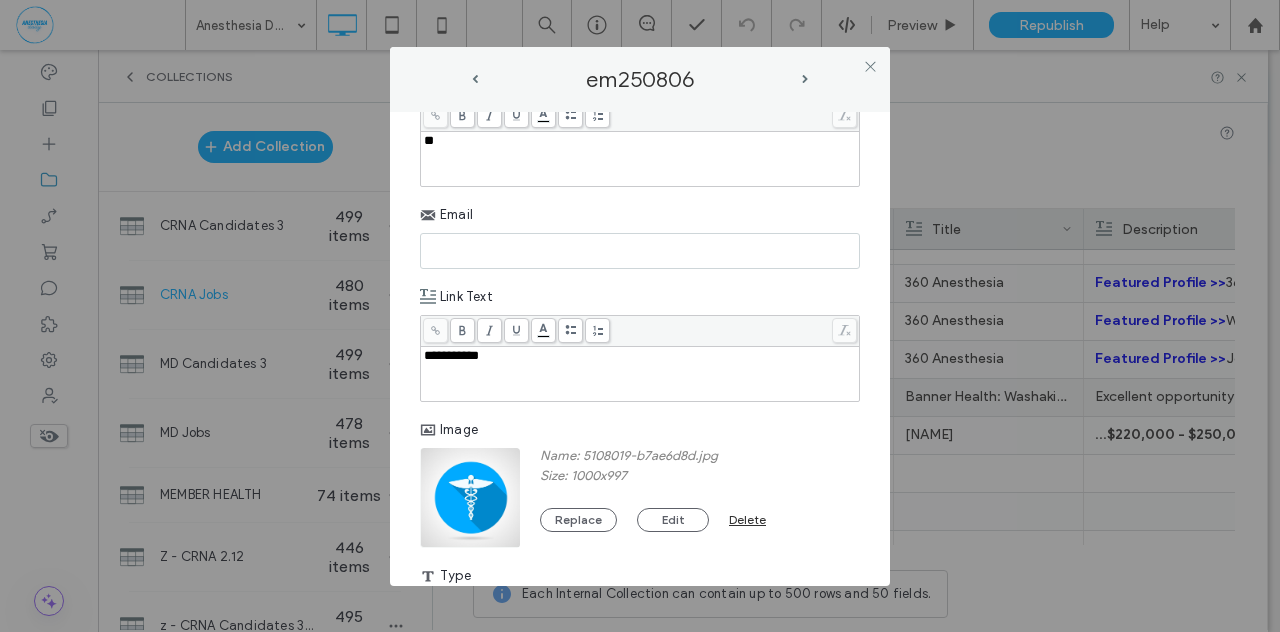 type 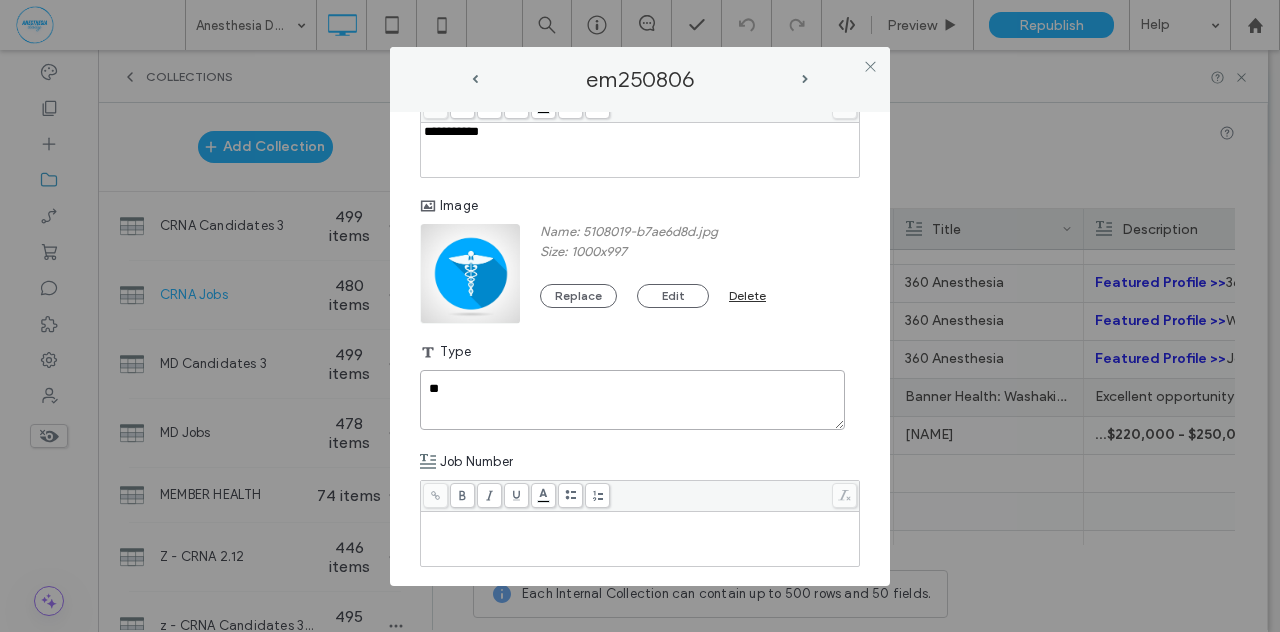 type on "**" 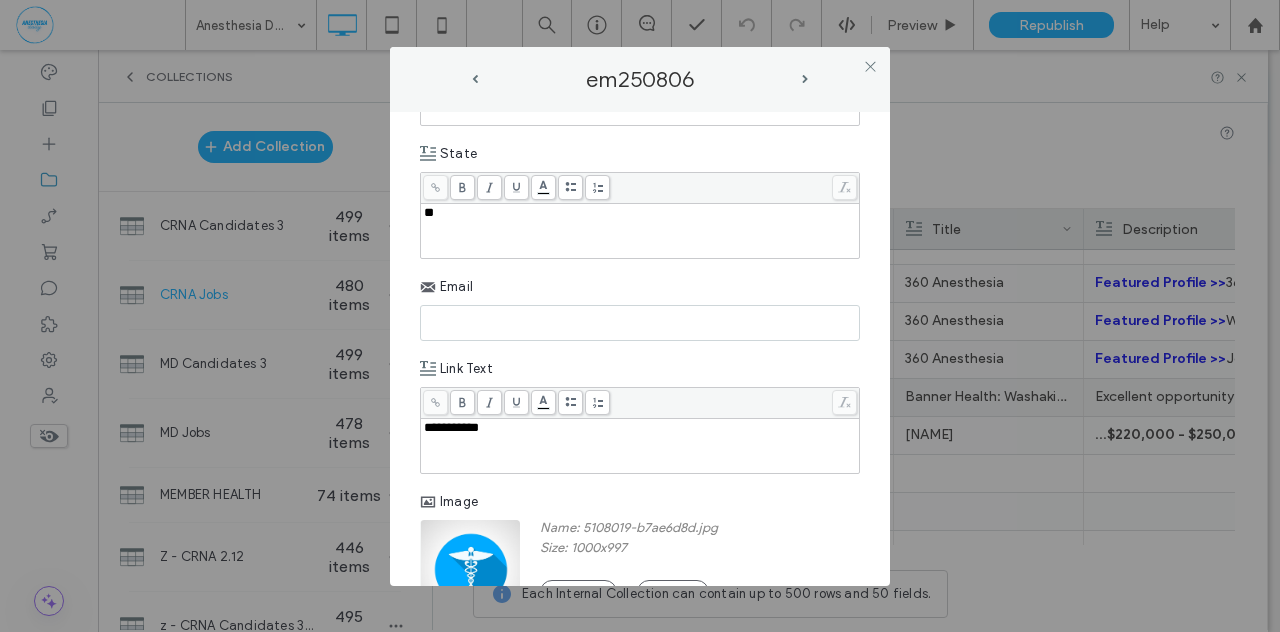 scroll, scrollTop: 969, scrollLeft: 0, axis: vertical 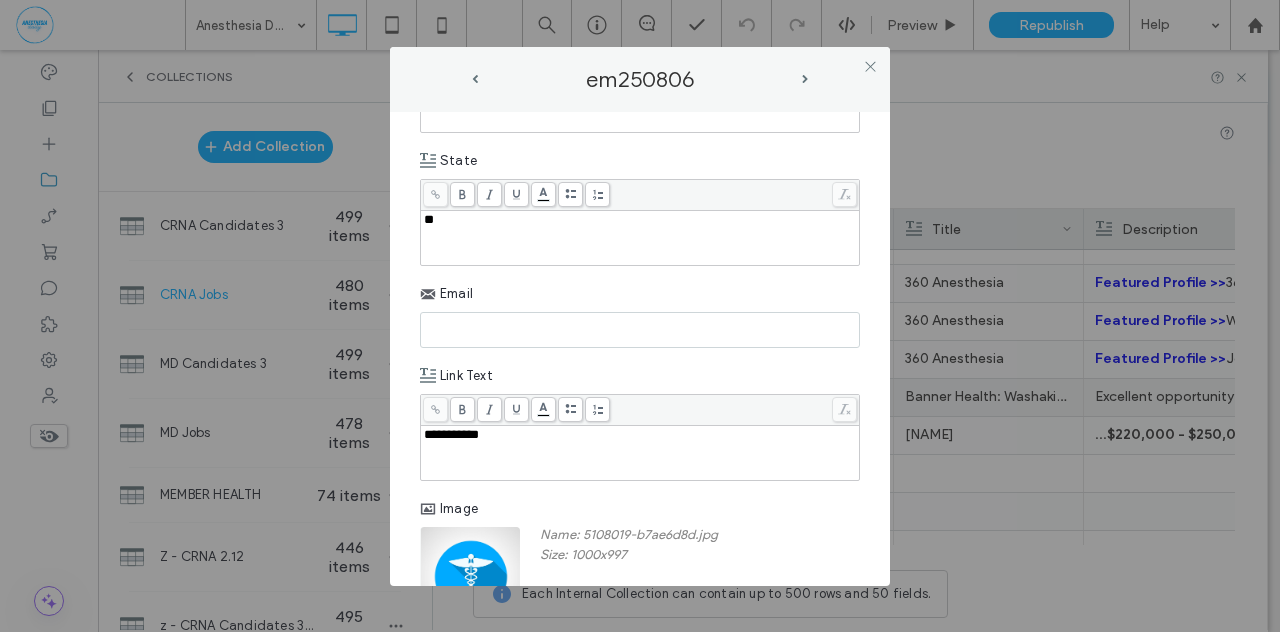 paste on "**********" 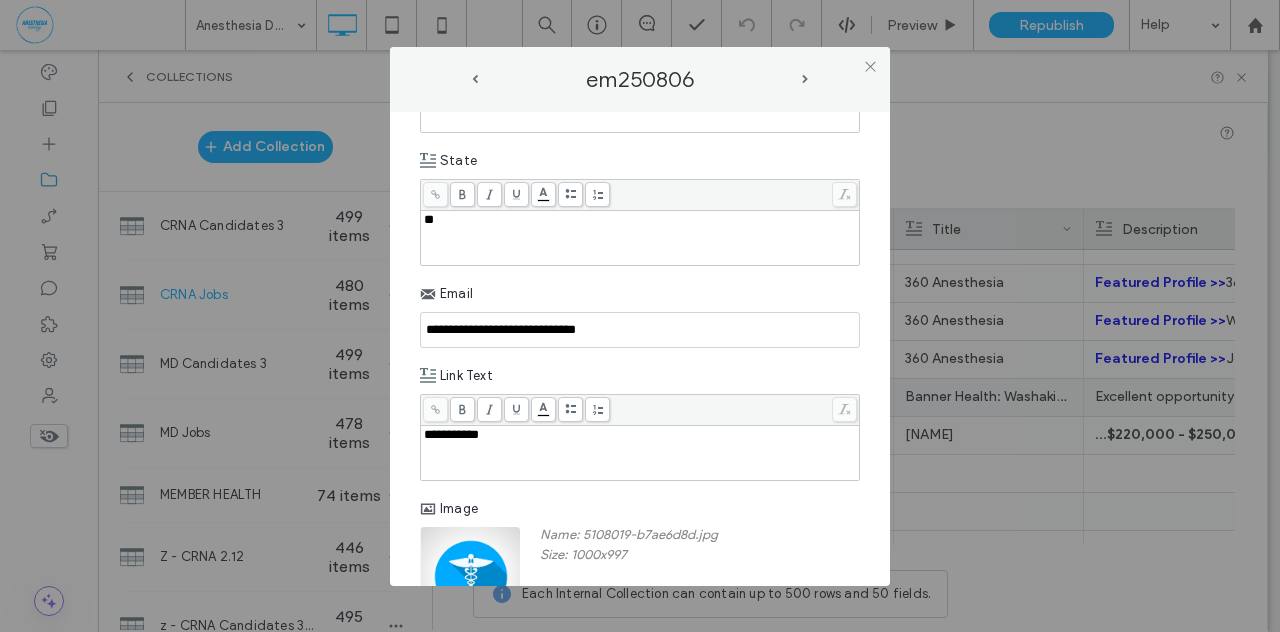 type on "**********" 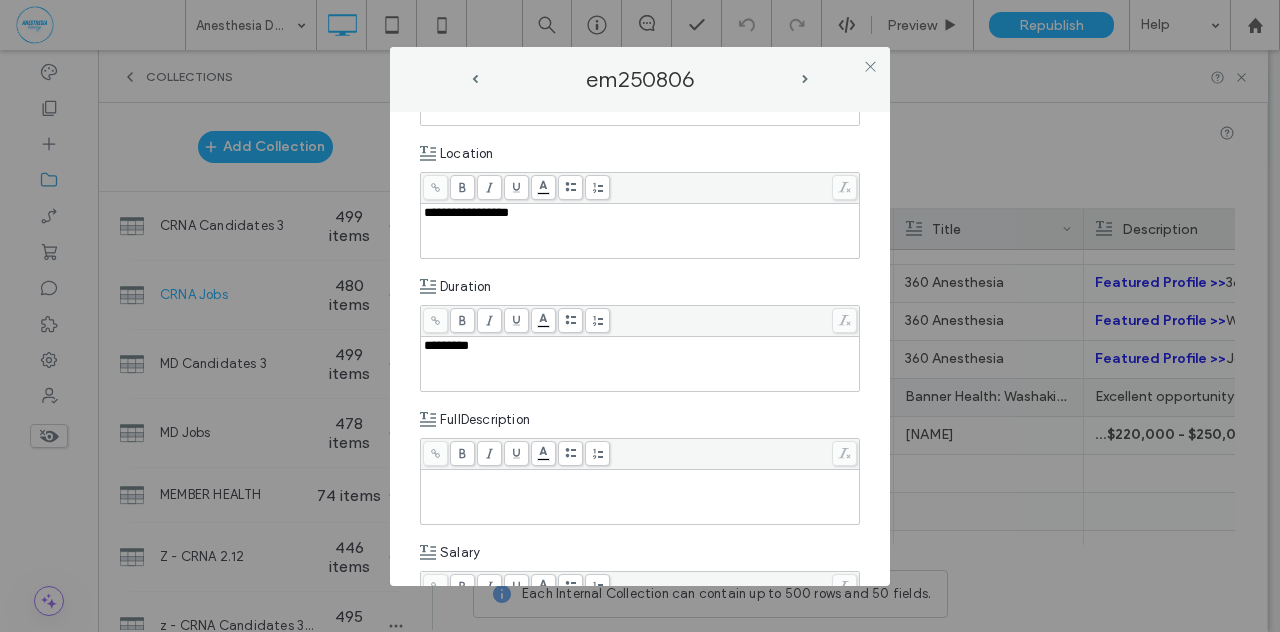scroll, scrollTop: 222, scrollLeft: 0, axis: vertical 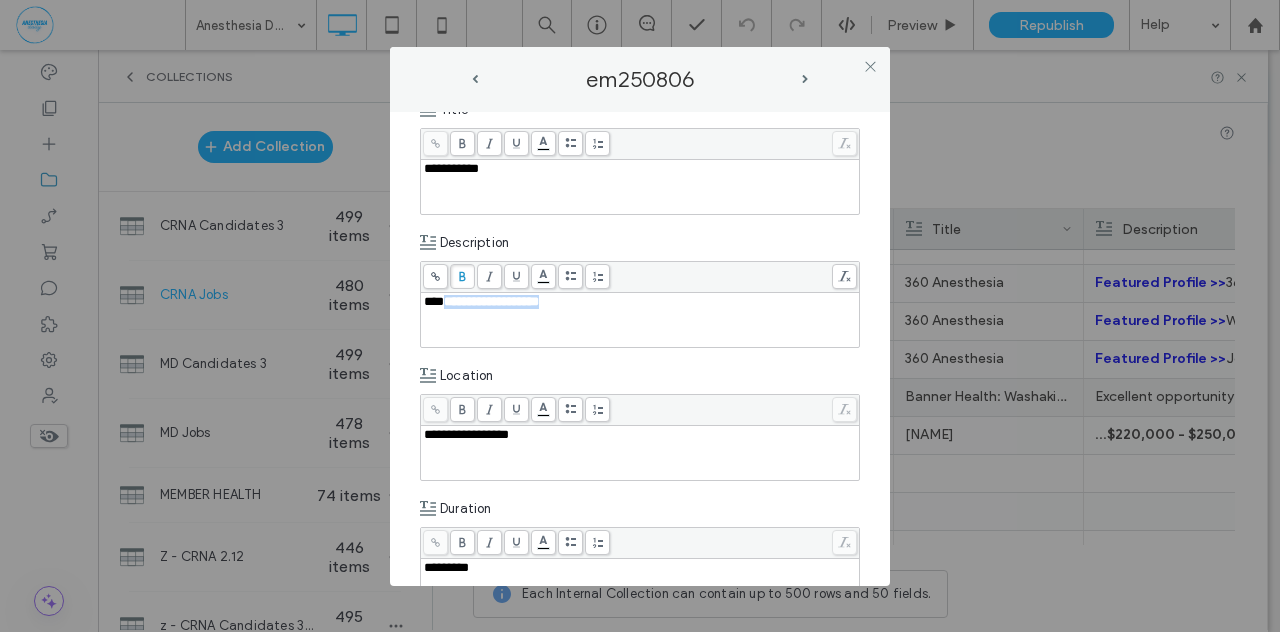 click on "***" at bounding box center [434, 301] 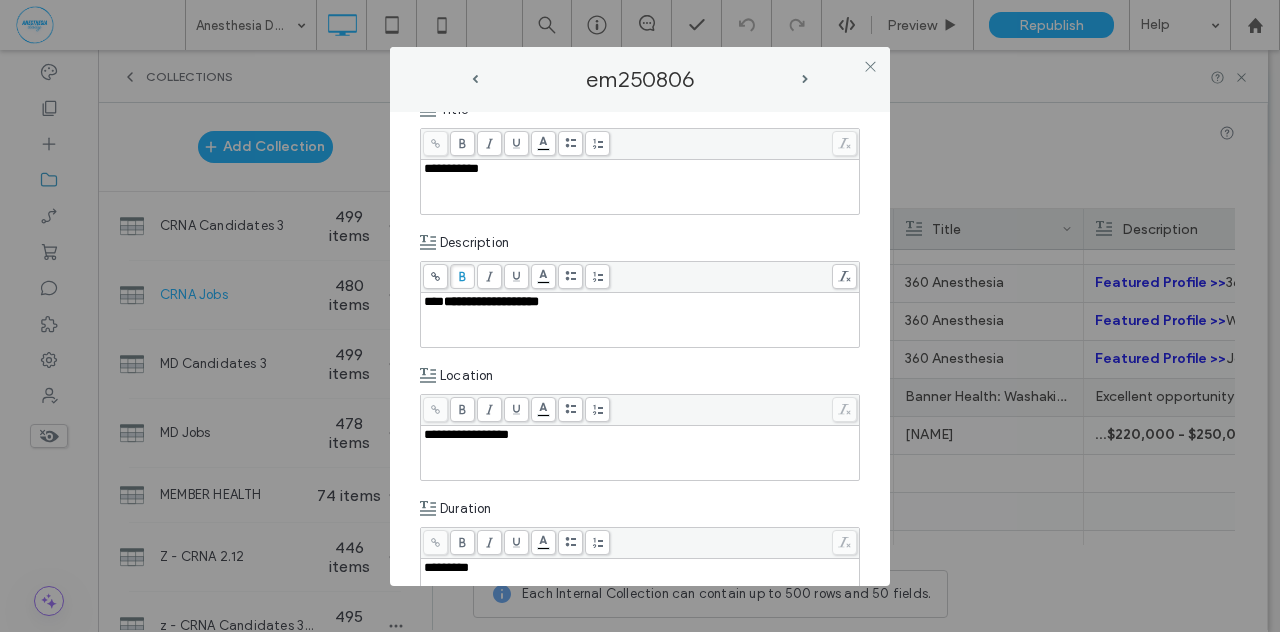 click on "***" at bounding box center (434, 301) 